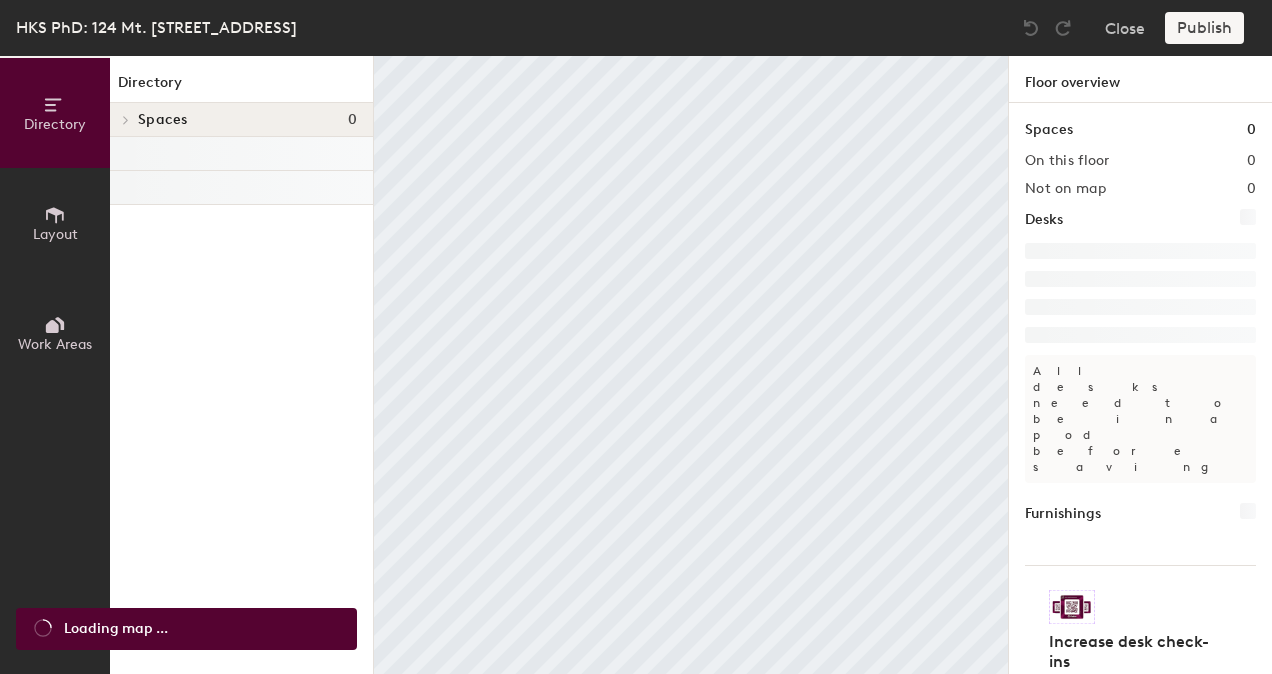 scroll, scrollTop: 0, scrollLeft: 0, axis: both 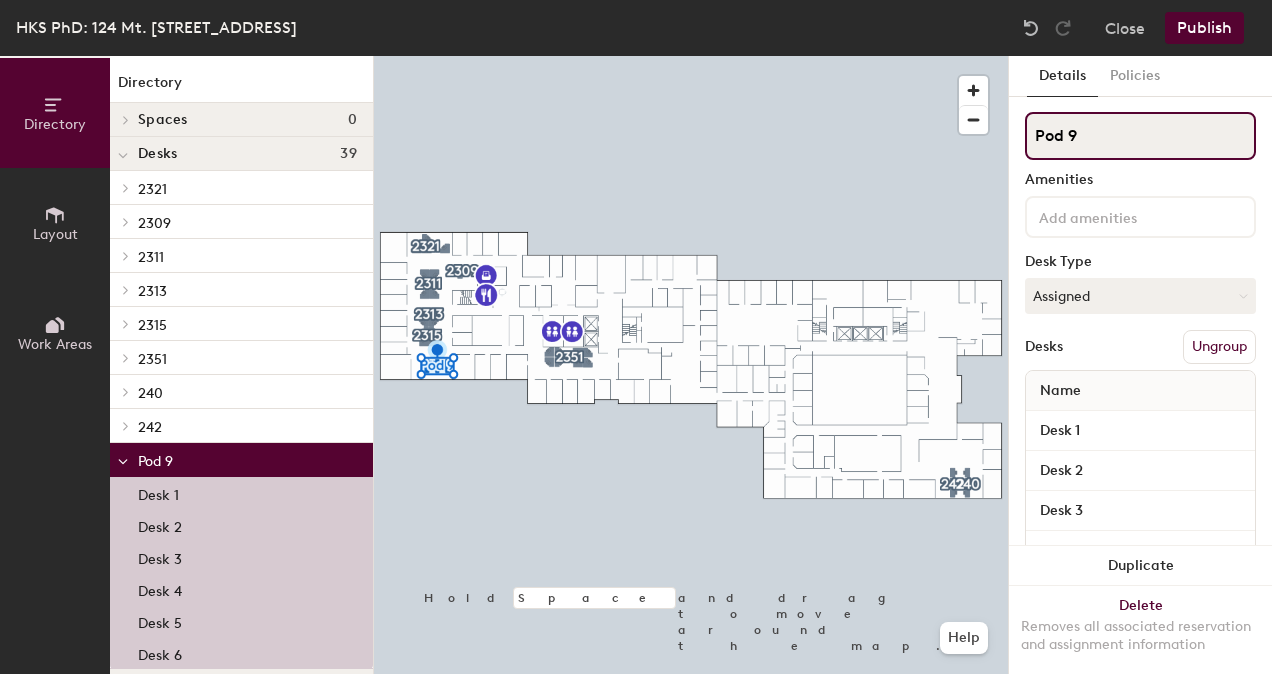 click on "Pod 9" 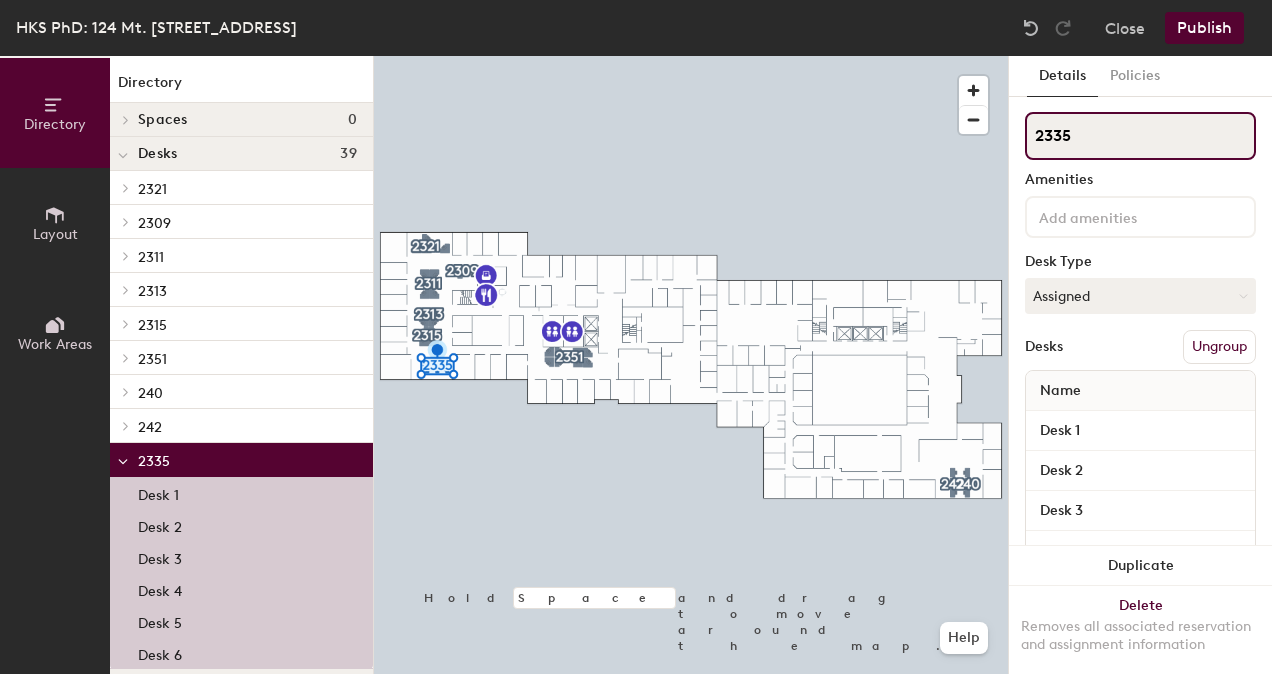 type on "2335" 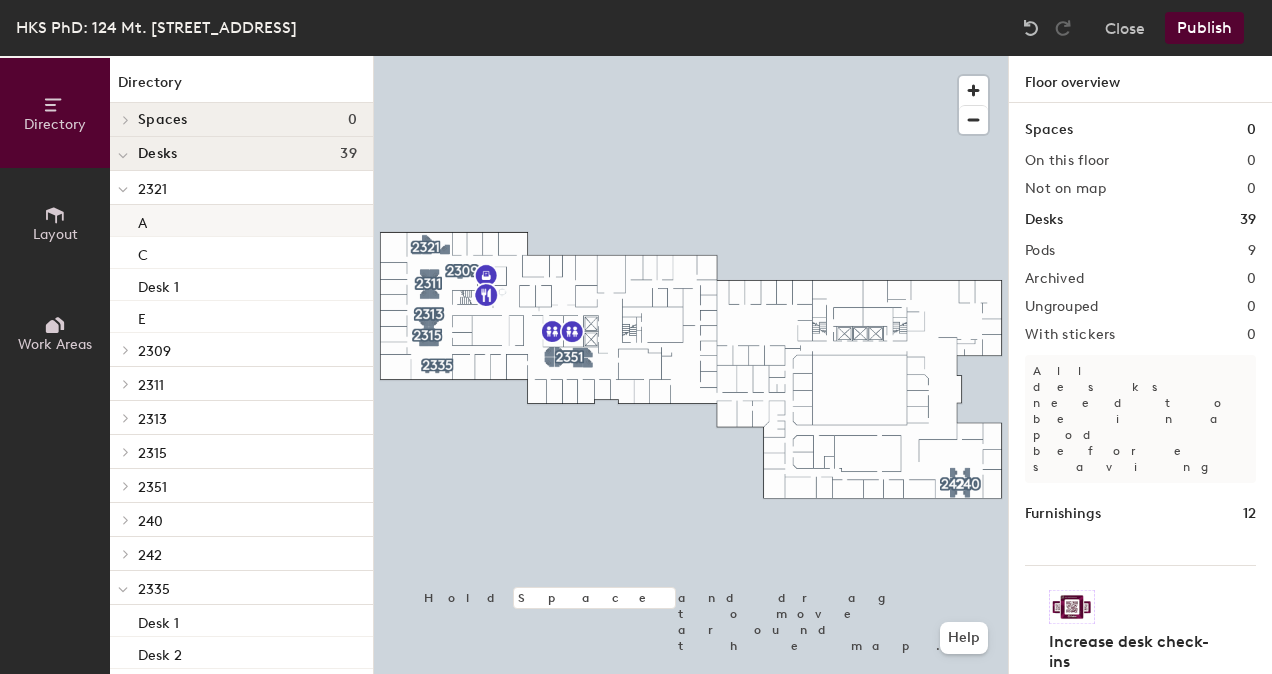 click on "A" 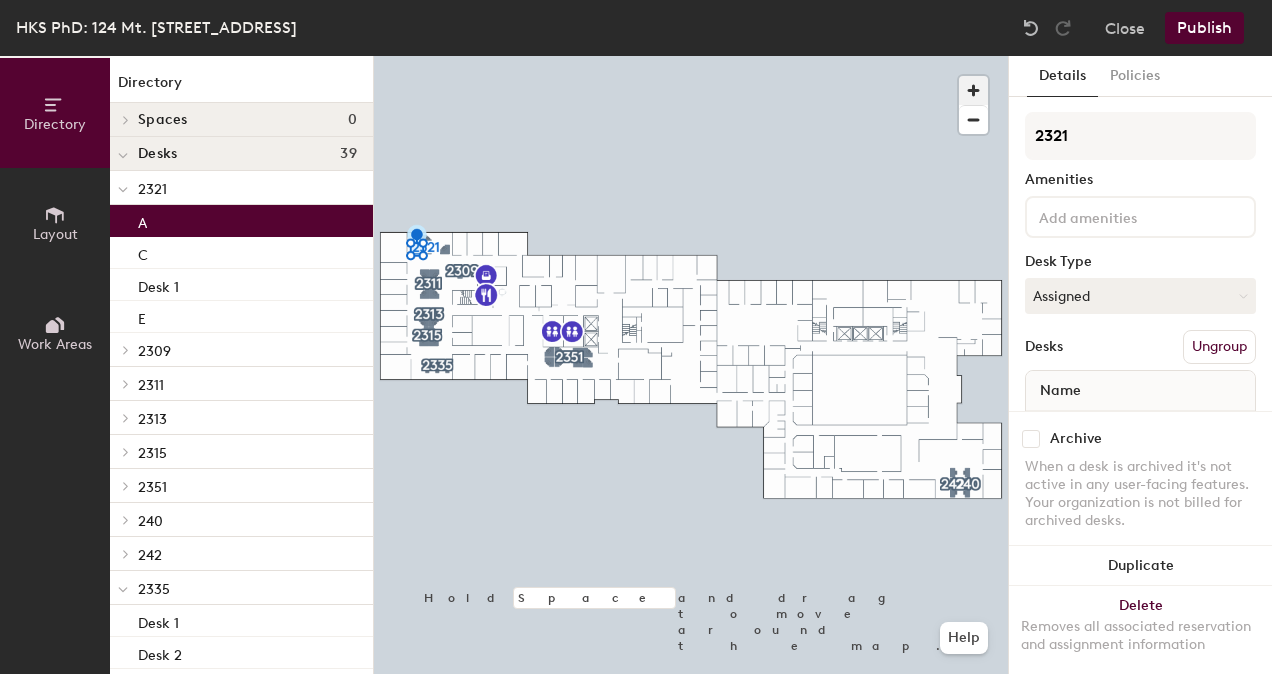 click 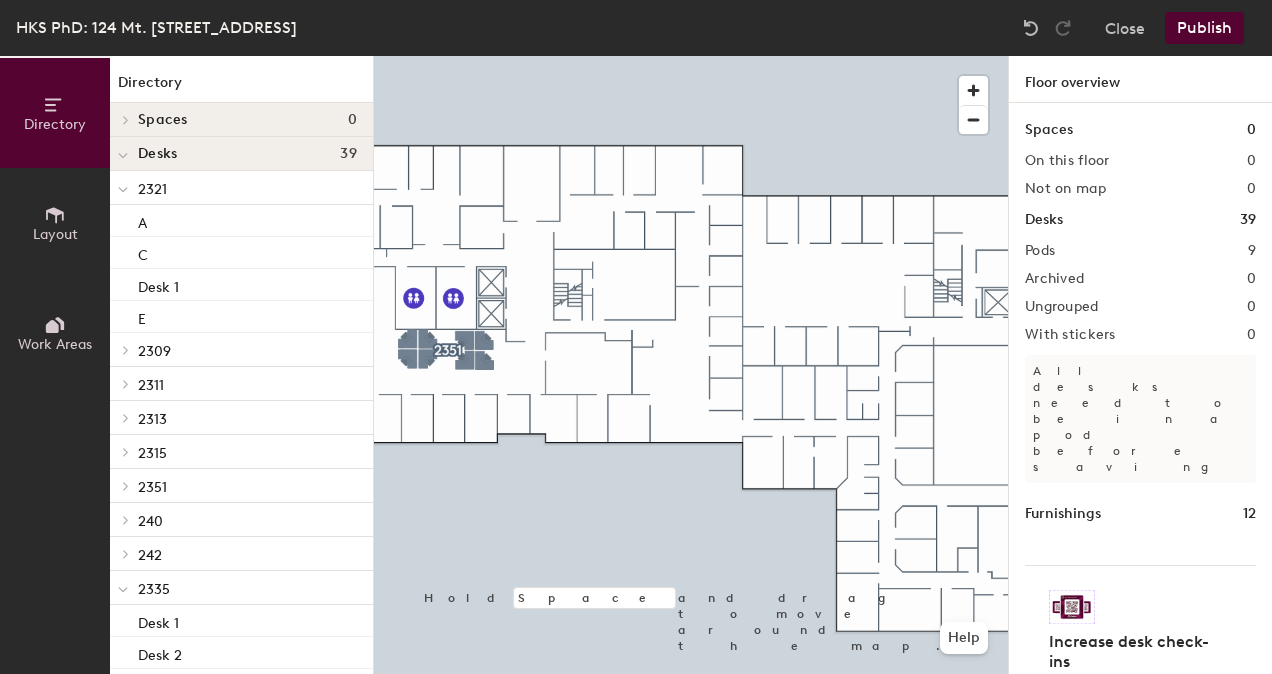 click on "Directory Layout Work Areas Directory Spaces 0 Desks 39 2321 A C Desk 1 E 2309 A 2311 A B C D E F 2313 A B C D 2315 A B C D 2351 A B C D E F G H 240 A C E 242 B D F 2335 Desk 1 Desk 2 Desk 3 Desk 4 Desk 5 Desk 6 Points of interest 4 Copy/Storage Kitchen Restroom Restroom Hold Space and drag to move around the map. Help Floor overview Spaces 0 On this floor 0 Not on map 0 Desks 39 Pods 9 Archived 0 Ungrouped 0 With stickers 0 All desks need to be in a pod before saving Furnishings 12 Increase desk check-ins Companies that use desk stickers have up to 25% more check-ins. Get your stickers" 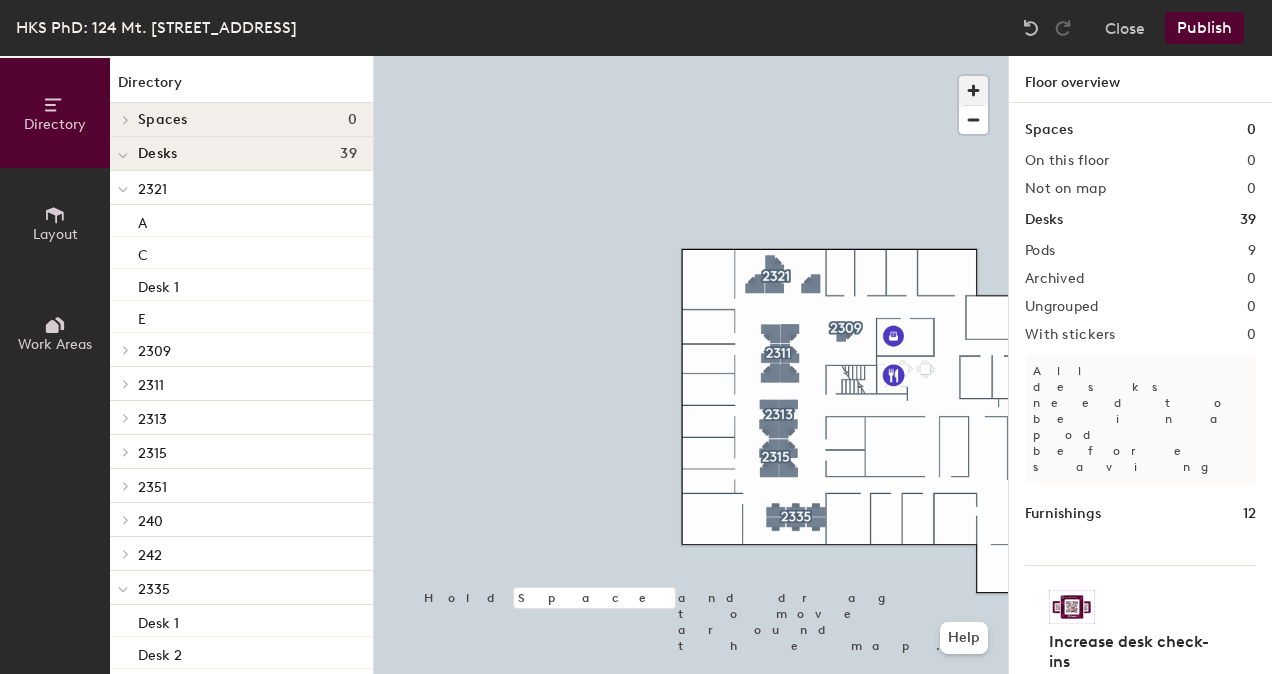 click 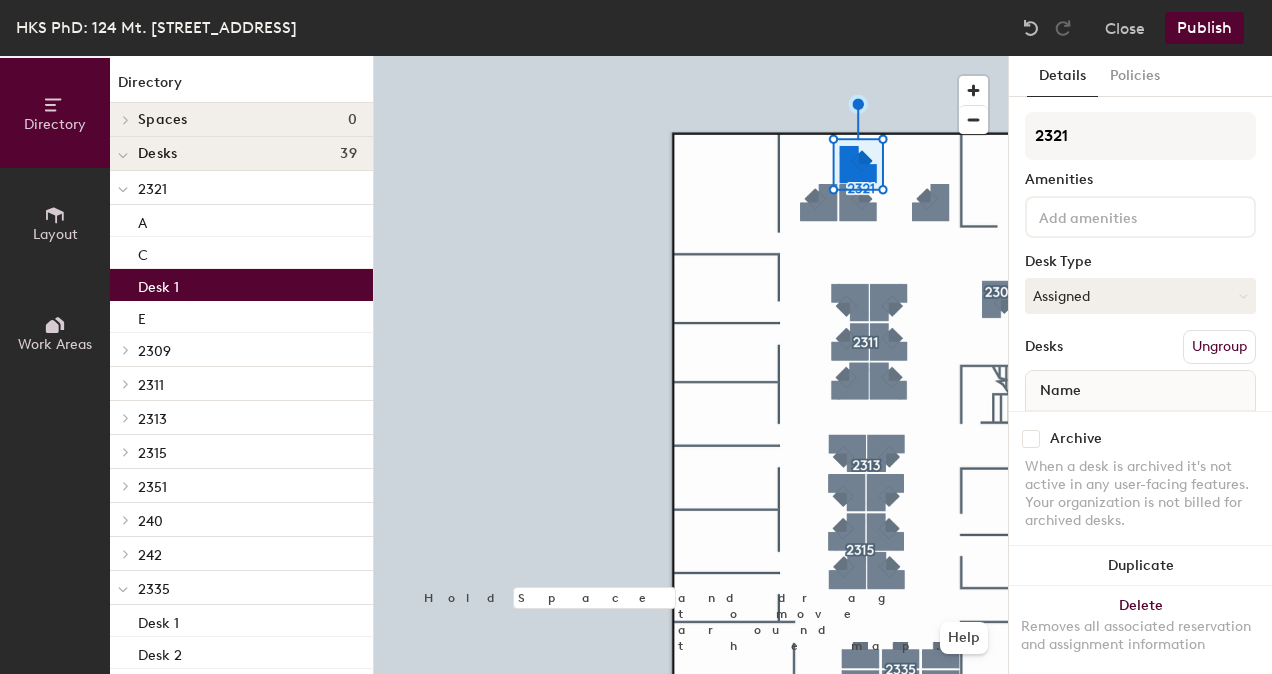 click on "Desk 1" 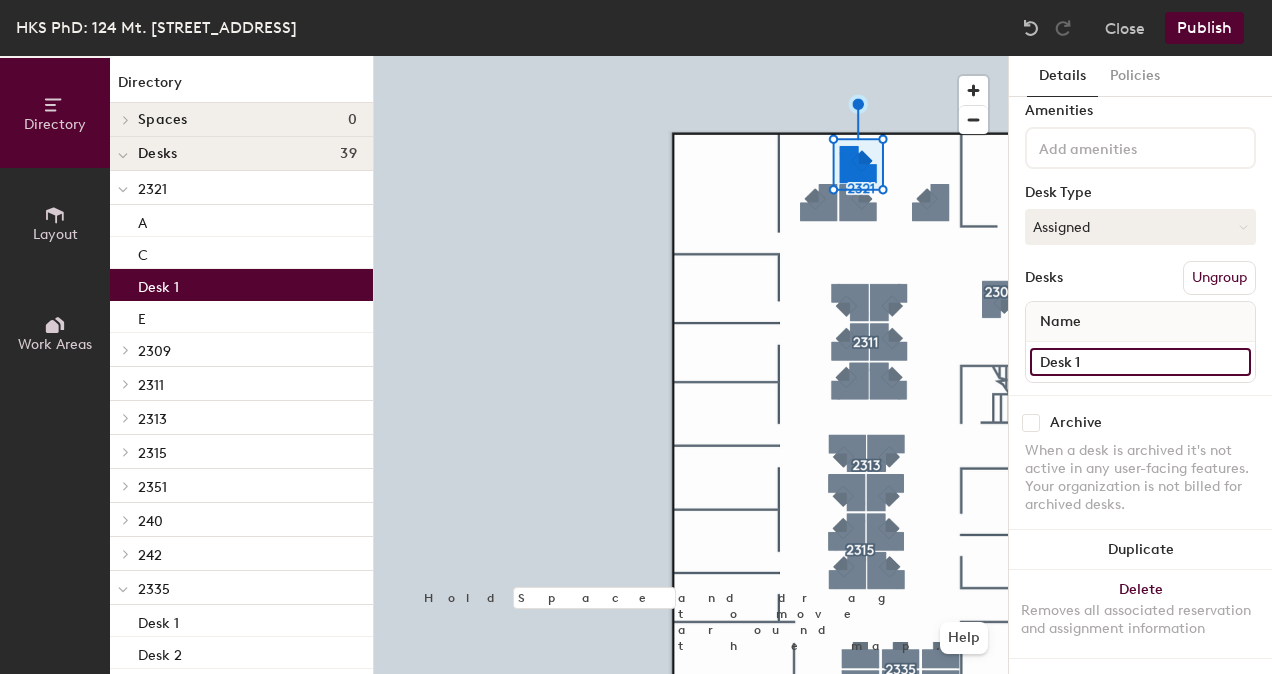 click on "Desk 1" 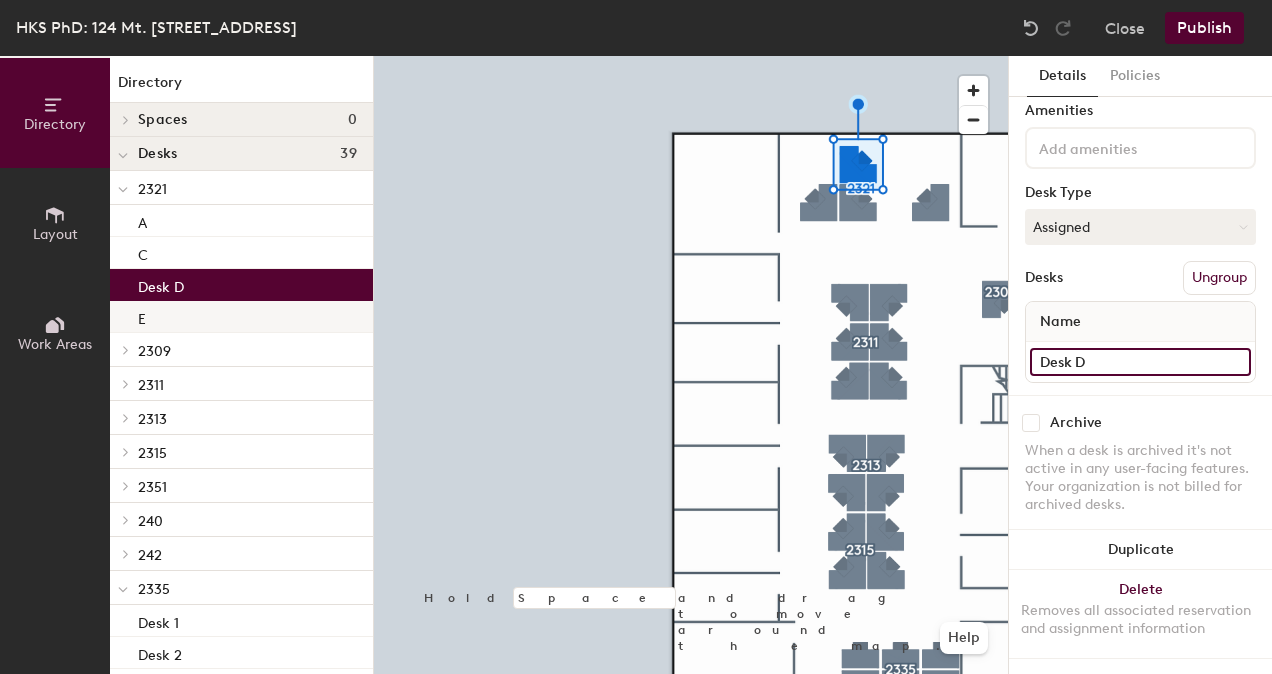type on "Desk D" 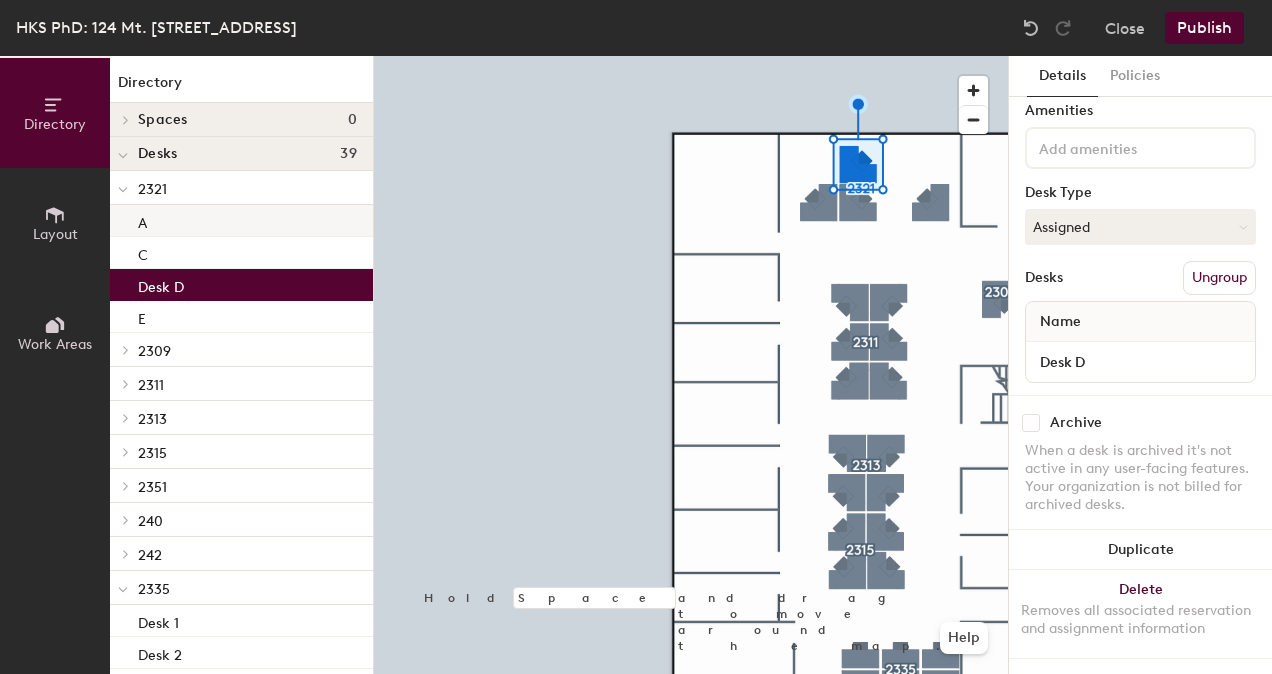 click on "A" 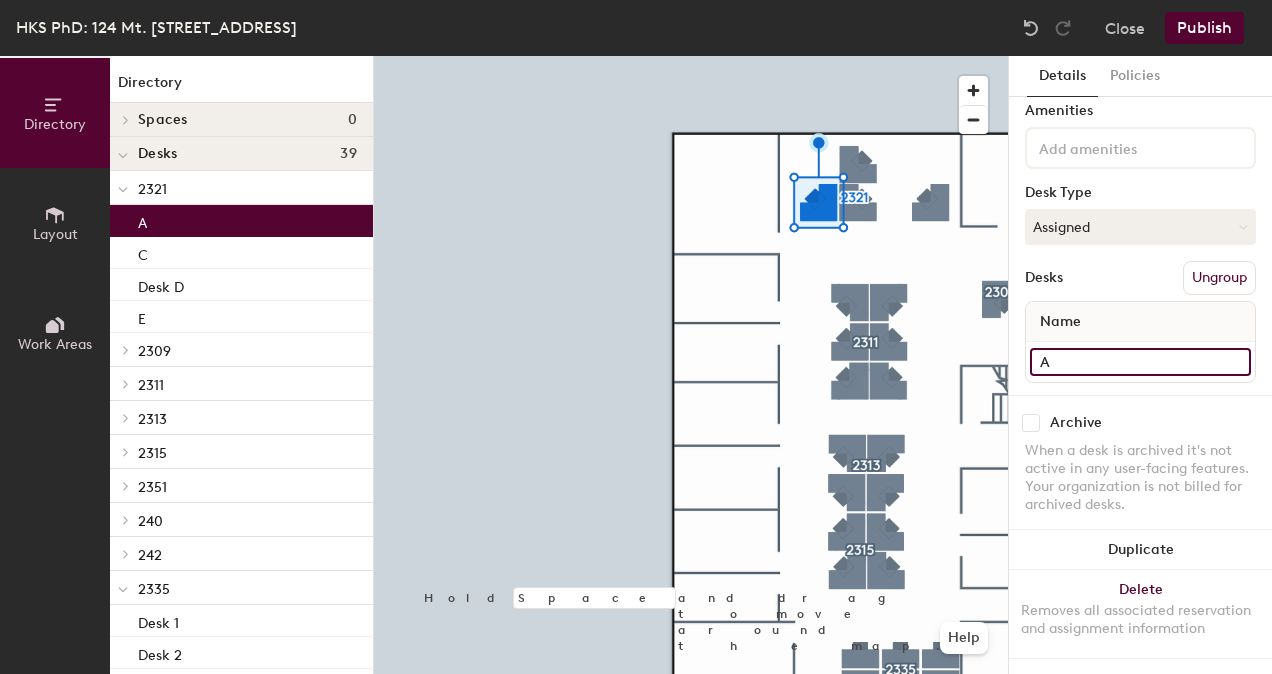 click on "A" 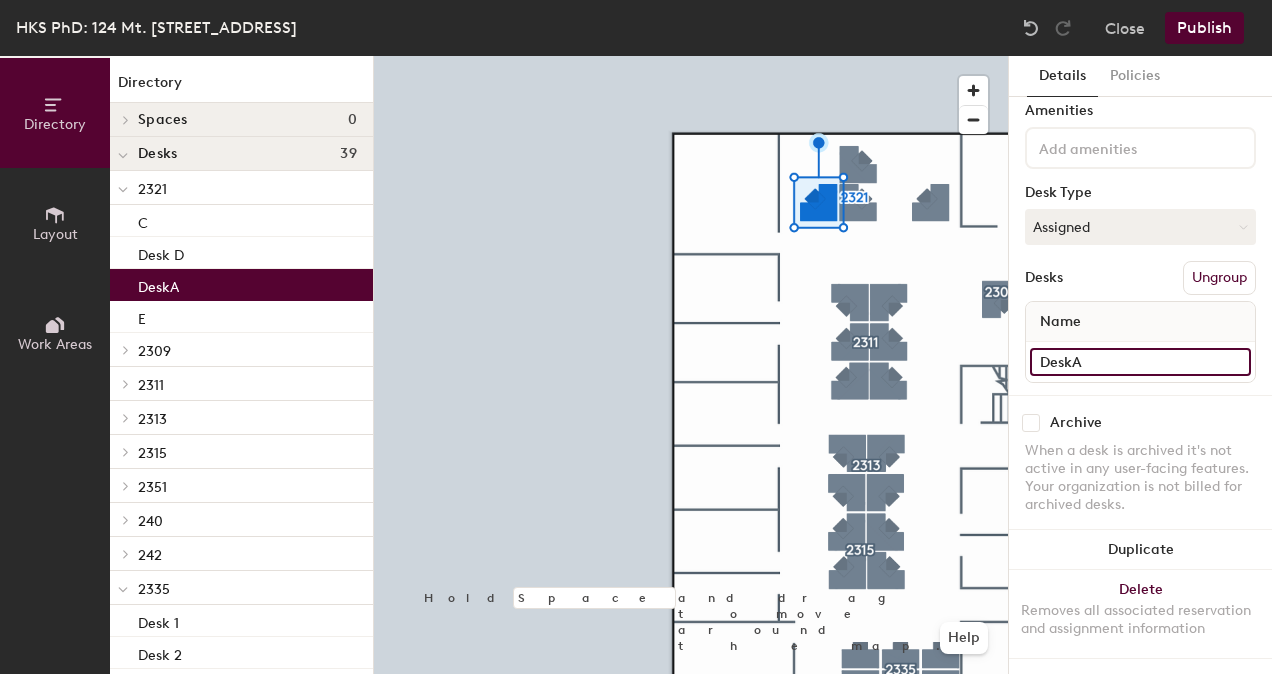 type on "Desk A" 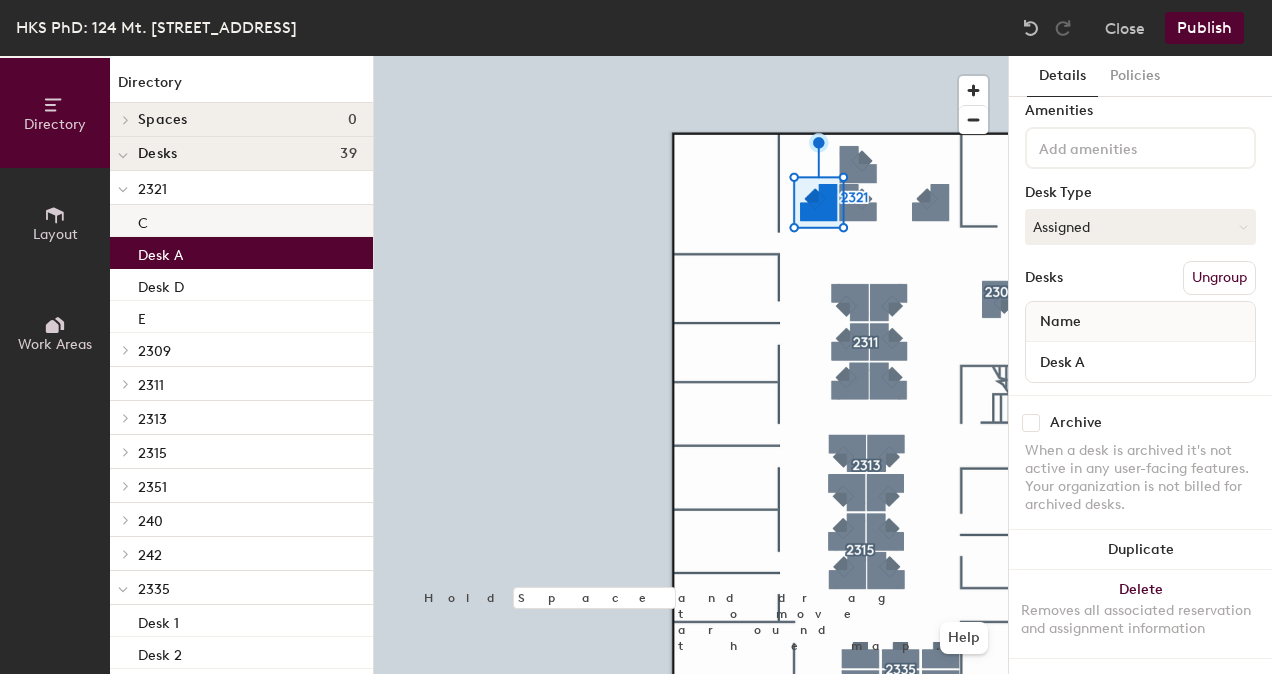 click on "C" 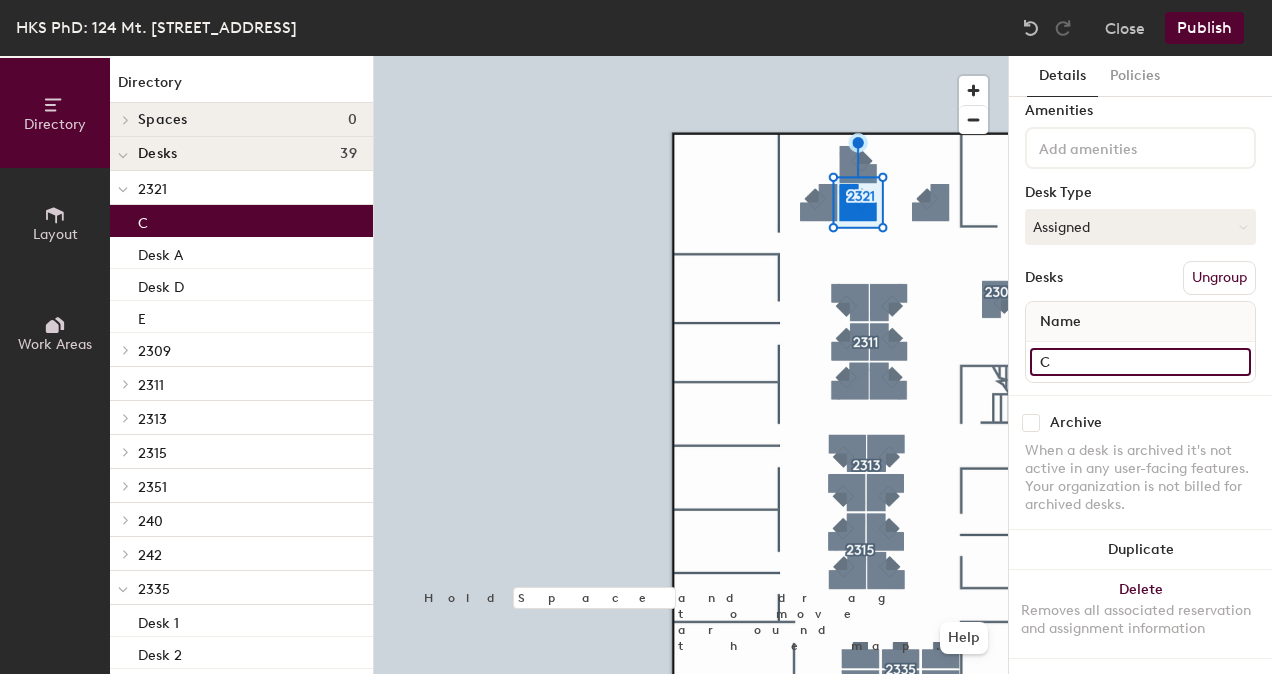 click on "C" 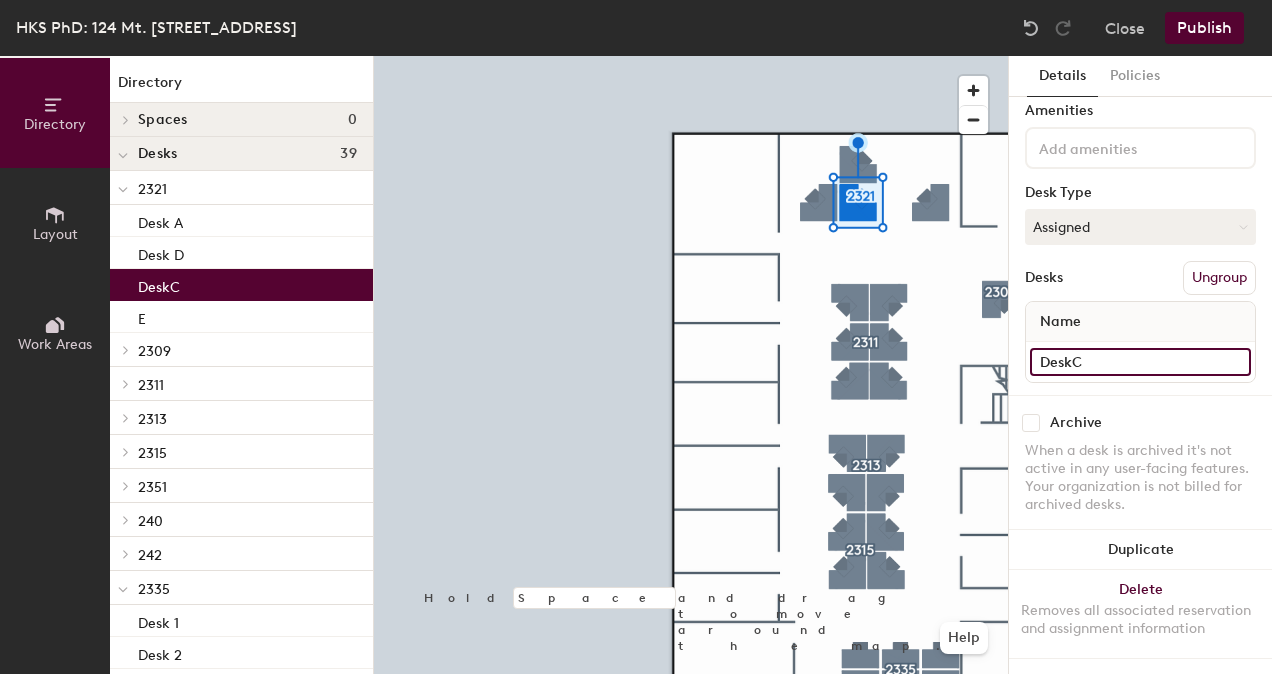 type on "Desk C" 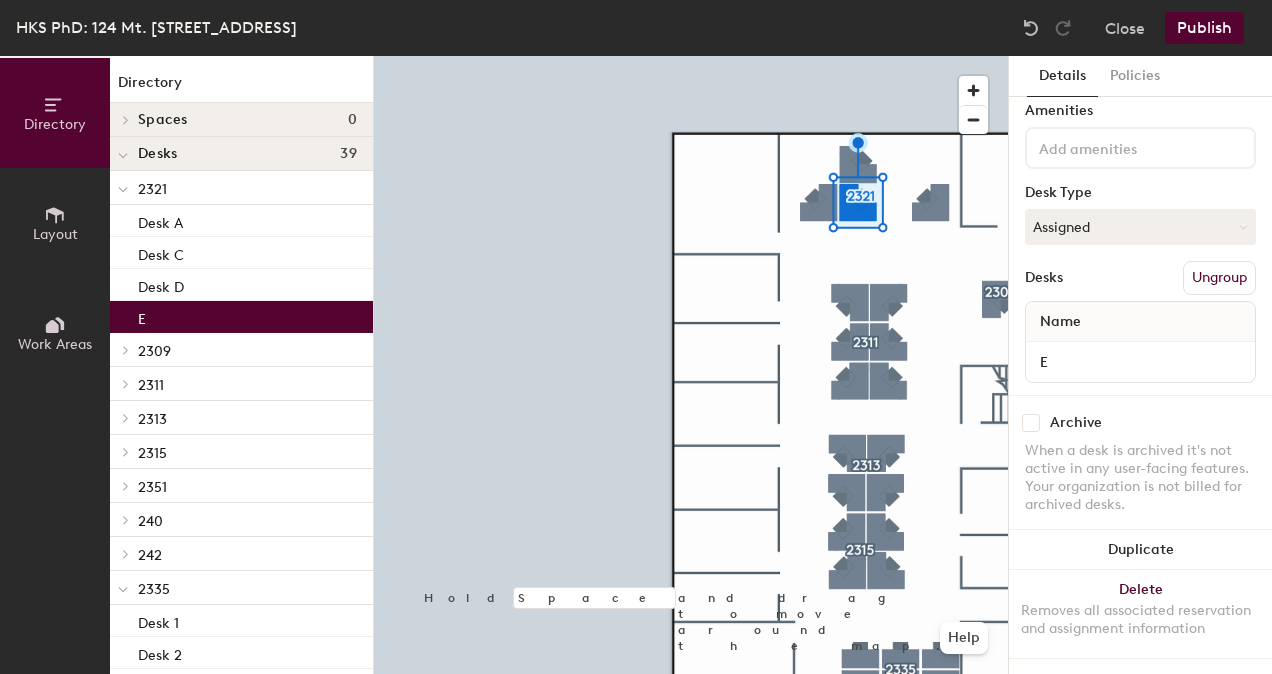 click on "E" 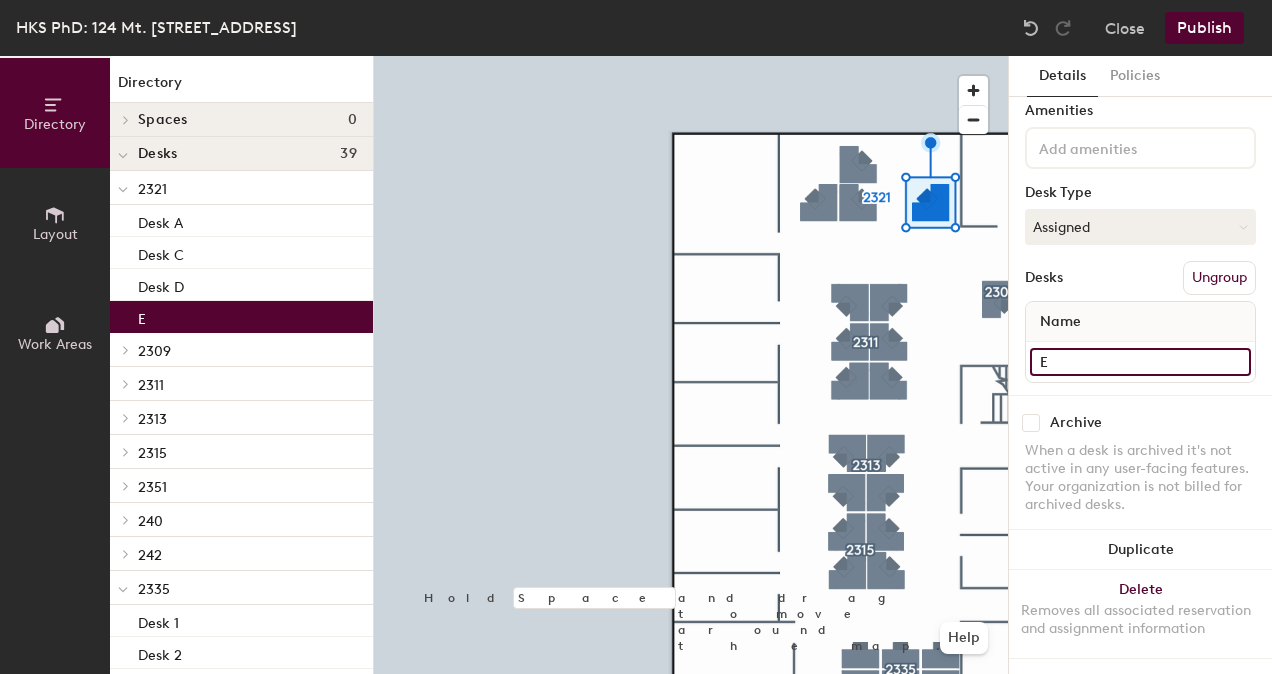 click on "E" 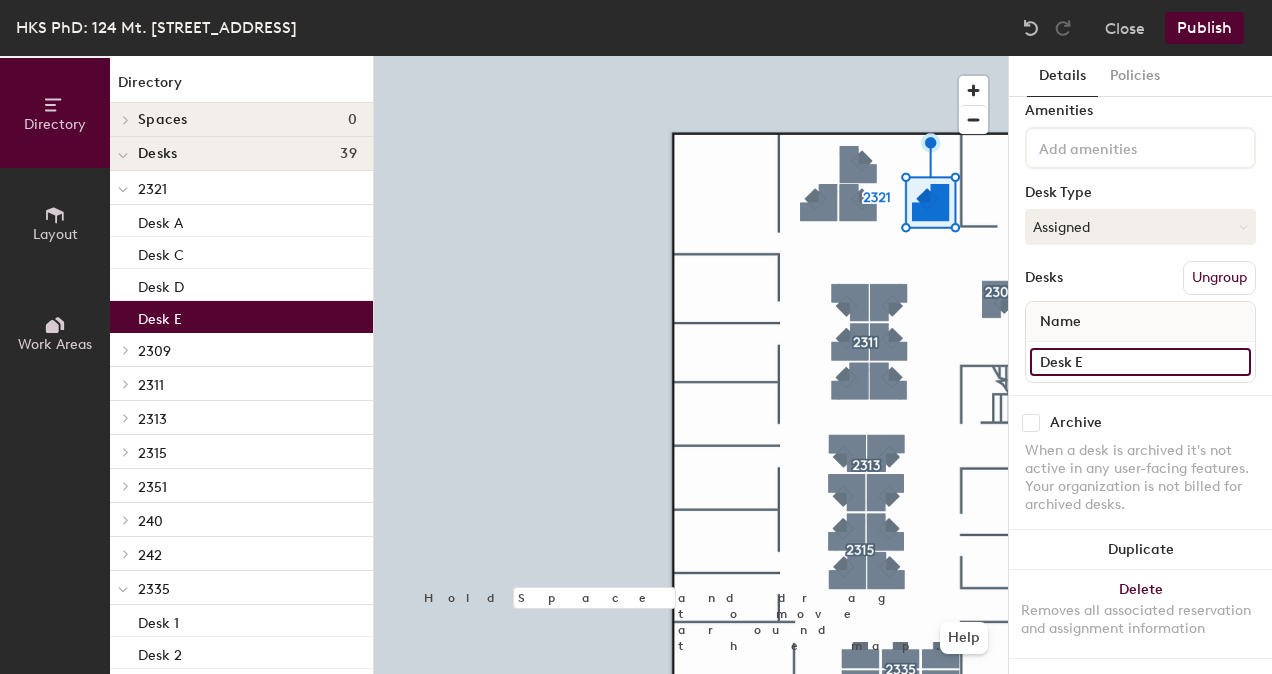 type on "Desk E" 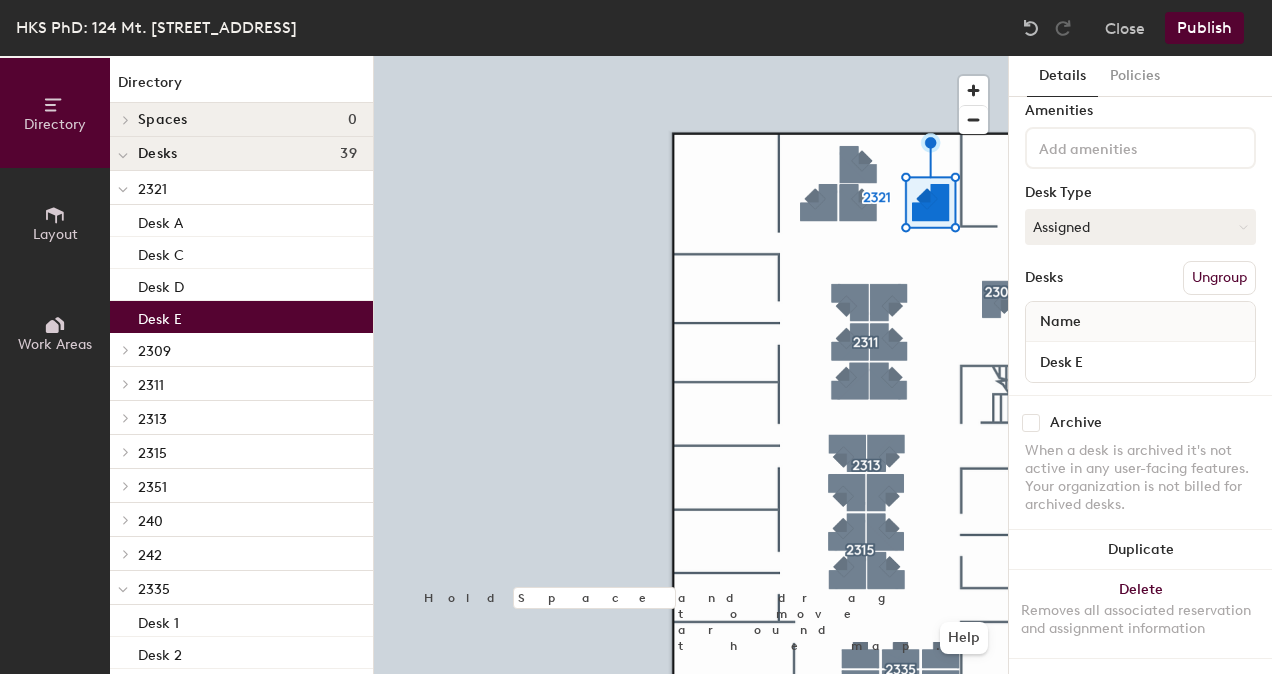 click on "2309" 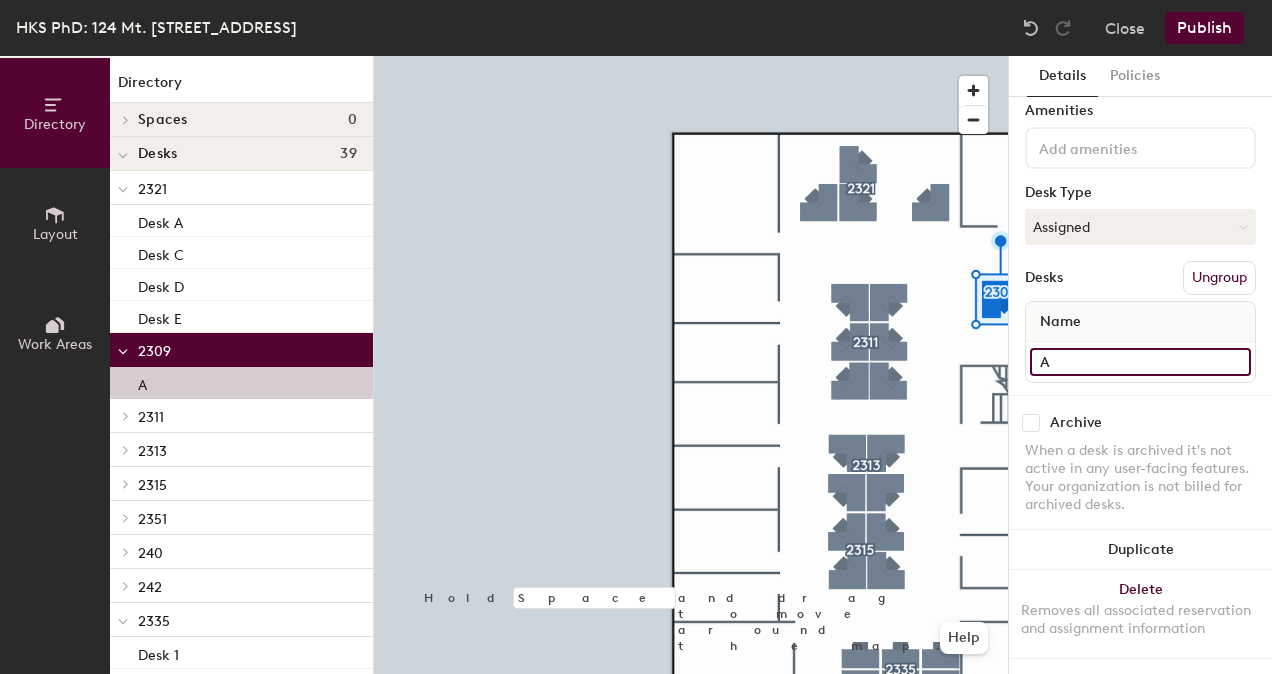click on "A" 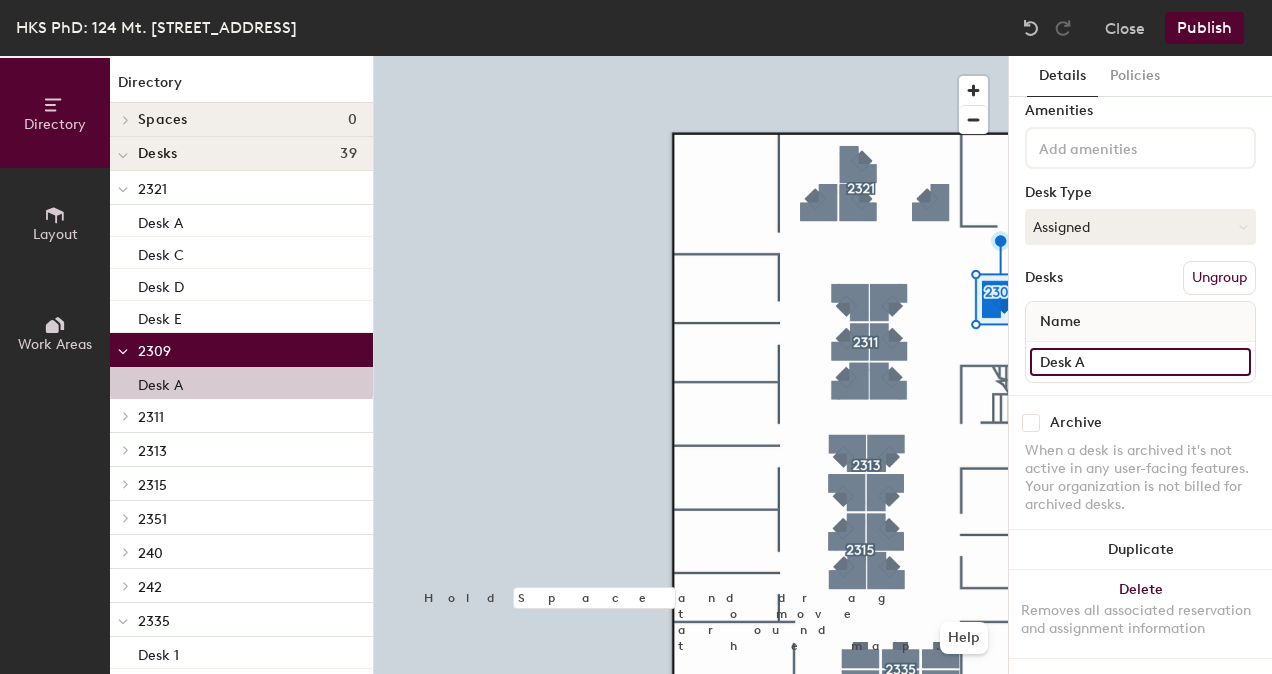 type on "Desk A" 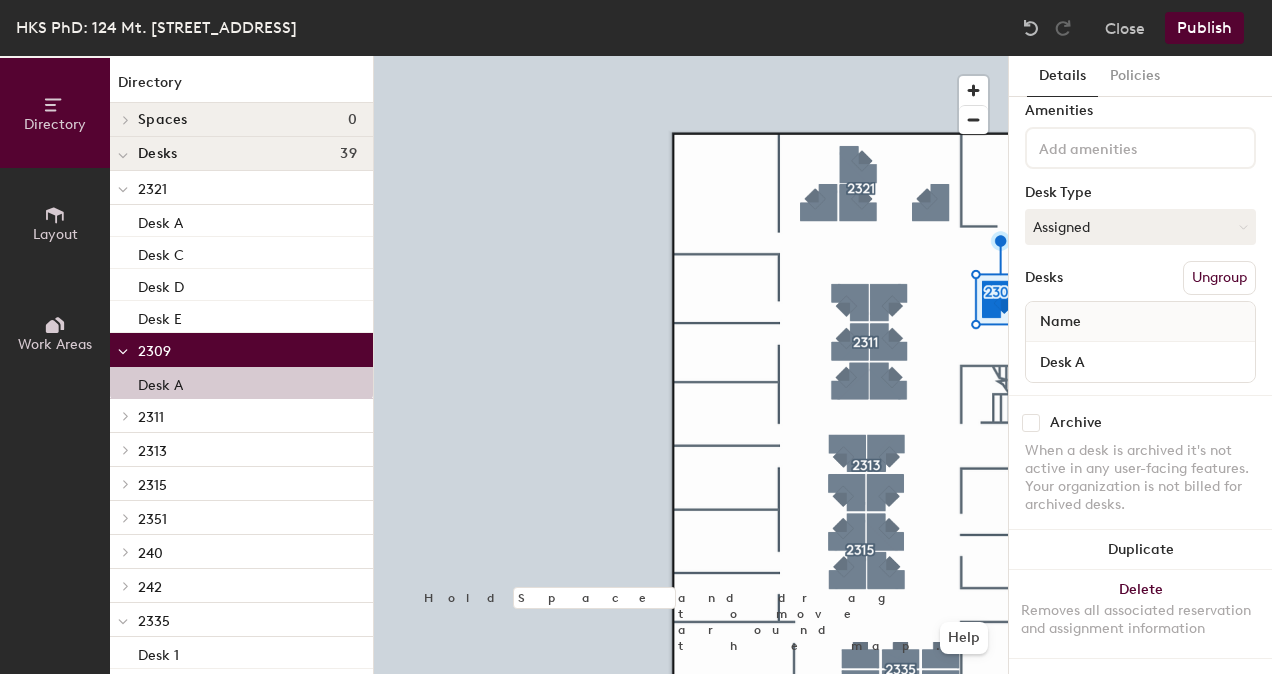 click on "2311" 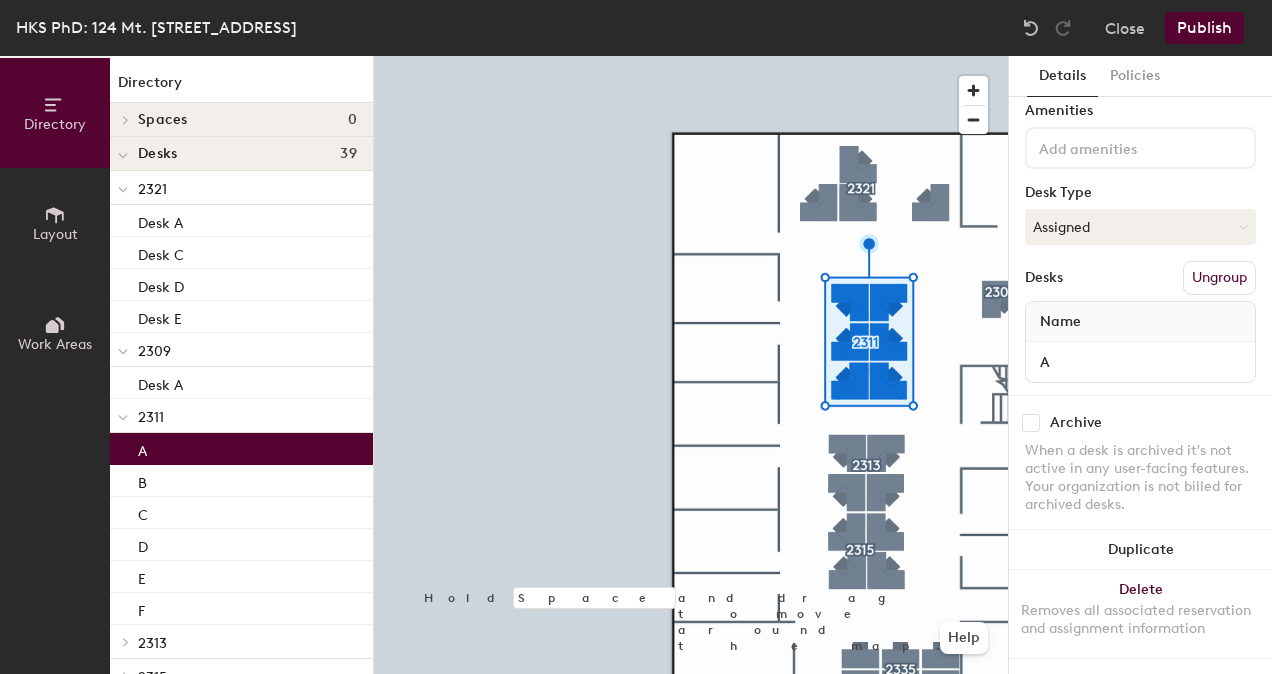 click on "A" 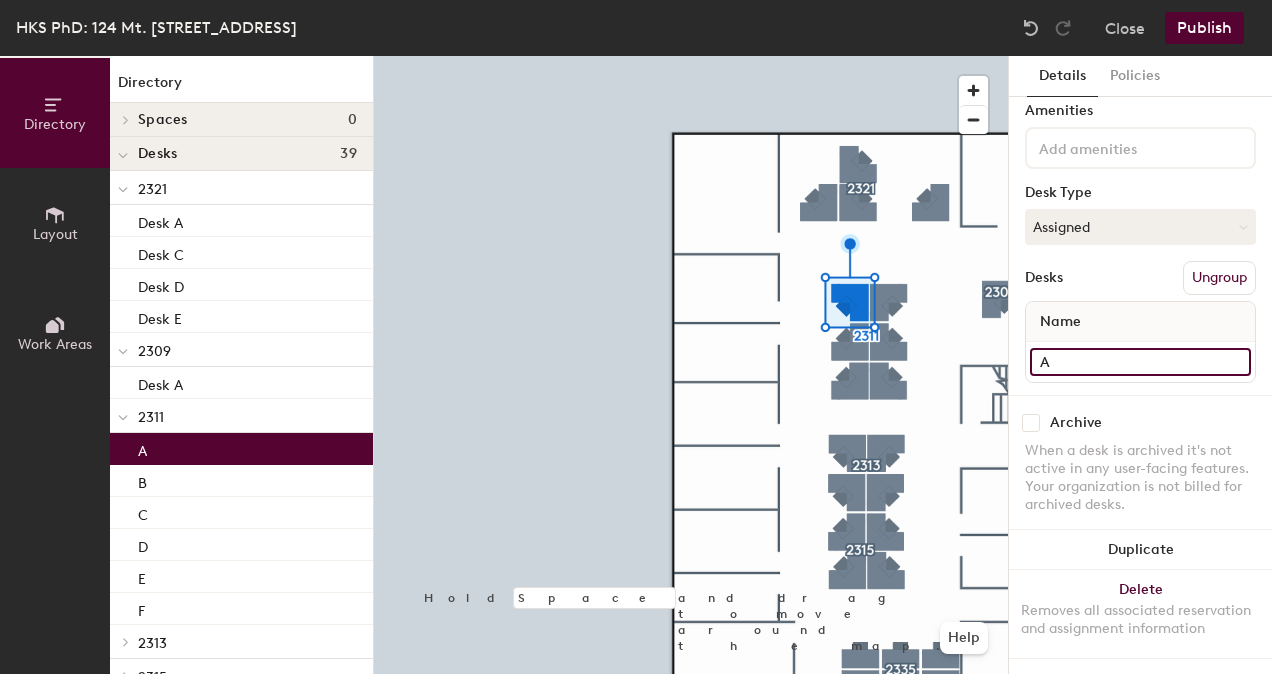 click on "A" 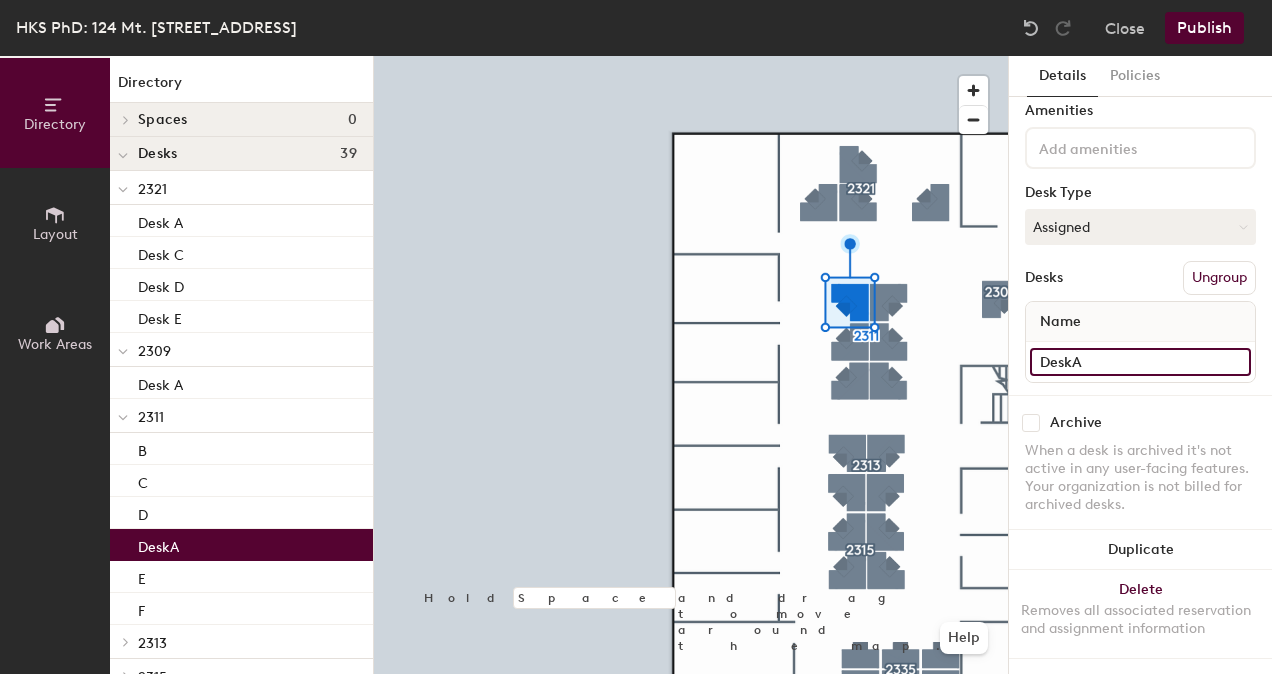 type on "Desk A" 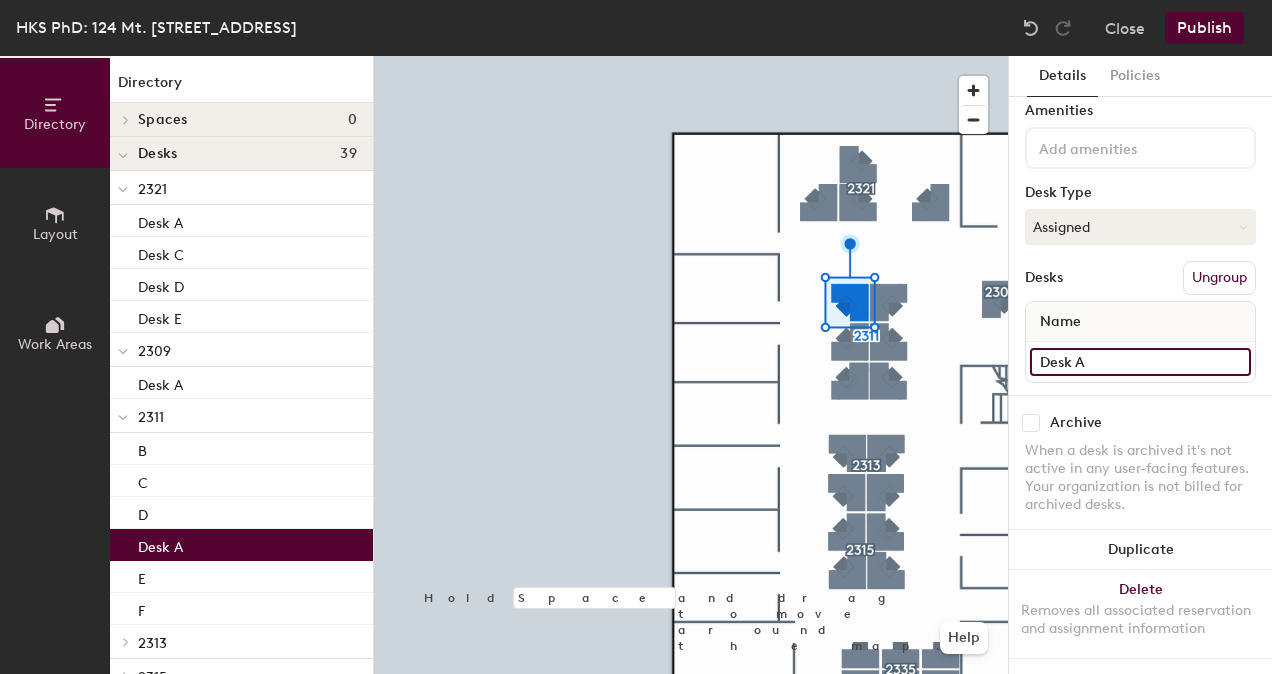 click on "Directory Layout Work Areas Directory Spaces 0 Desks 39 2321 Desk A Desk C Desk D Desk E 2309 Desk A 2311 B C D Desk A E F 2313 A B C D 2315 A B C D 2351 A B C D E F G H 240 A C E 242 B D F 2335 Desk 1 Desk 2 Desk 3 Desk 4 Desk 5 Desk 6 Points of interest 4 Copy/Storage Kitchen Restroom Restroom Hold Space and drag to move around the map. Help Details Policies 2311 Amenities Desk Type Assigned Desks Ungroup Name Desk A Archive When a desk is archived it's not active in any user-facing features. Your organization is not billed for archived desks. Duplicate Delete Removes all associated reservation and assignment information" 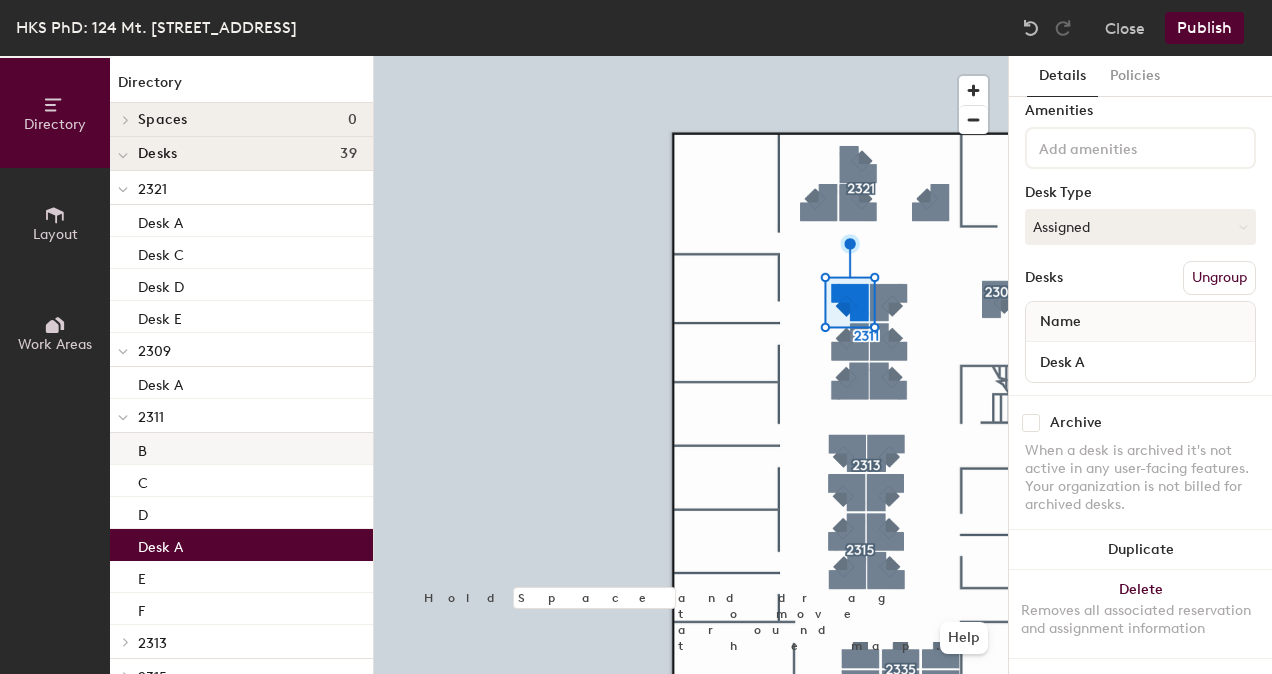 click on "B" 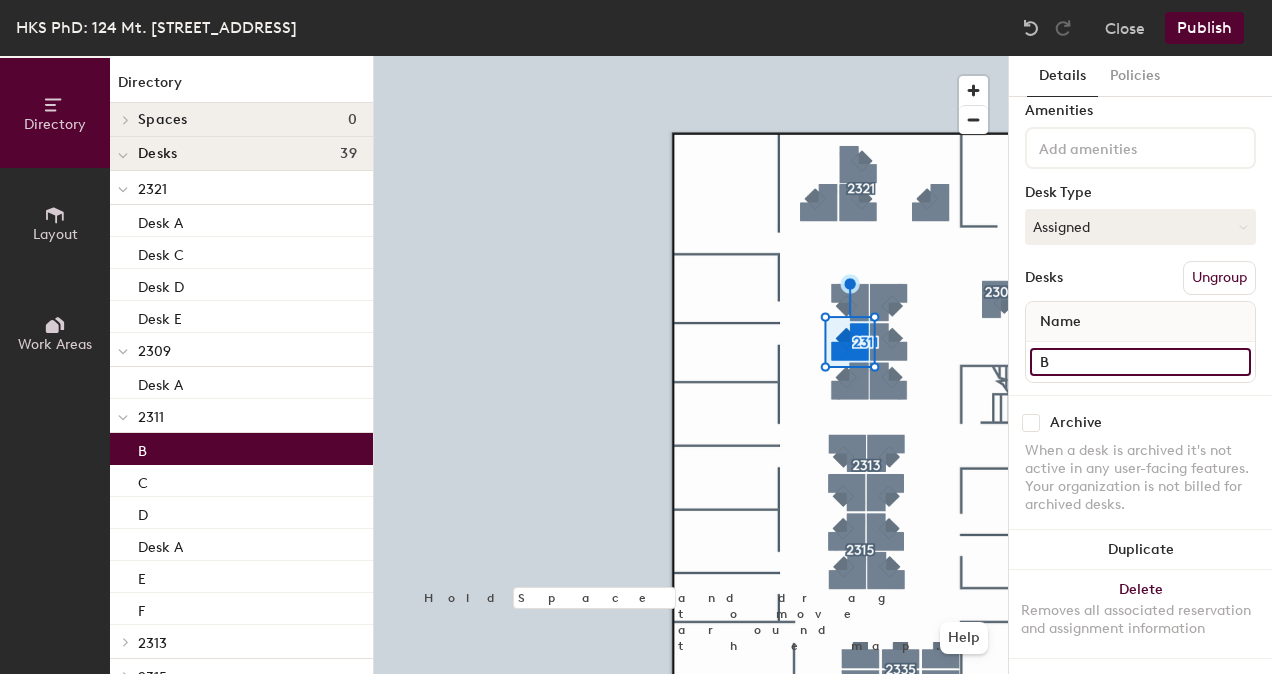 click on "B" 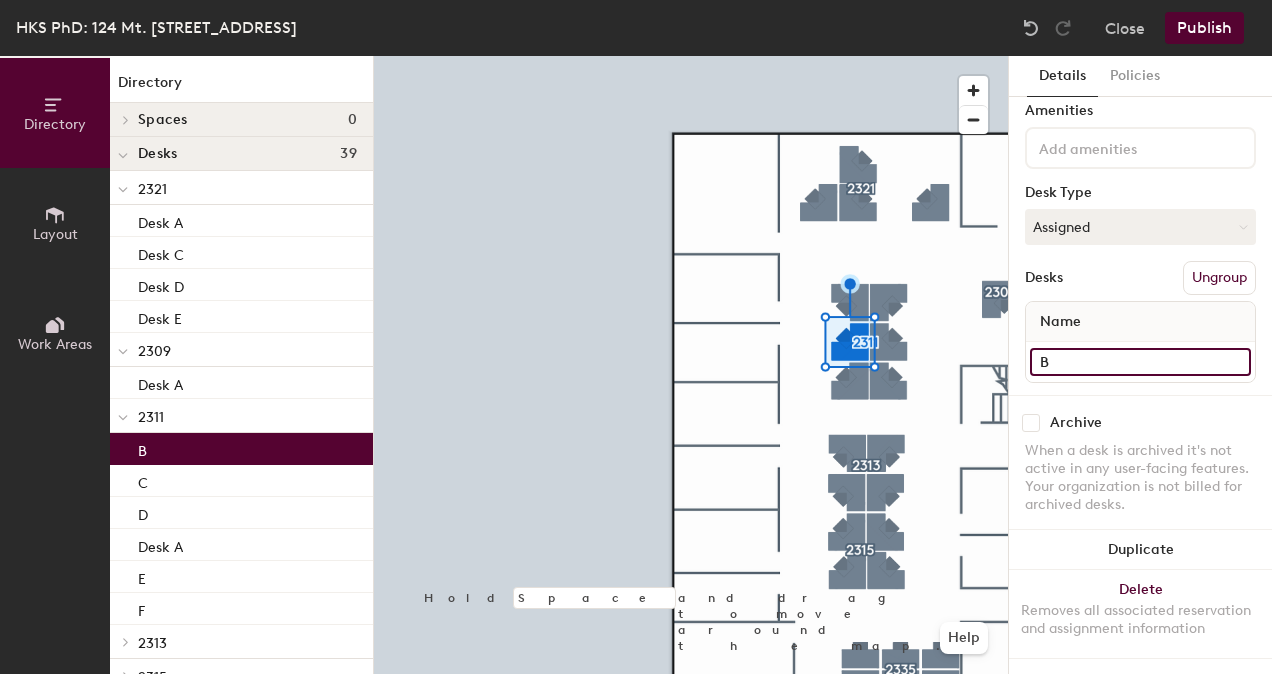 paste on "Desk" 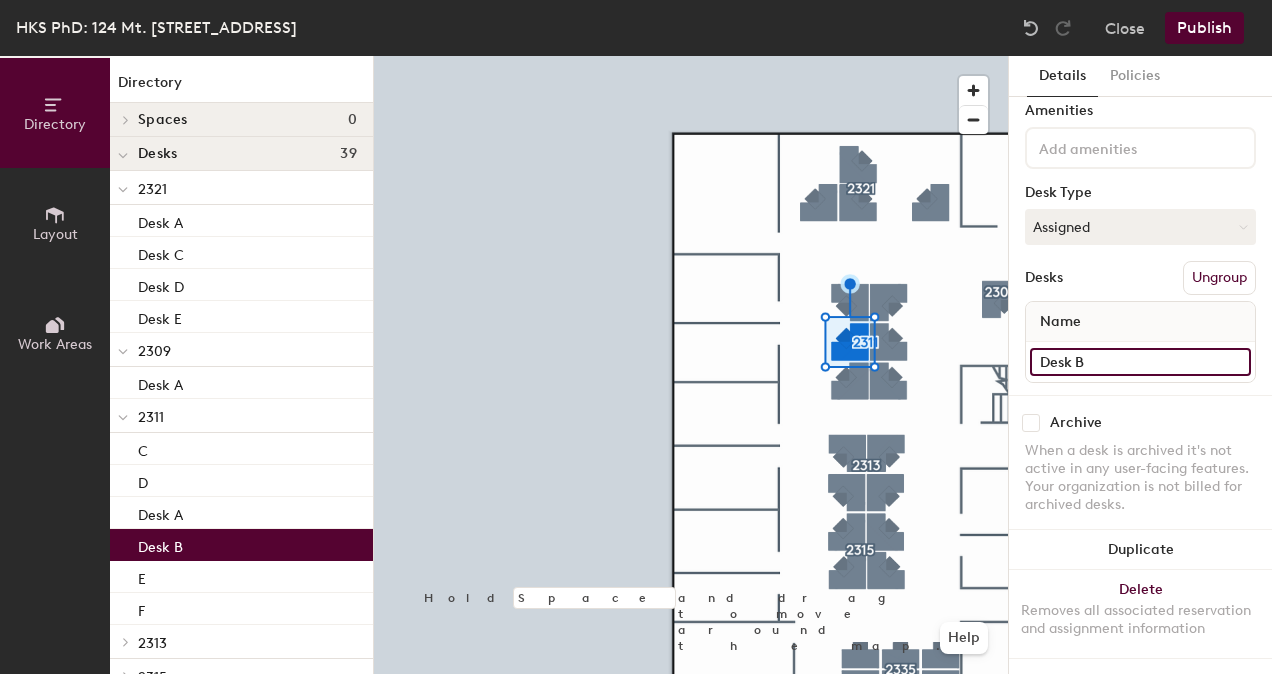 type on "Desk B" 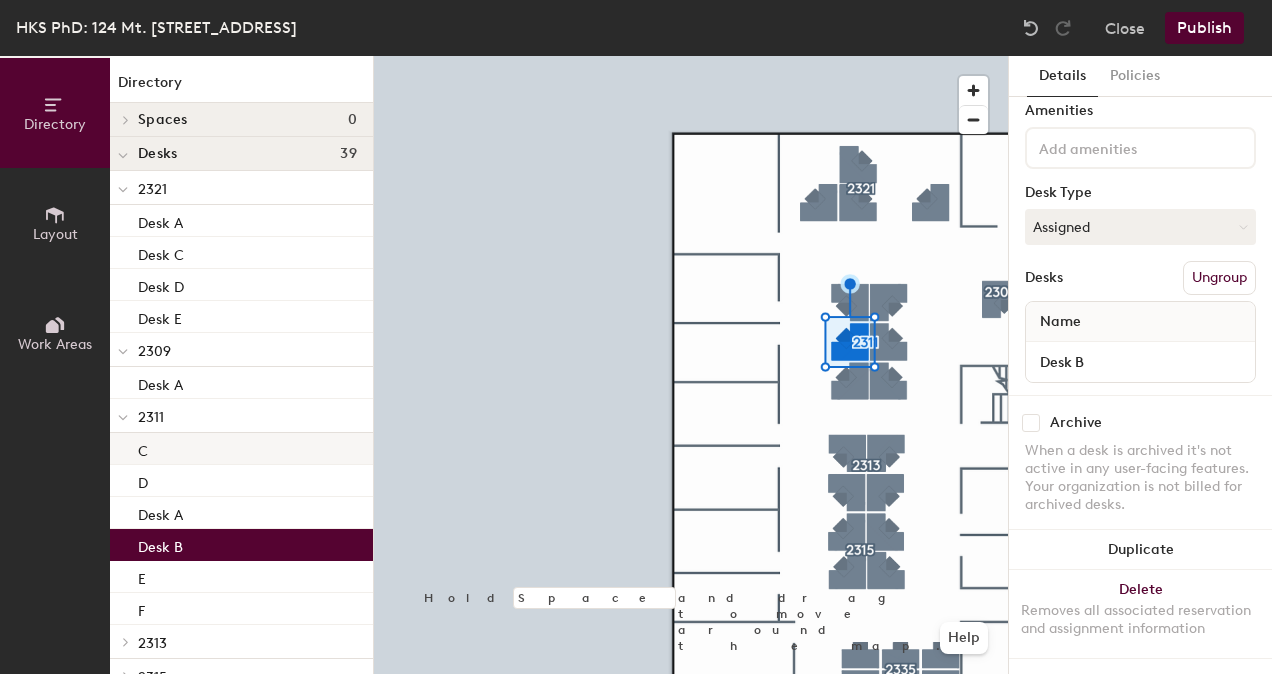 click on "C" 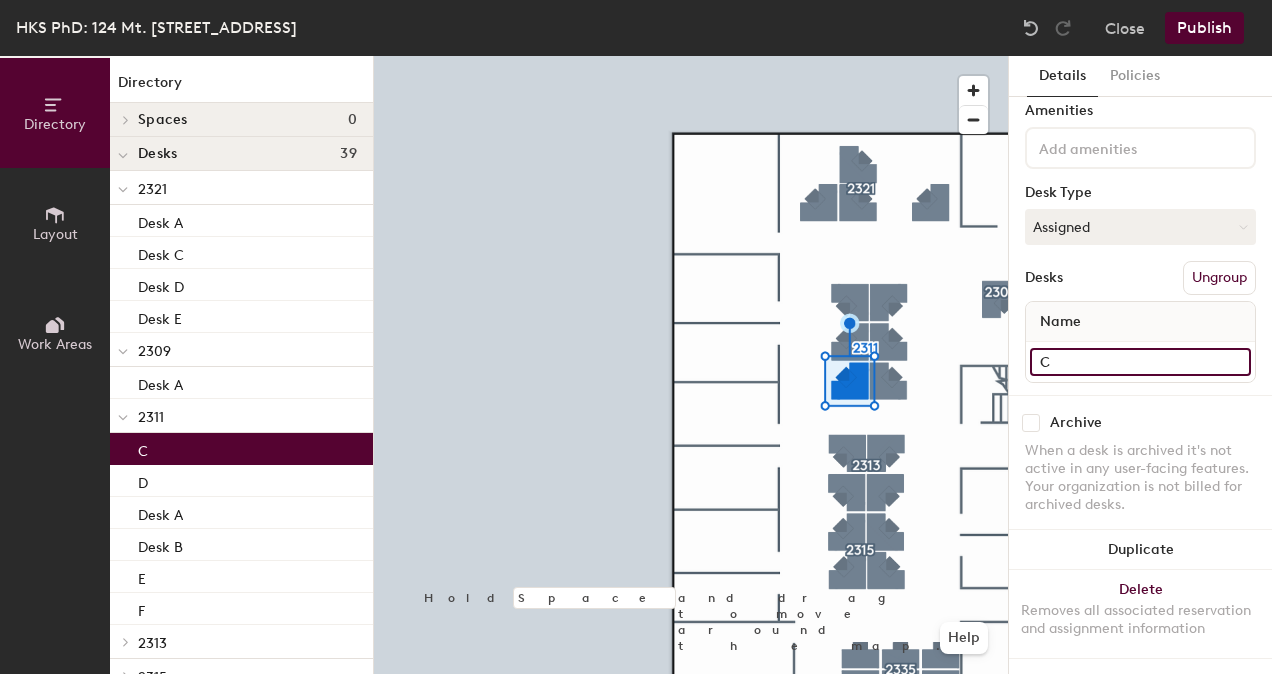 click on "C" 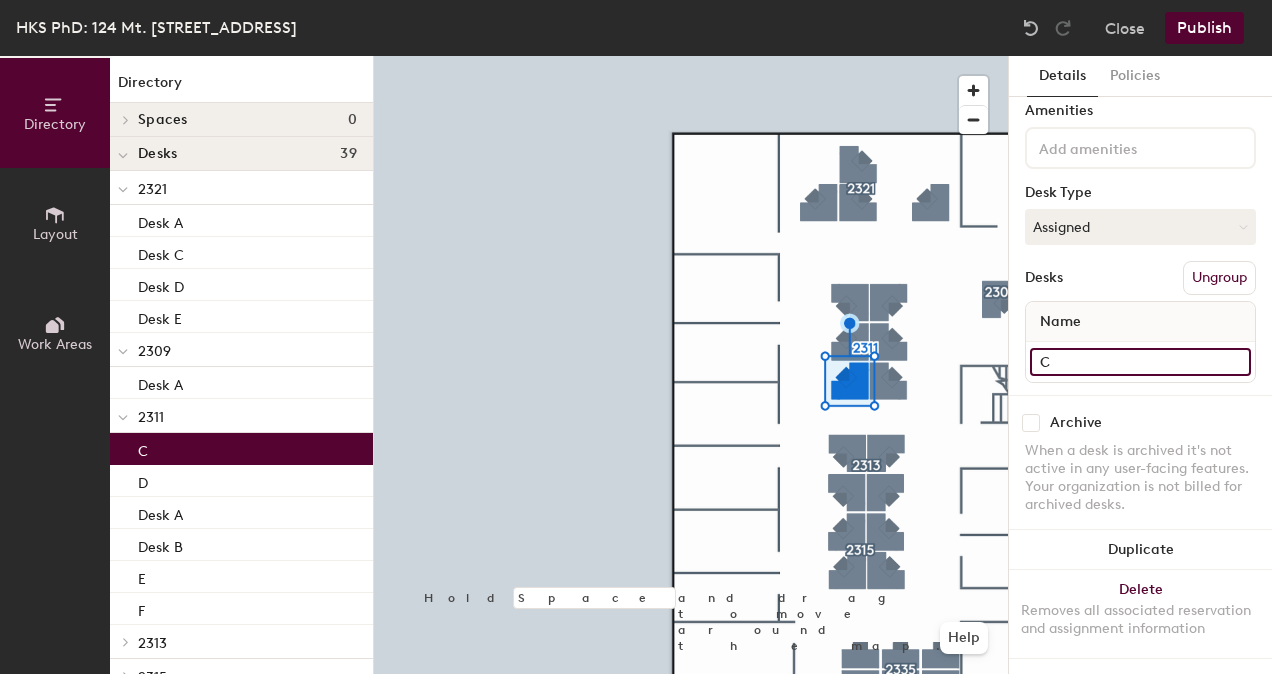 paste on "Desk" 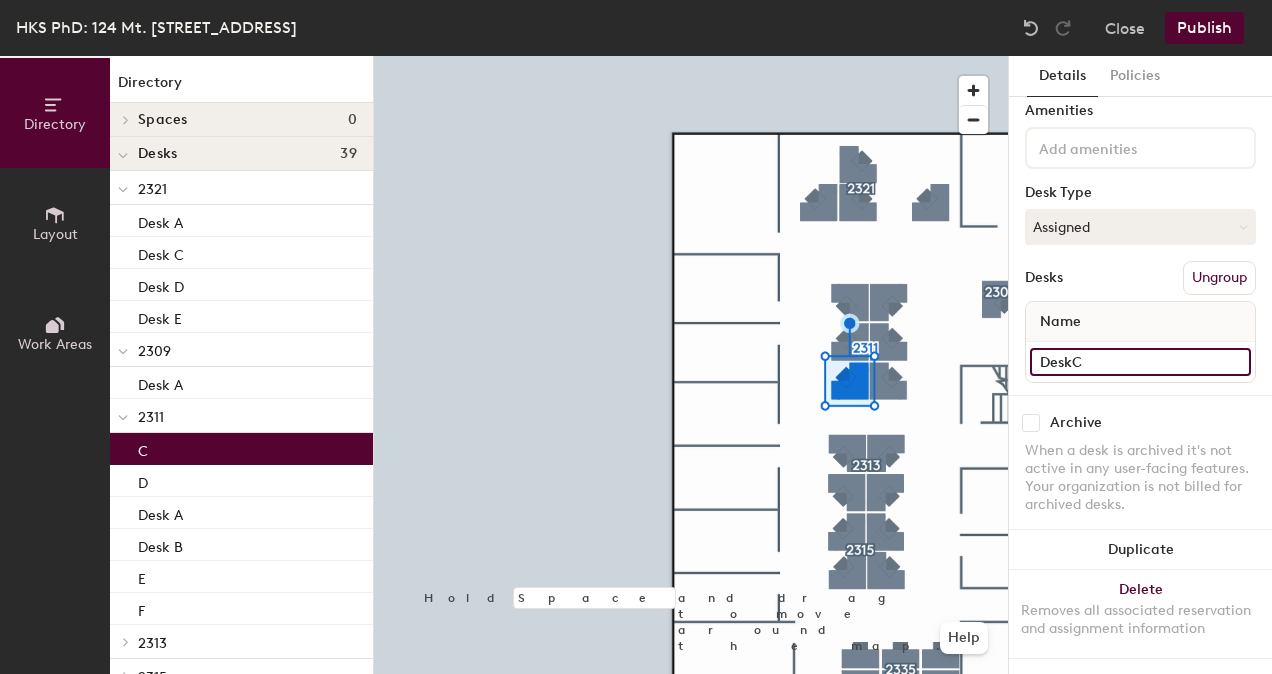 type on "Desk C" 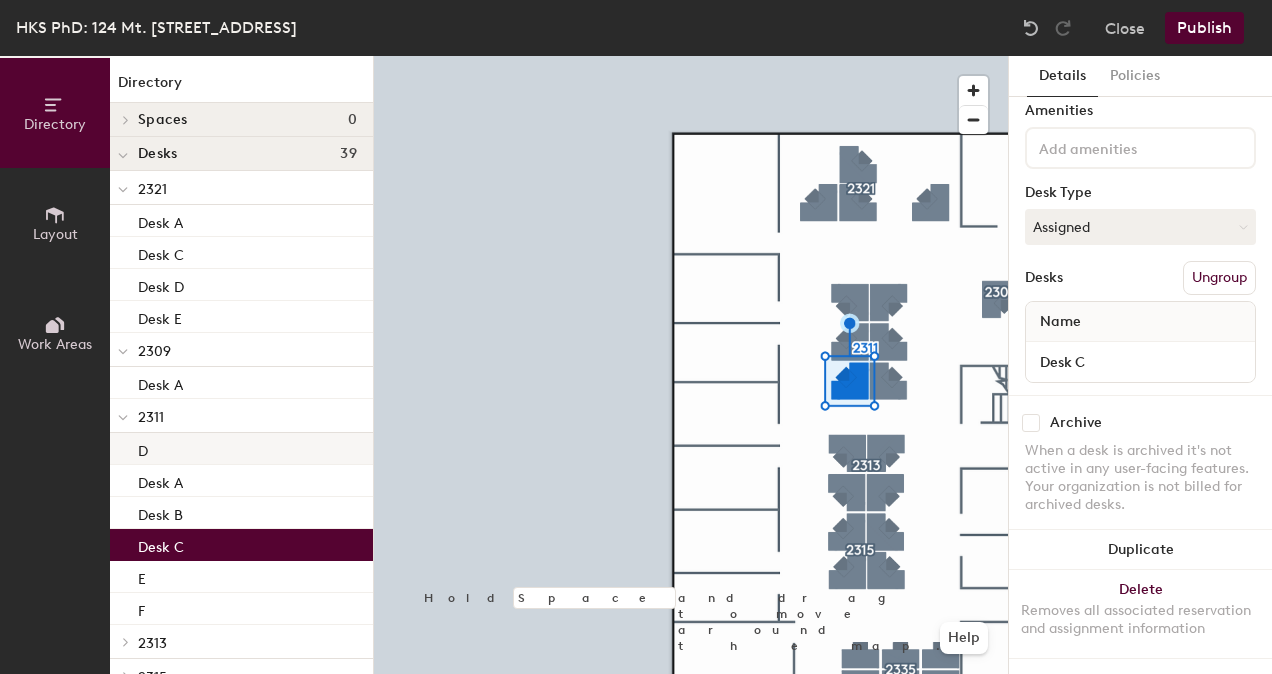 click on "D" 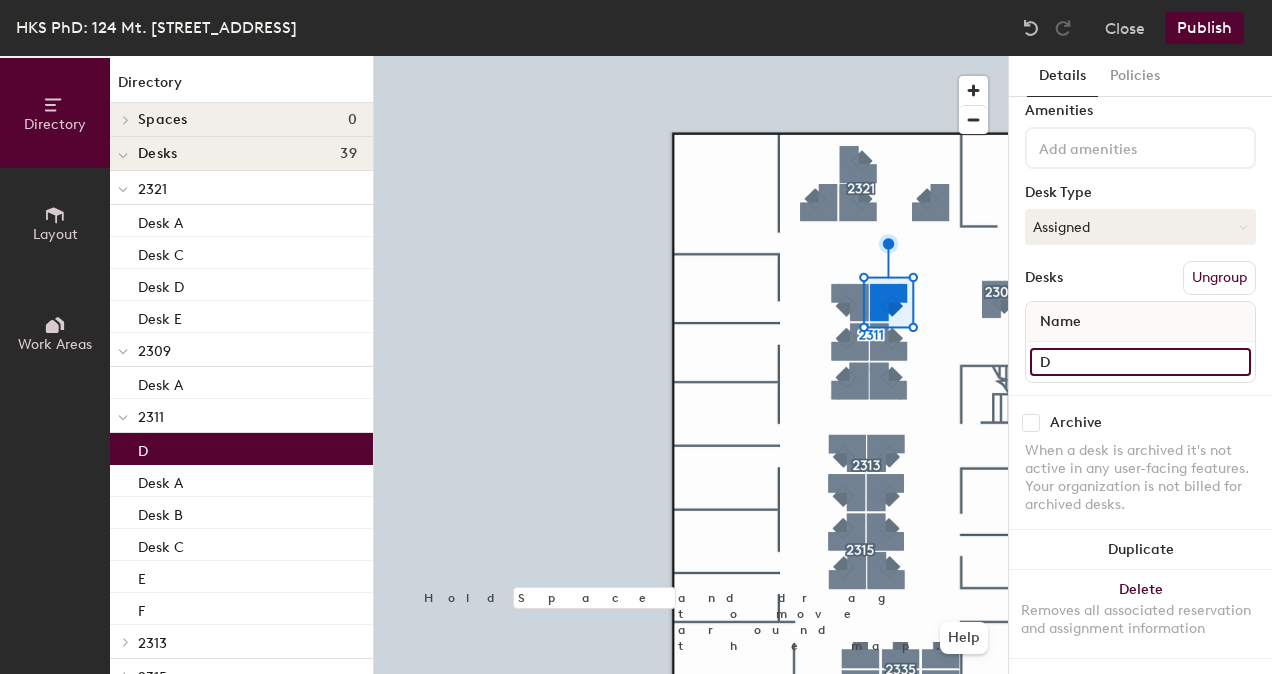 click on "D" 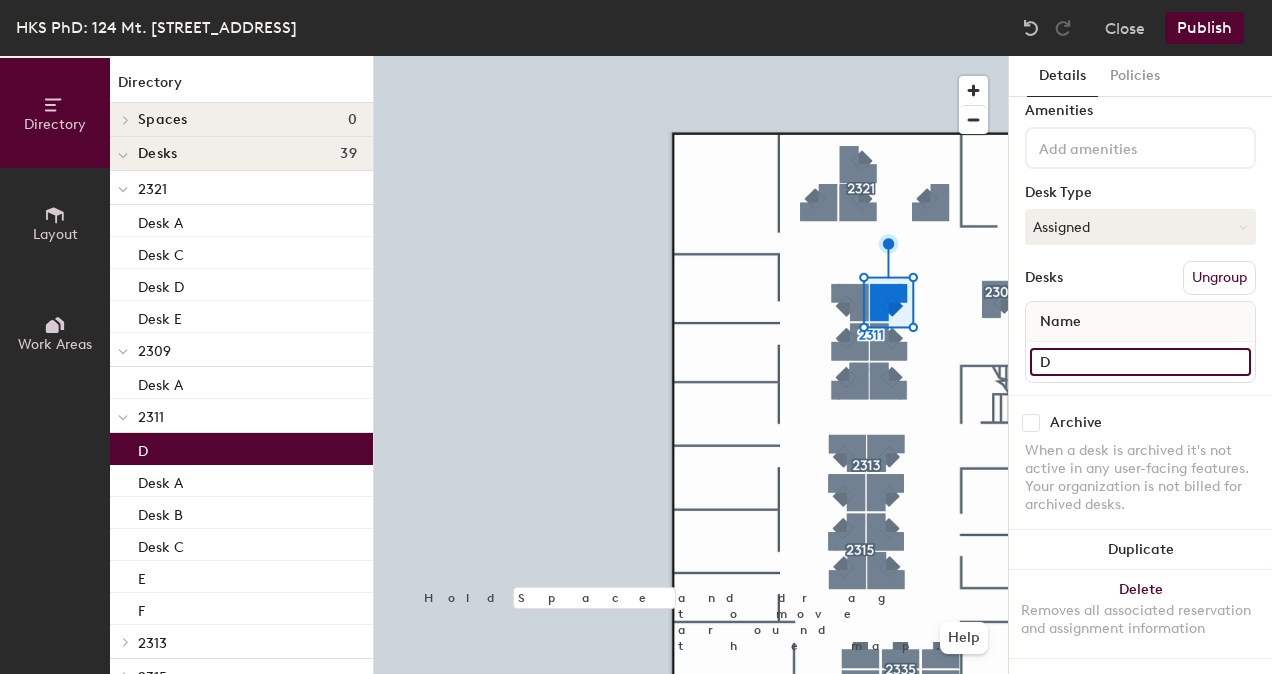 paste on "eskD" 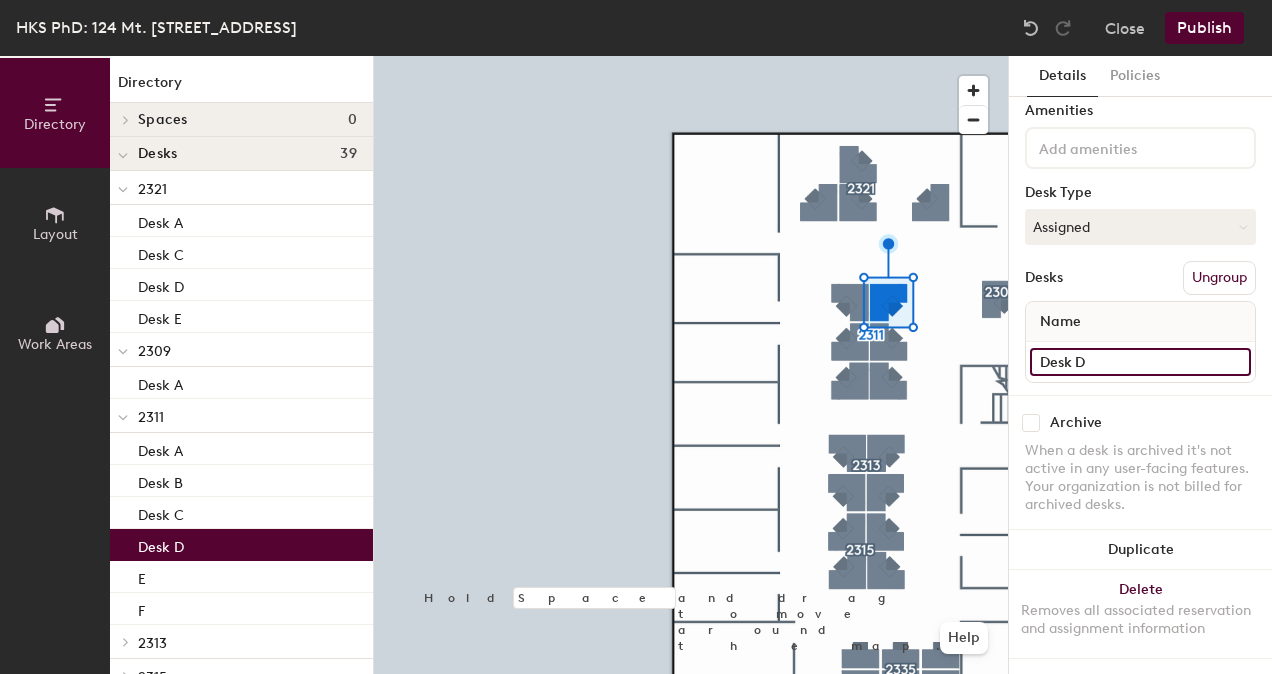 type on "Desk D" 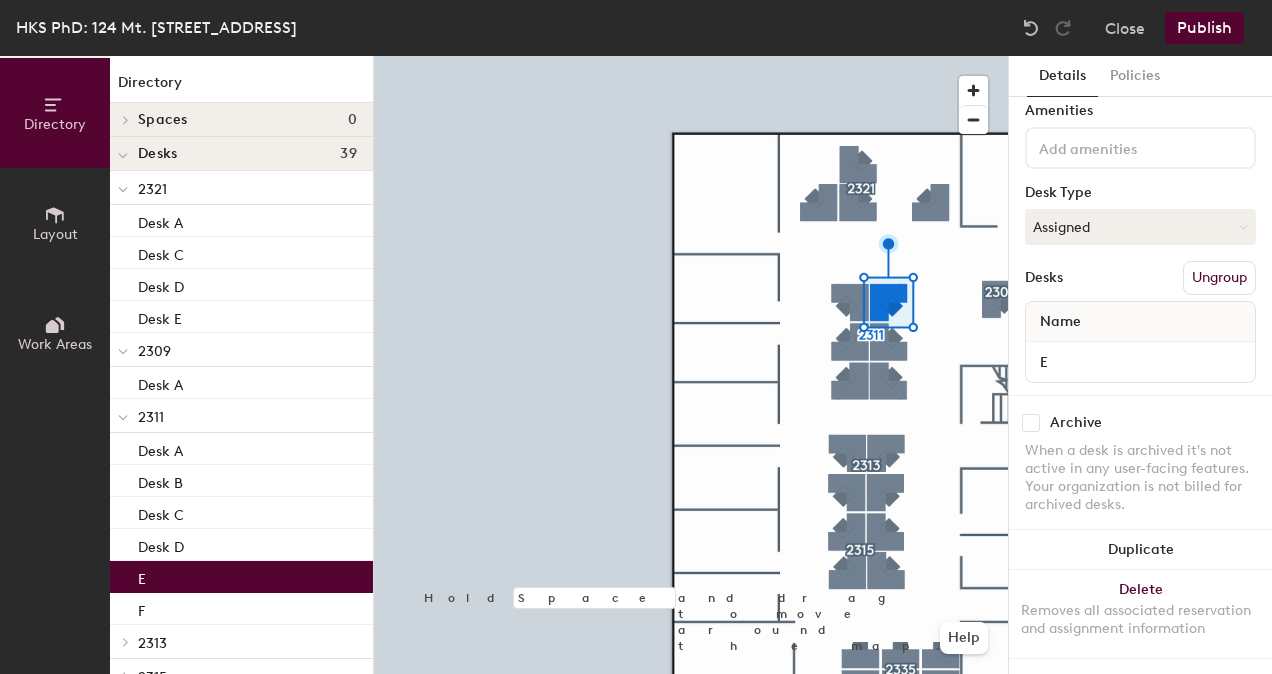 click on "E" 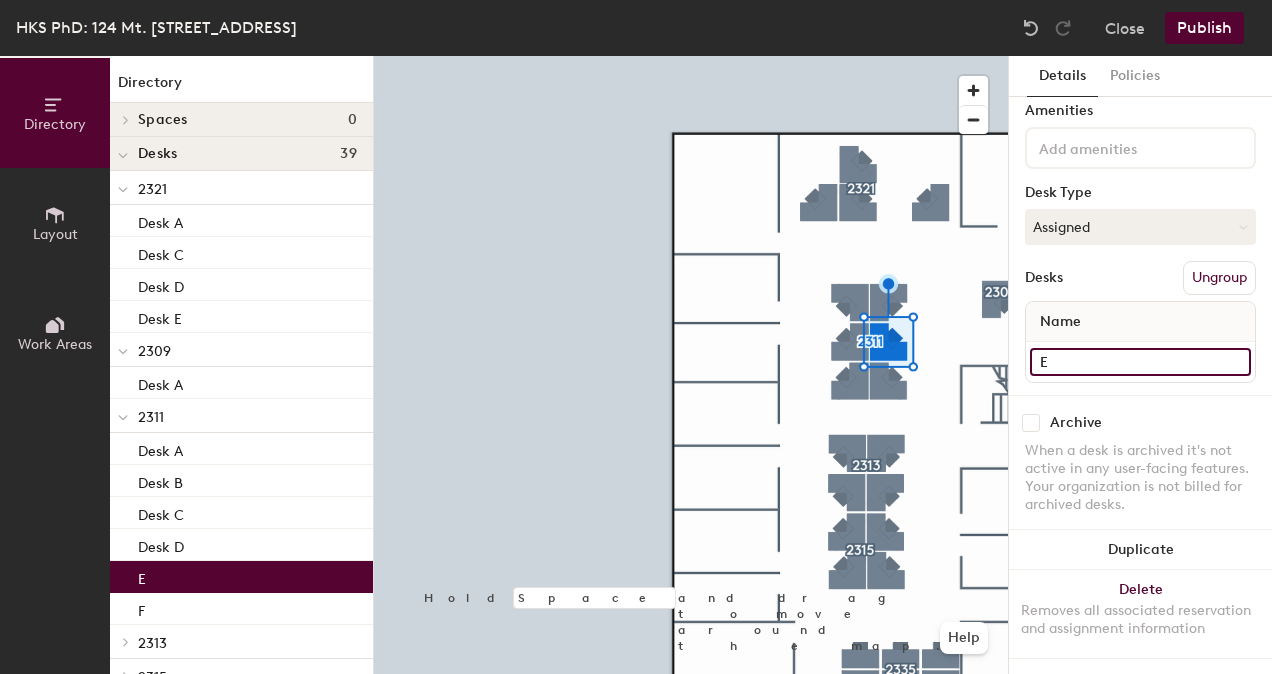 click on "E" 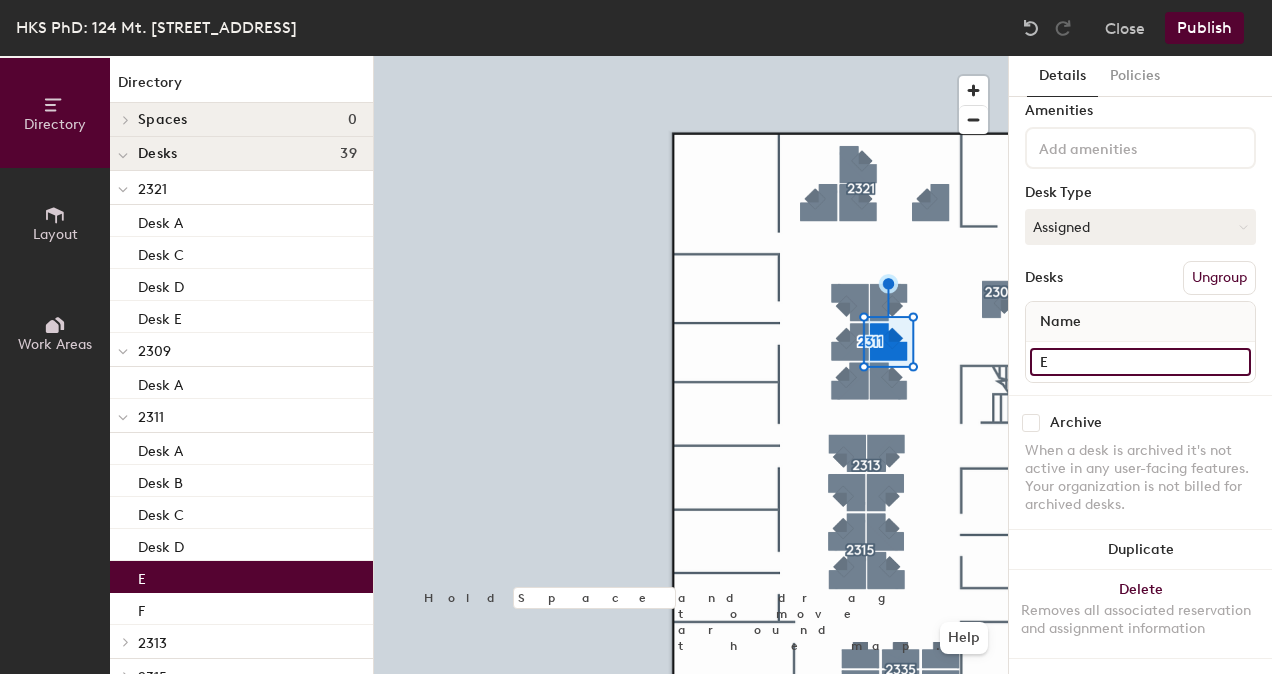 paste on "Desk" 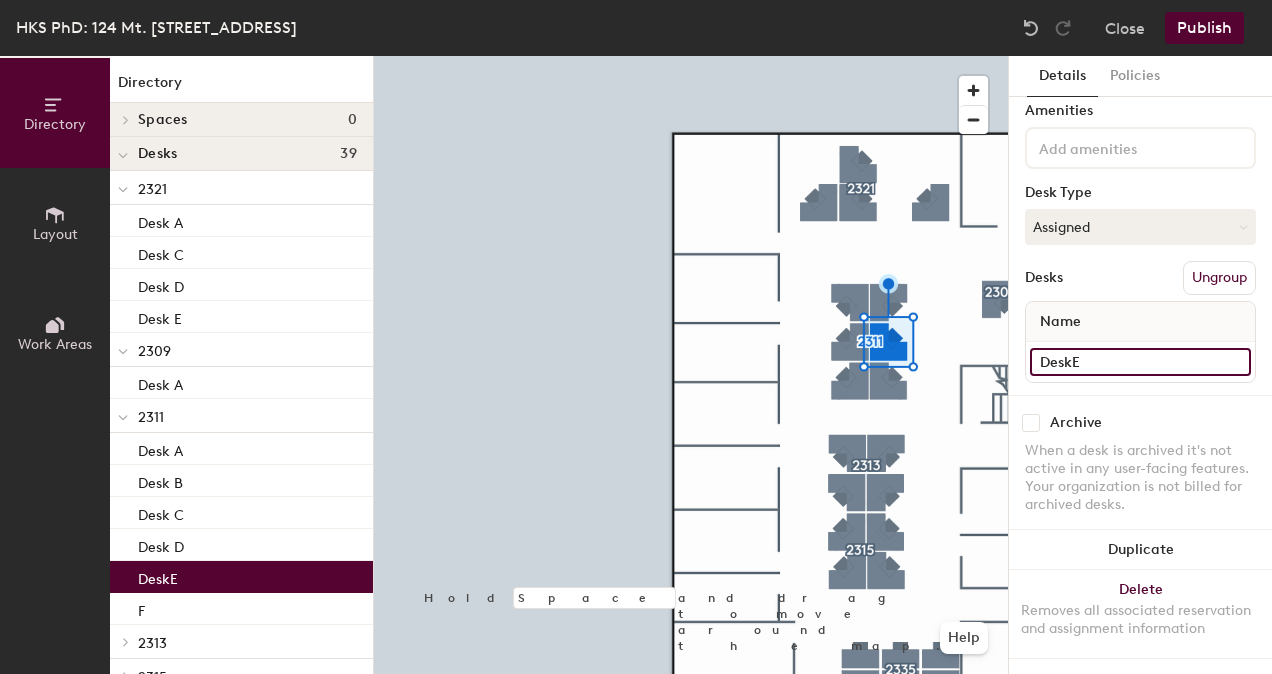 type on "Desk E" 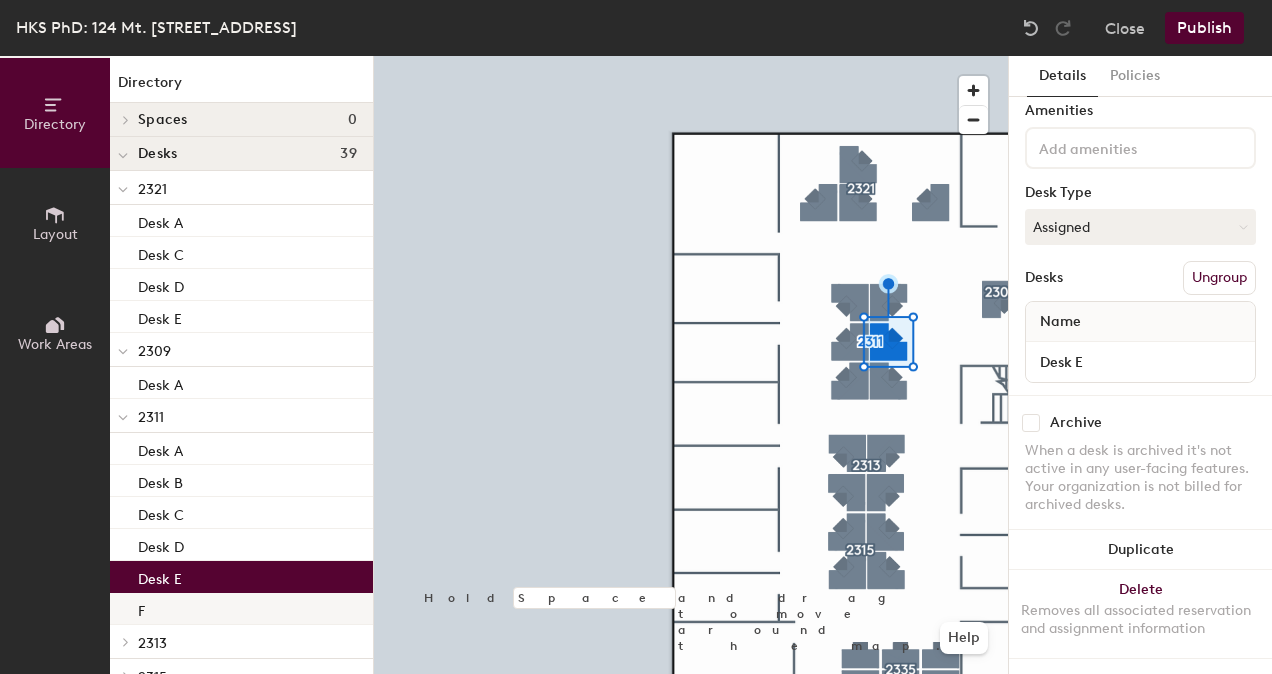 click on "F" 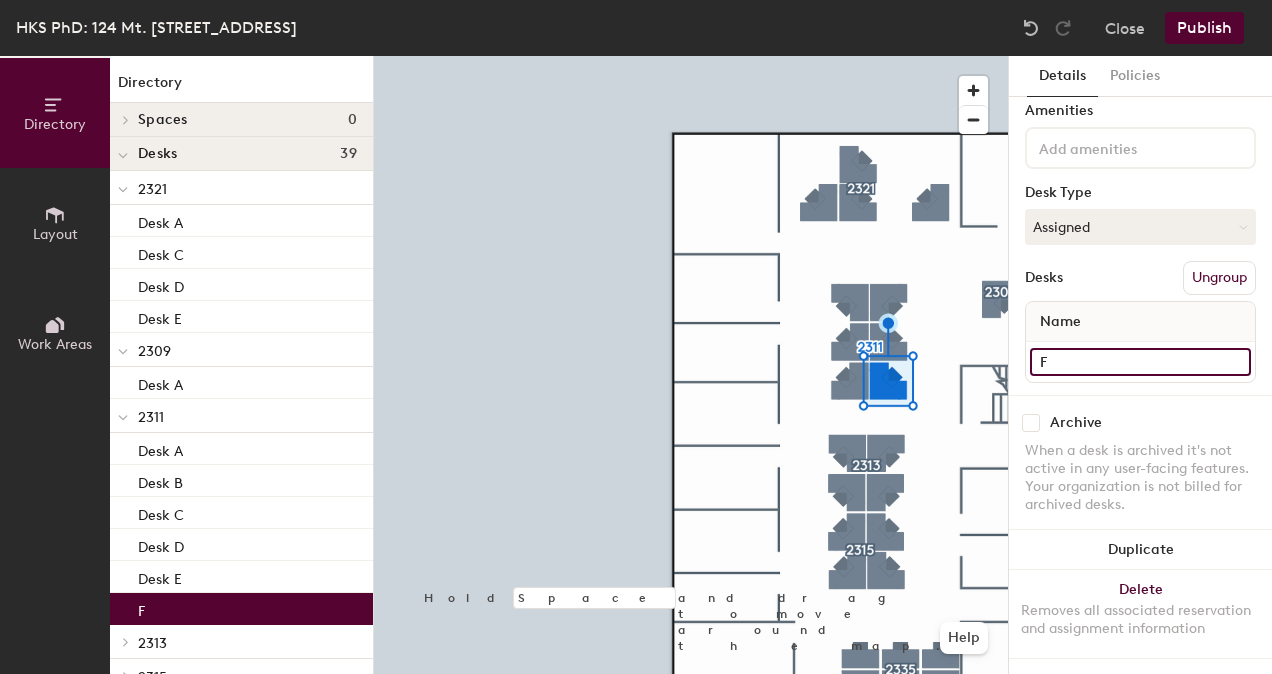 click on "F" 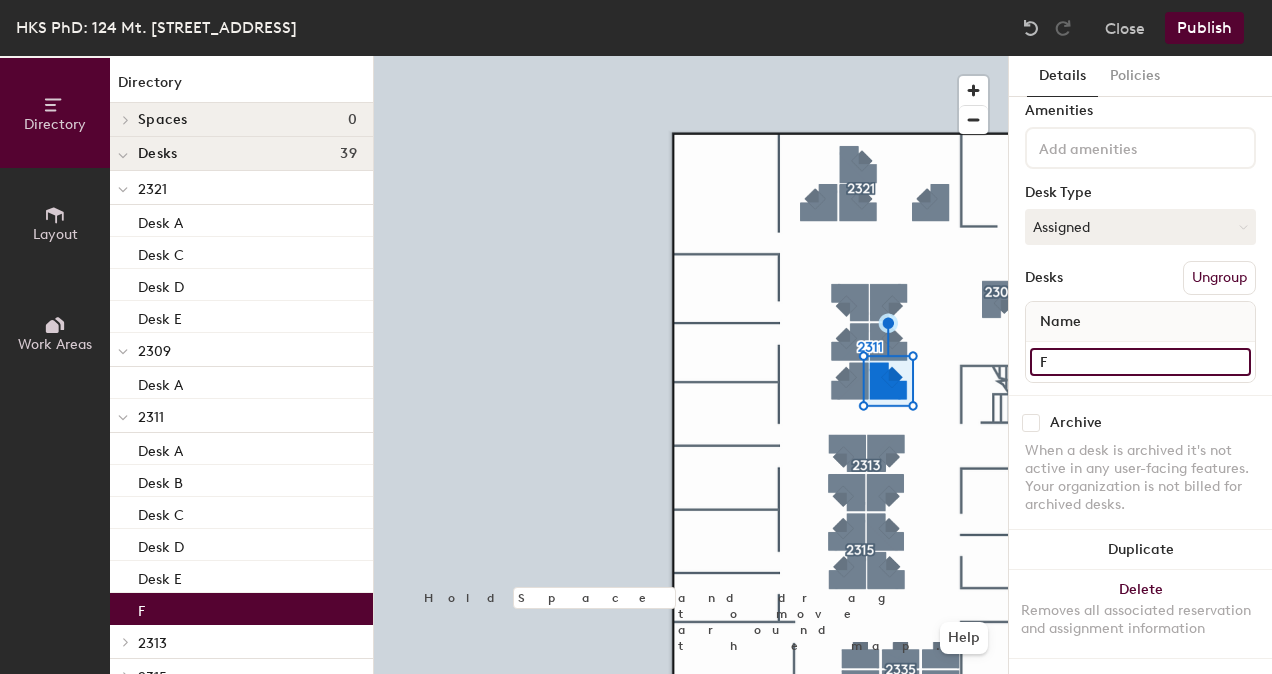 paste on "Desk" 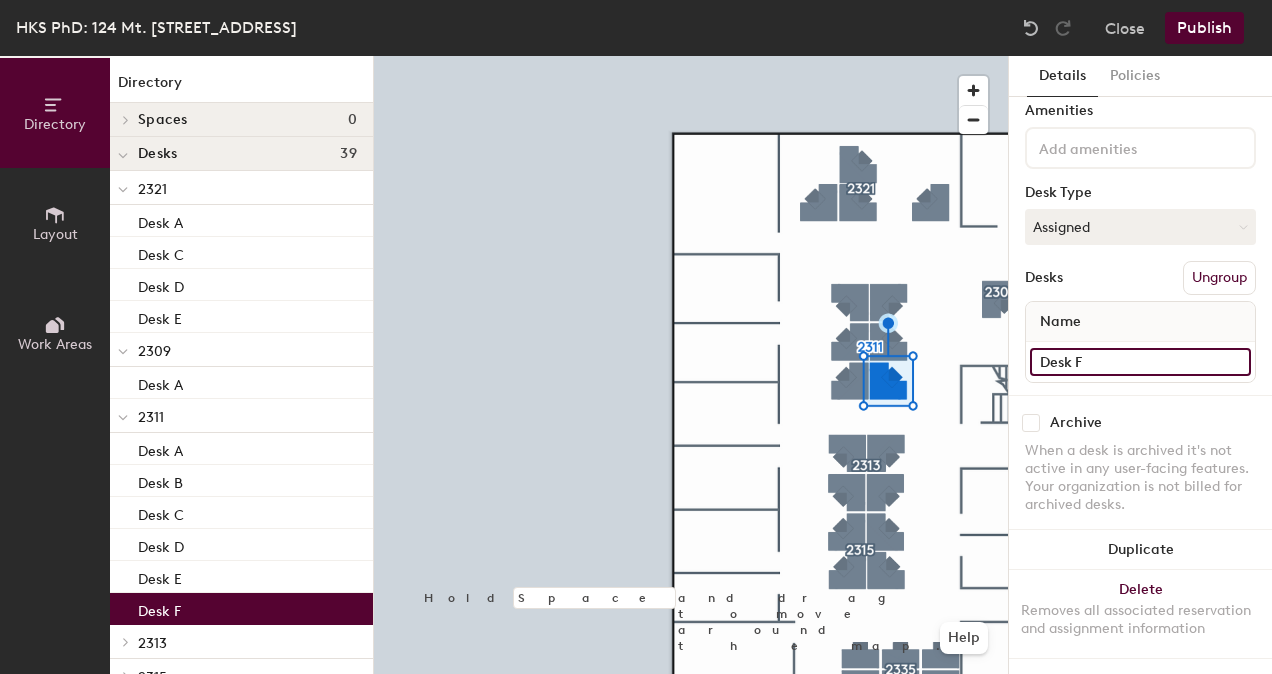 type on "Desk F" 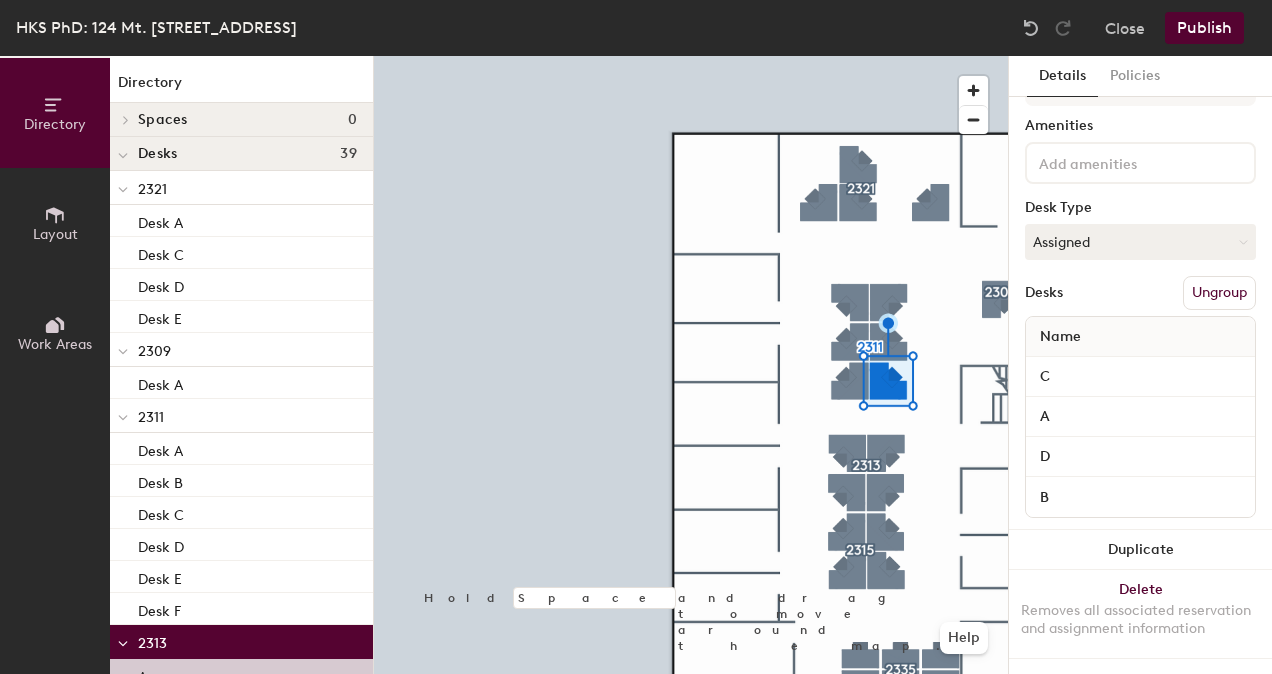 scroll, scrollTop: 70, scrollLeft: 0, axis: vertical 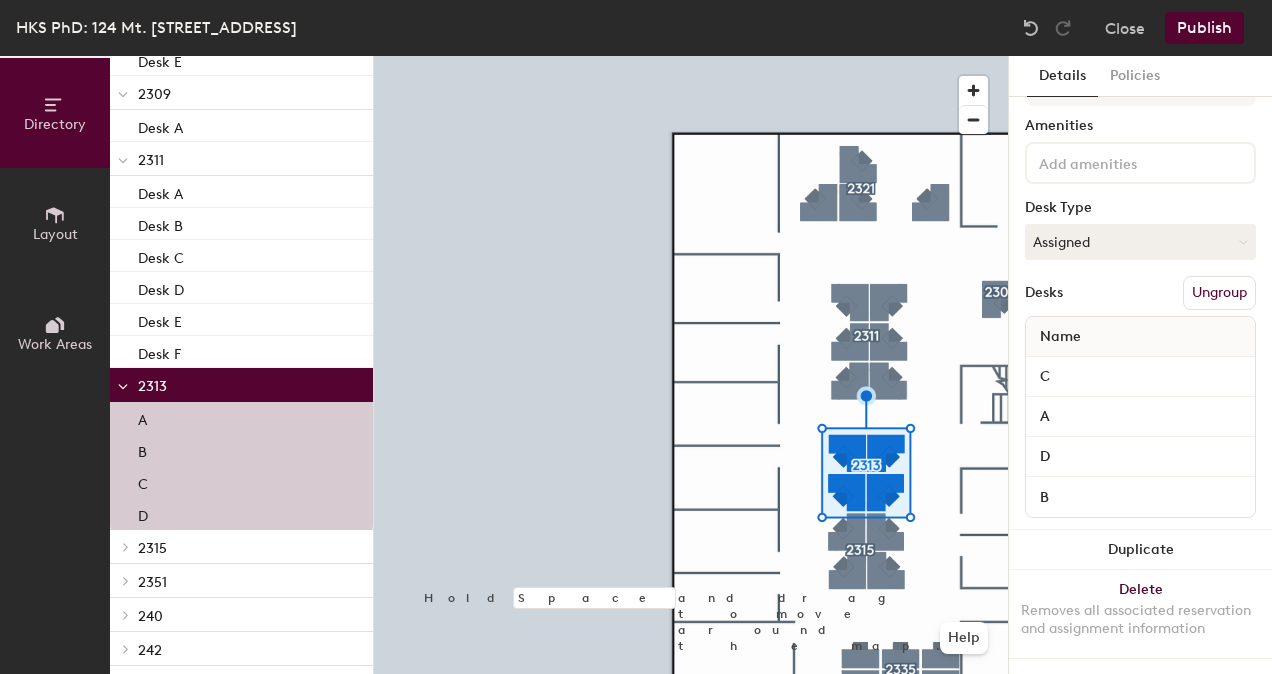 click on "A" 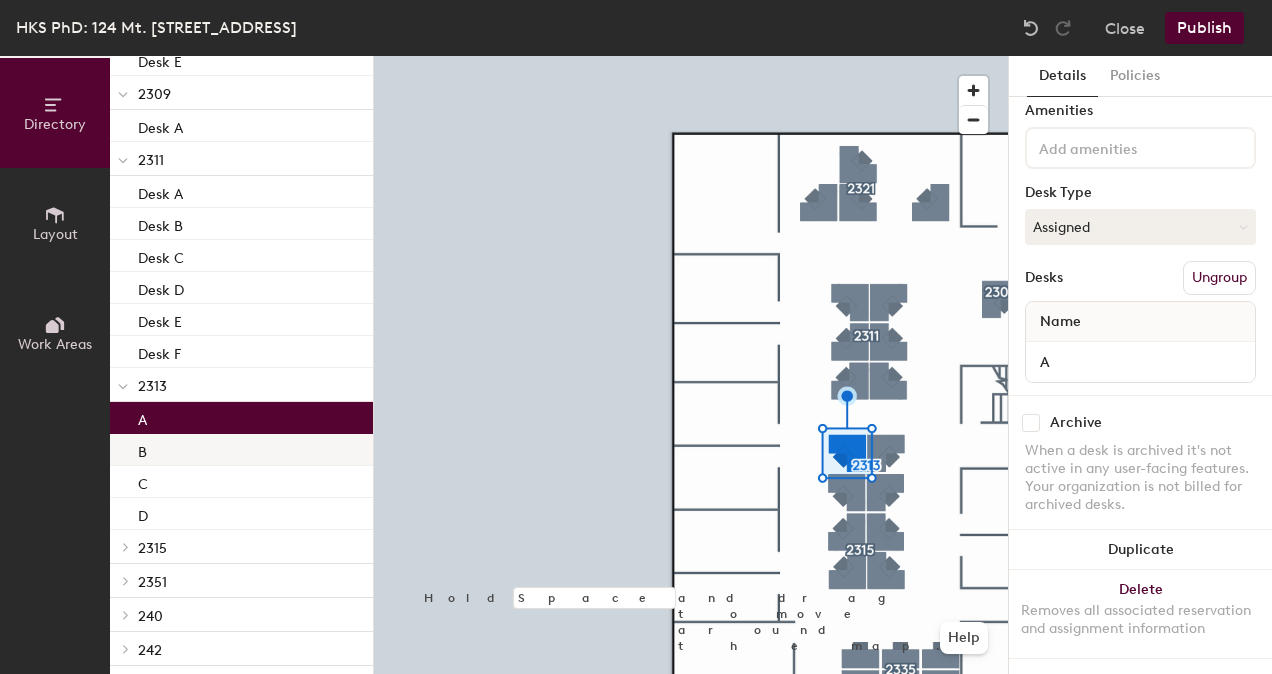 click on "B" 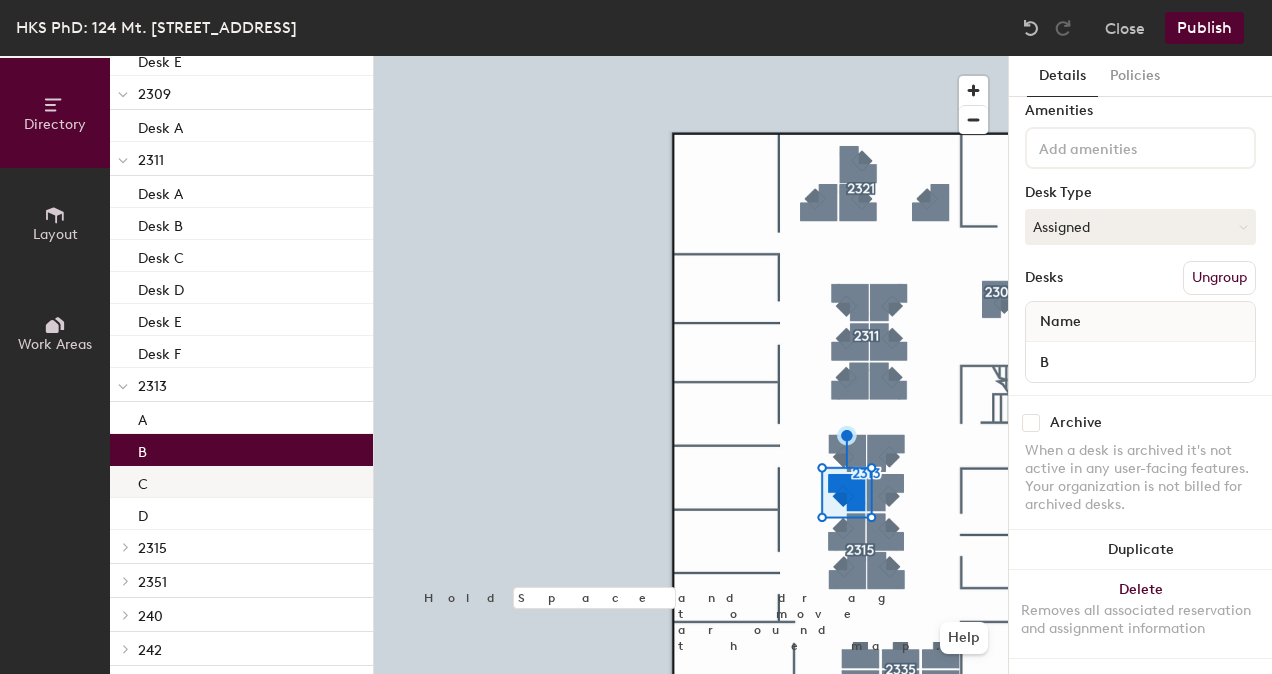click on "C" 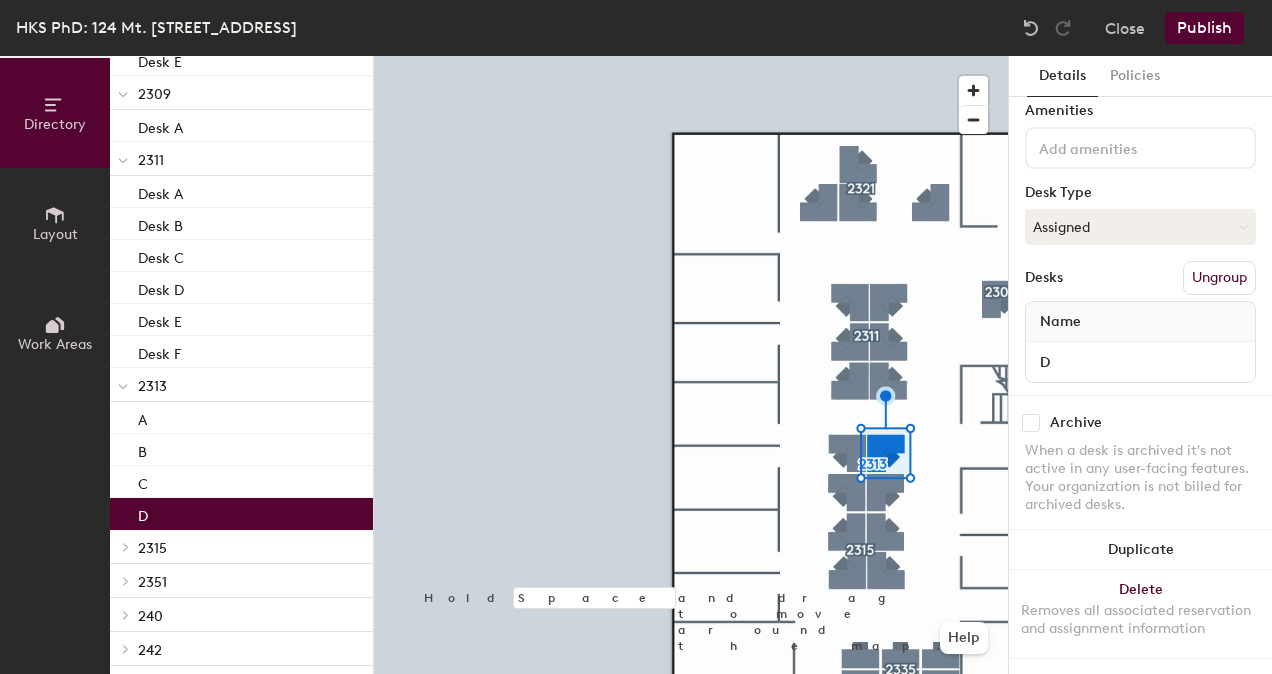 click on "D" 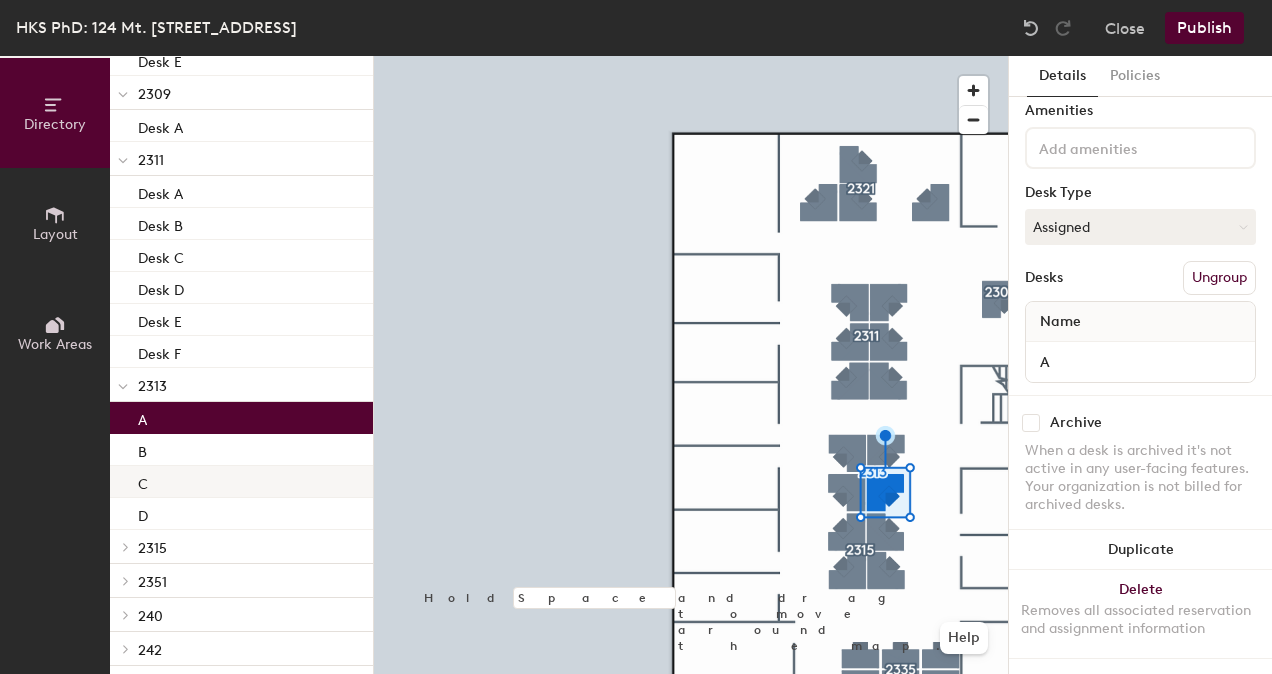 scroll, scrollTop: 85, scrollLeft: 0, axis: vertical 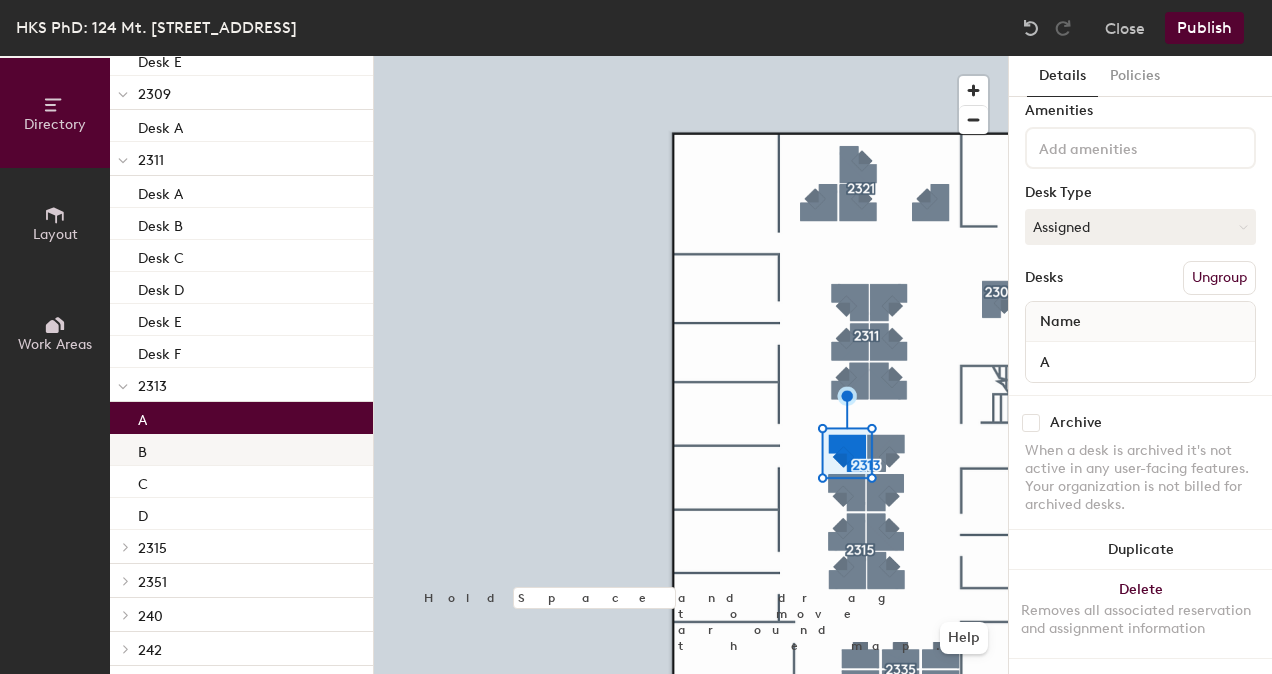 click on "B" 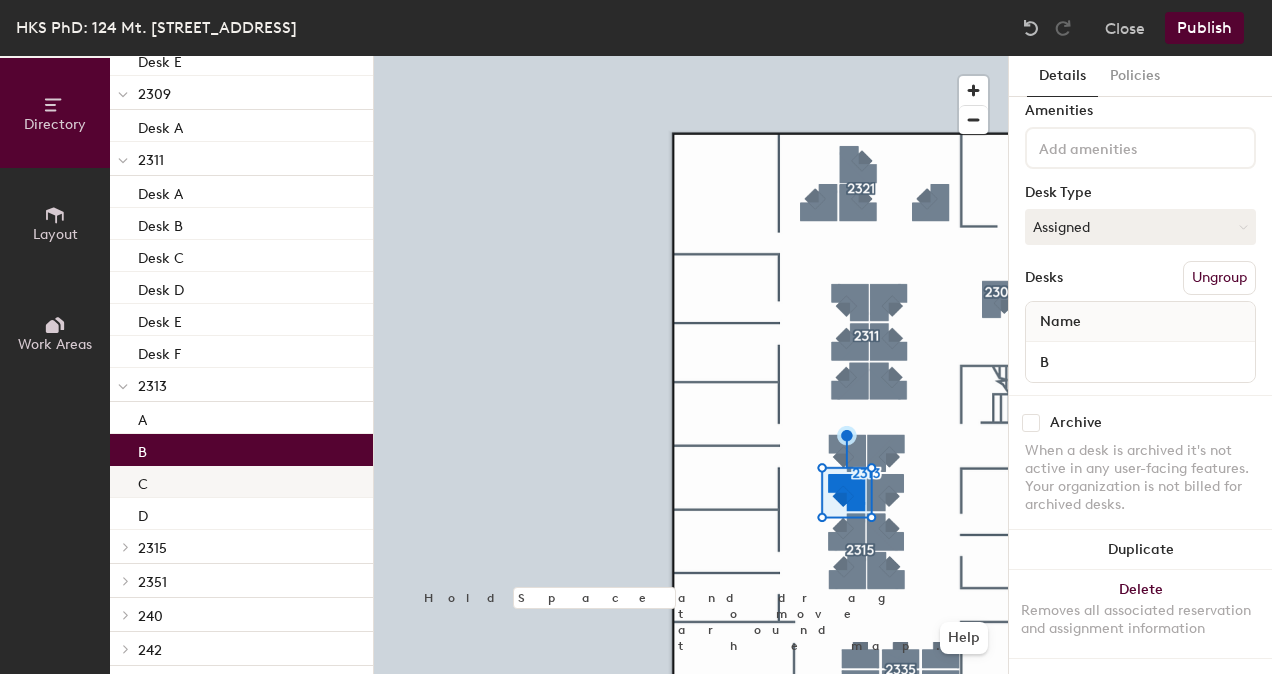 click on "C" 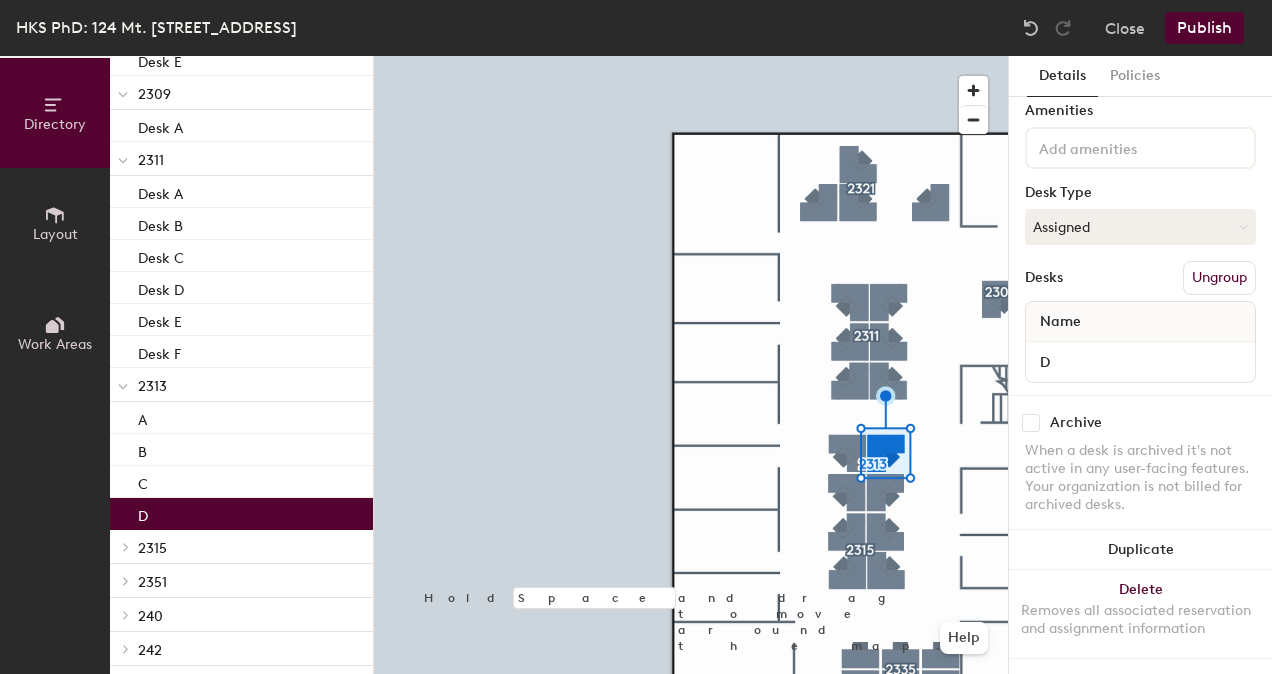 click on "D" 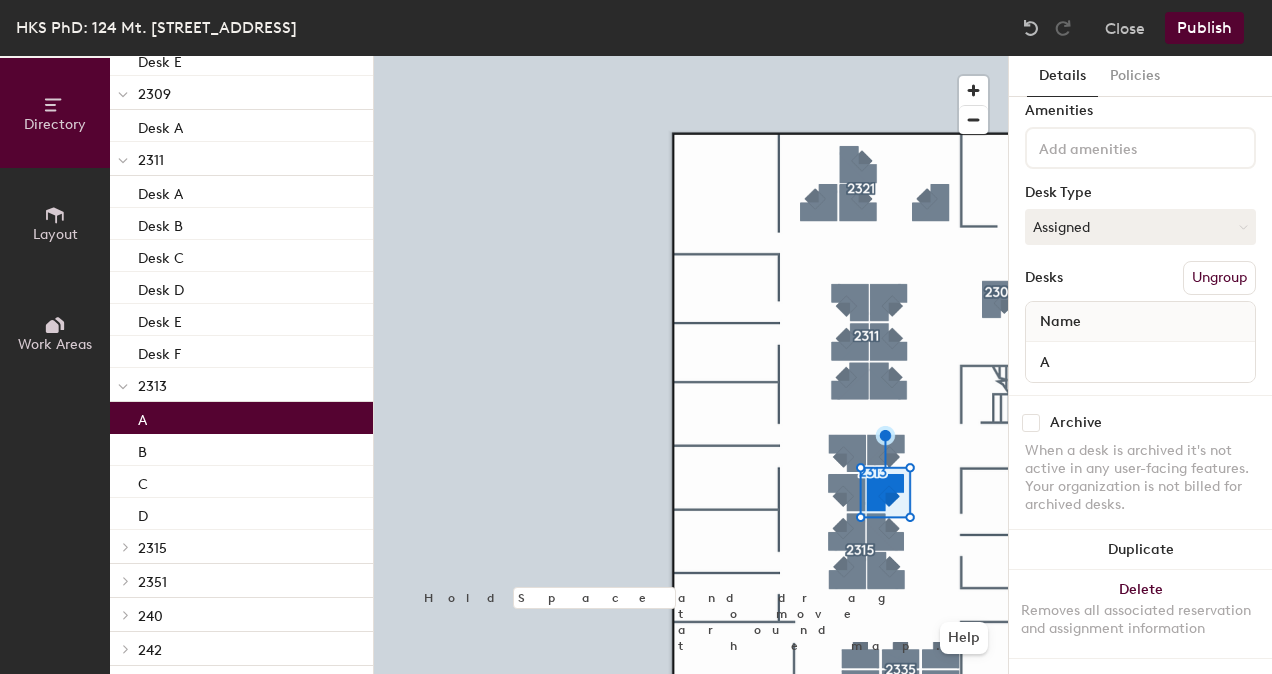 click on "A" 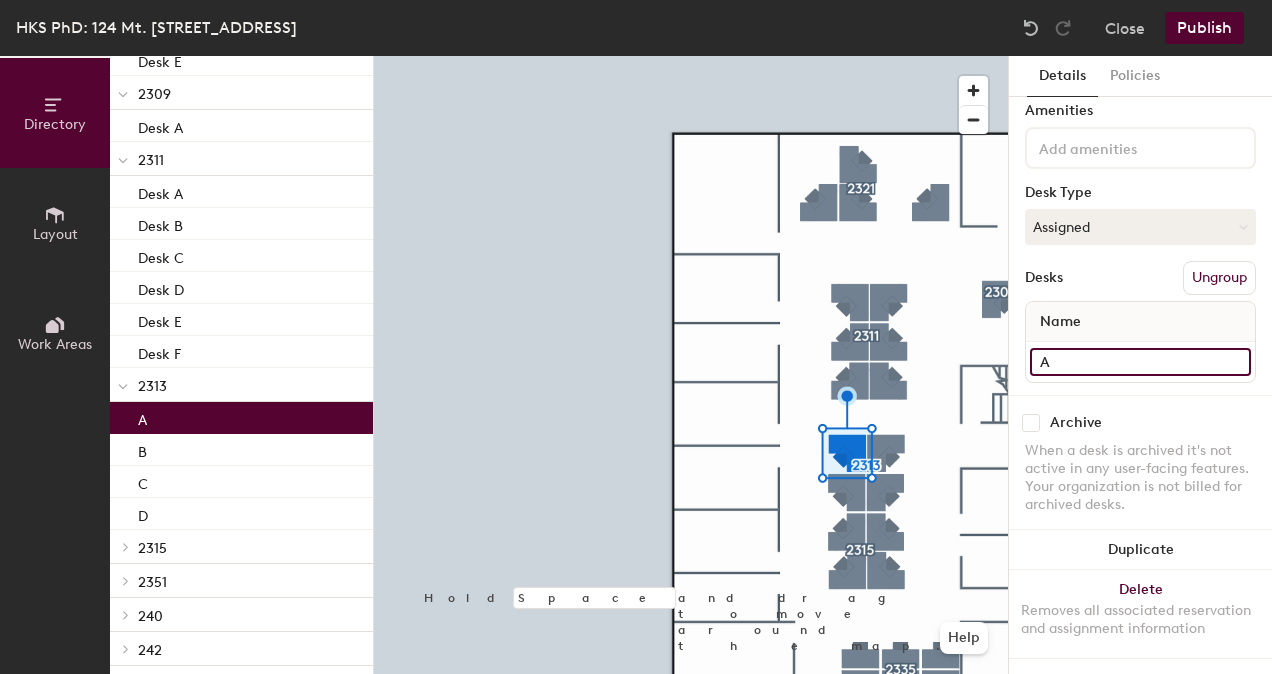 click on "A" 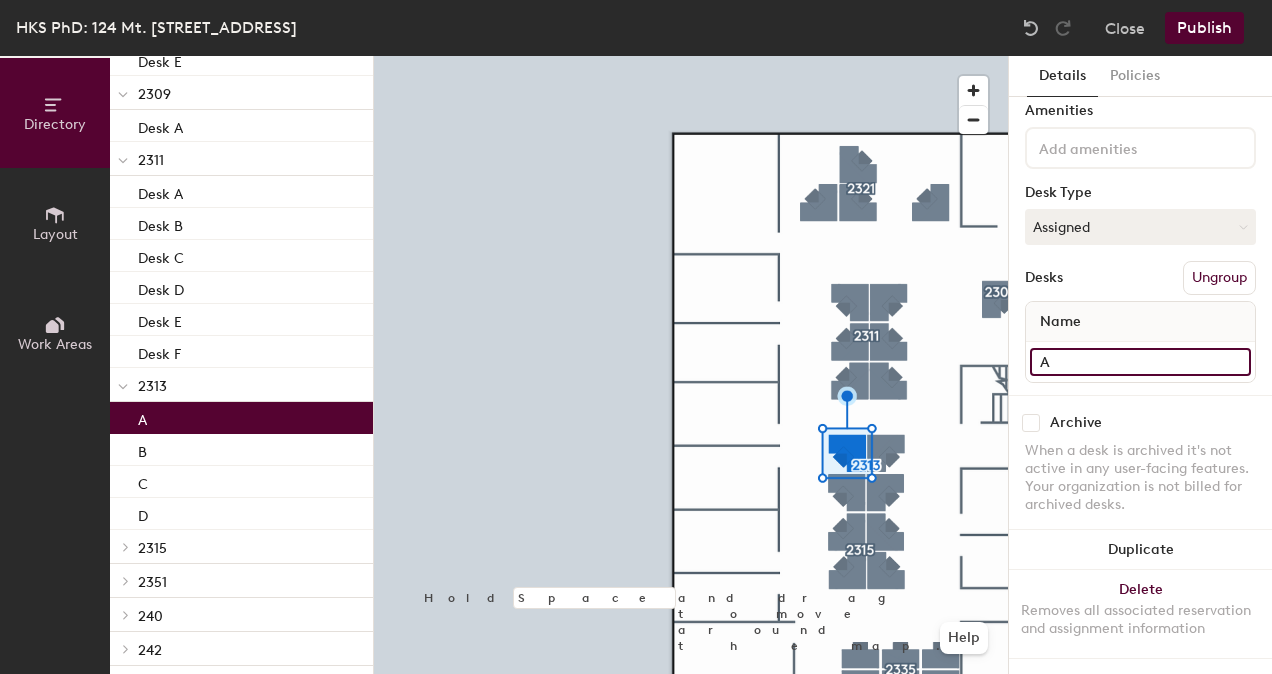 paste on "Desk" 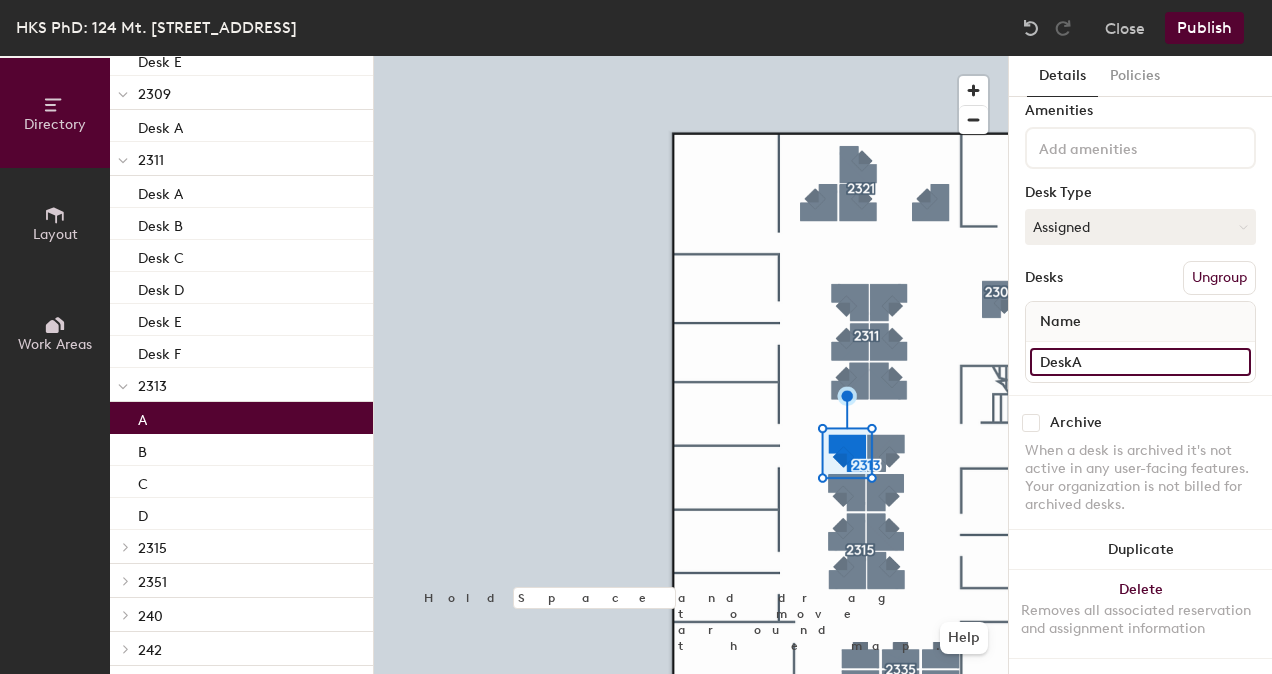 type on "Desk A" 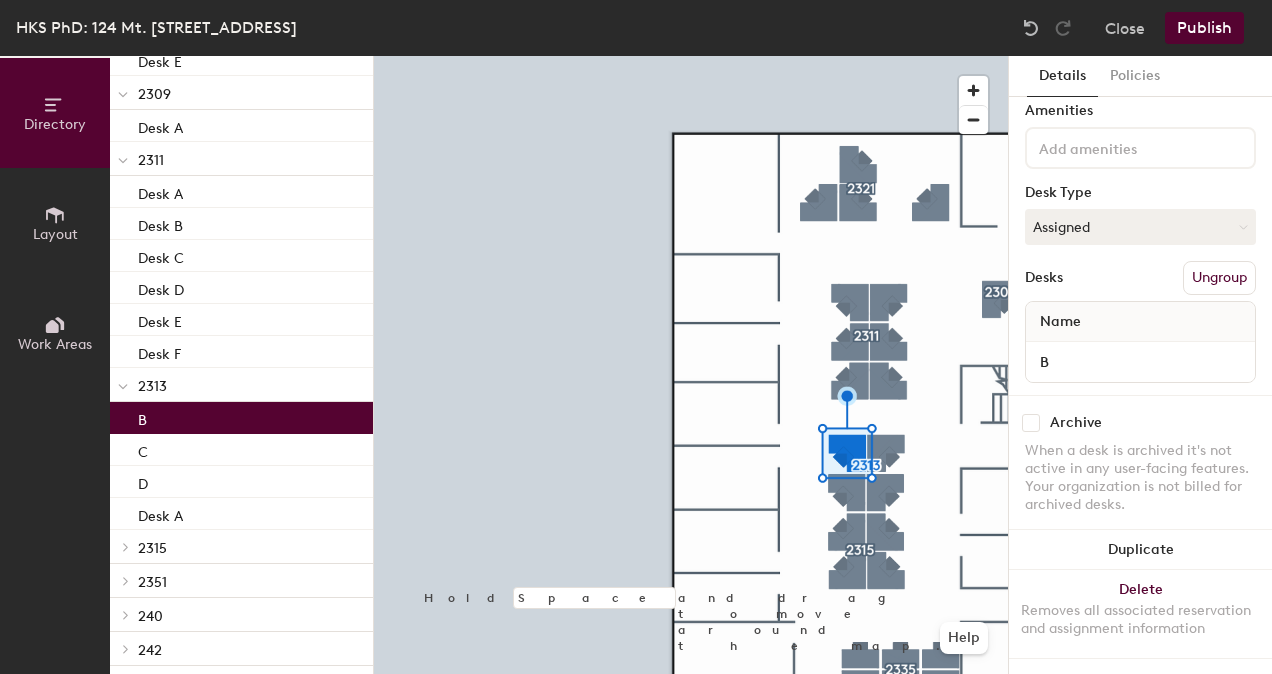 click on "B" 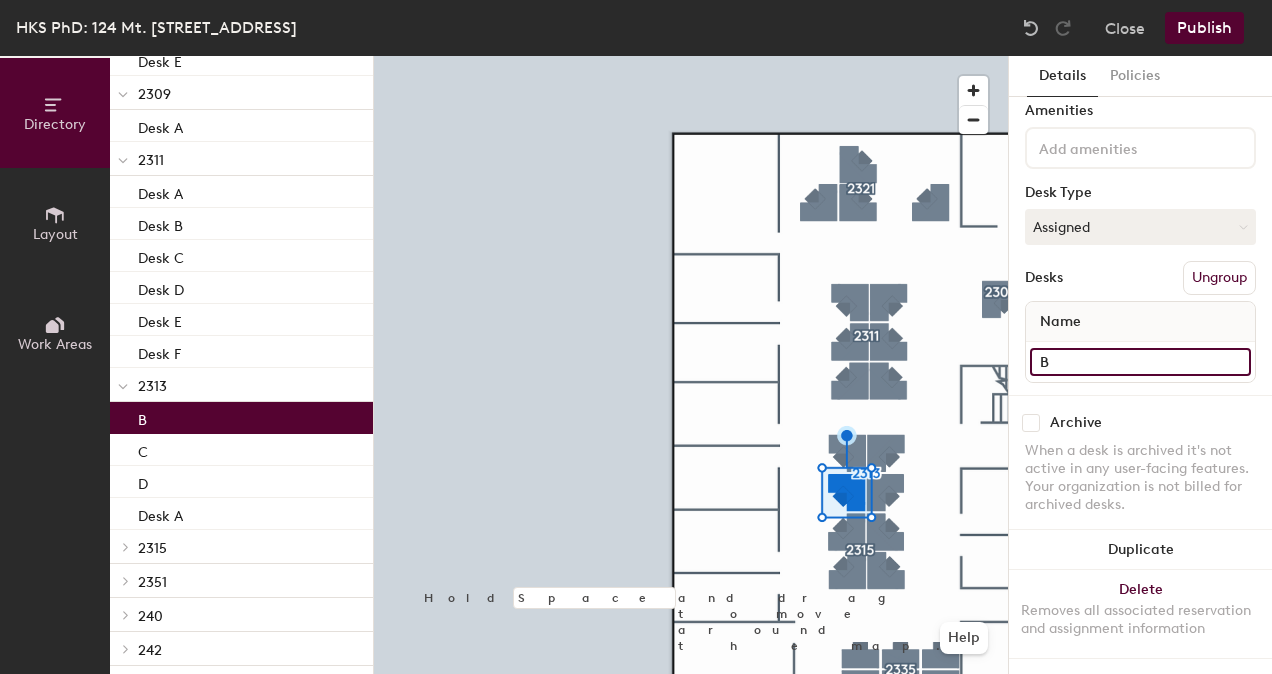click on "B" 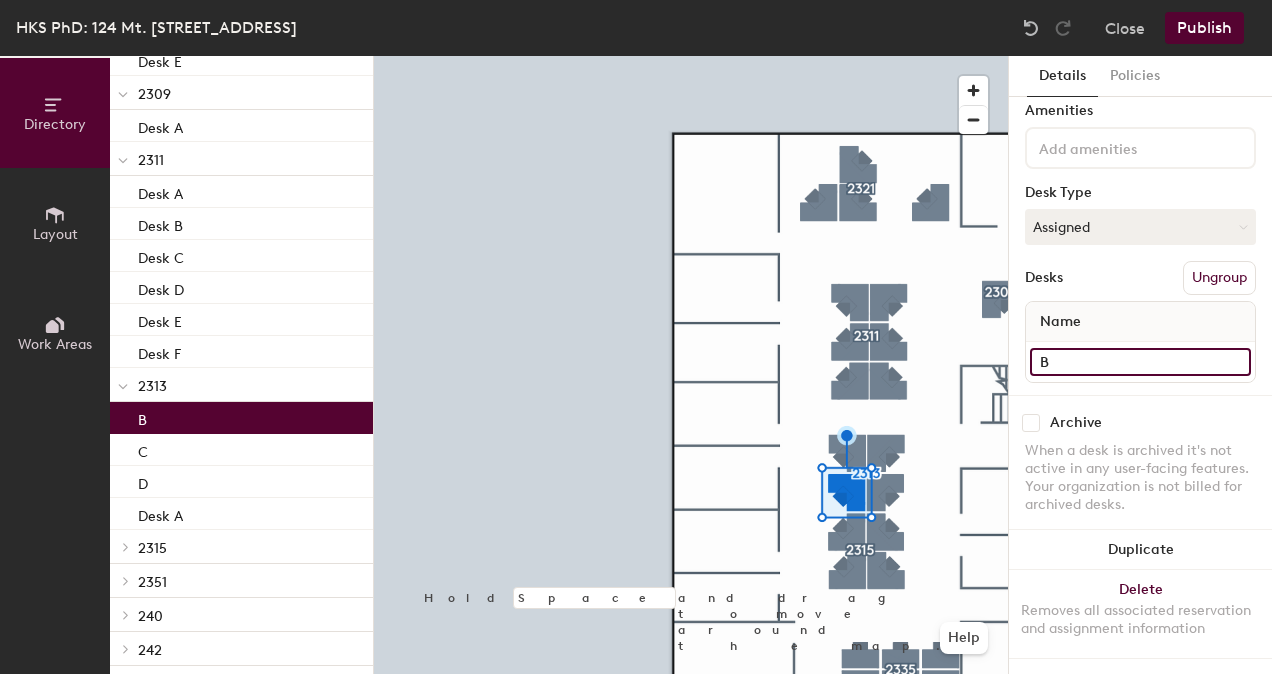 paste on "Desk" 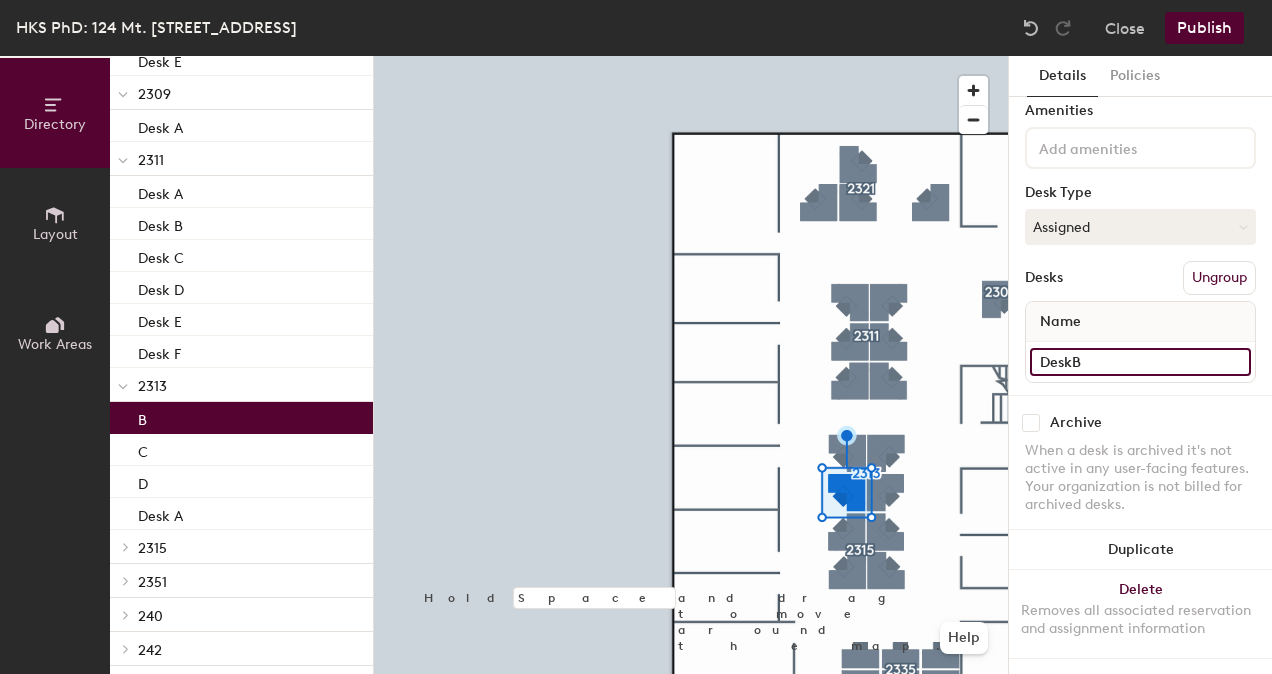 type on "Desk B" 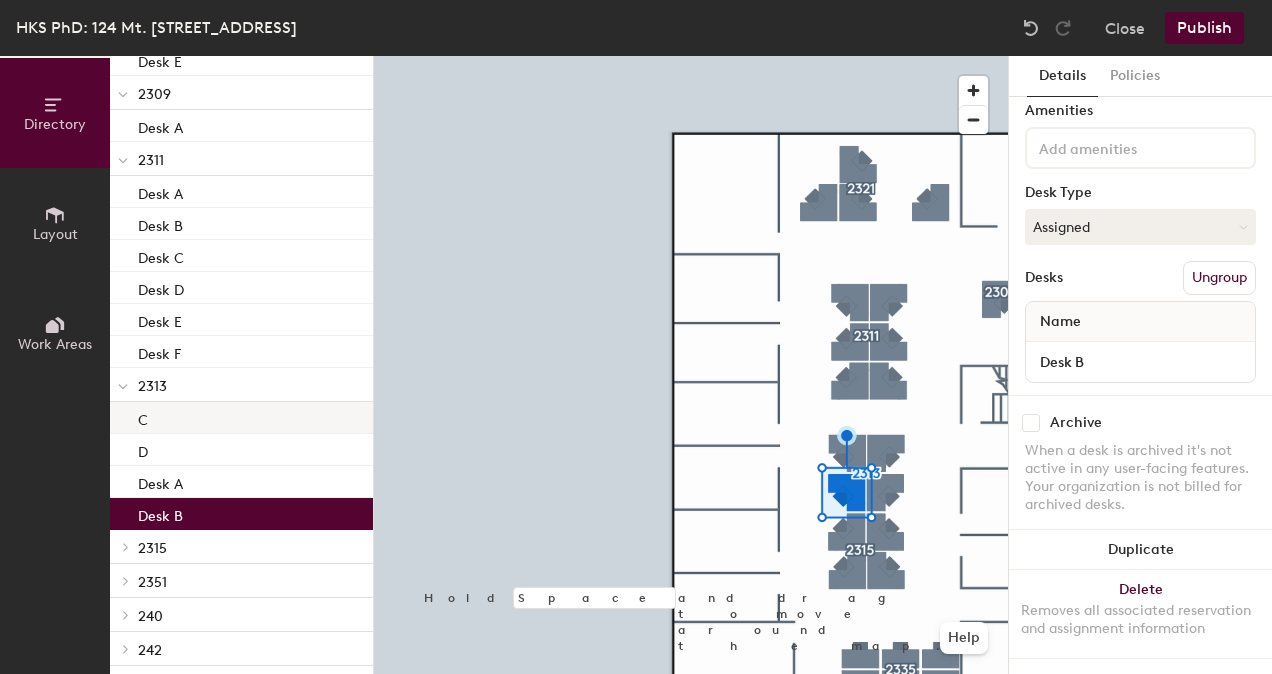 click on "C" 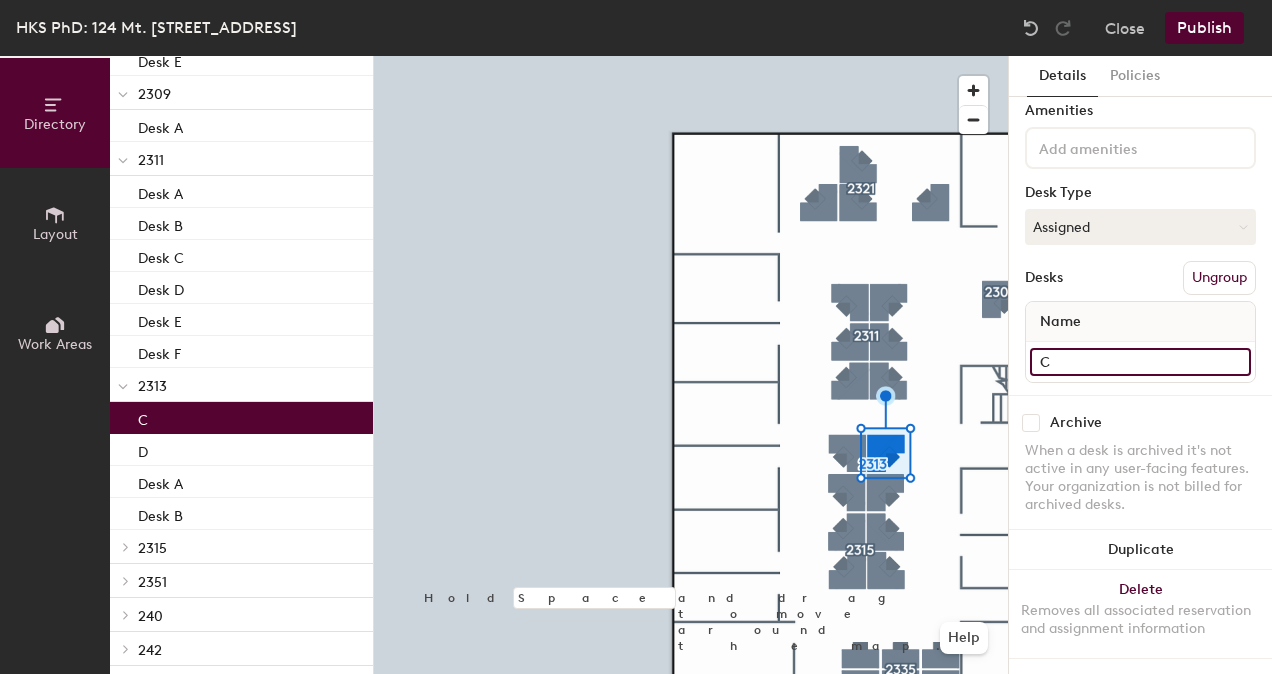 click on "C" 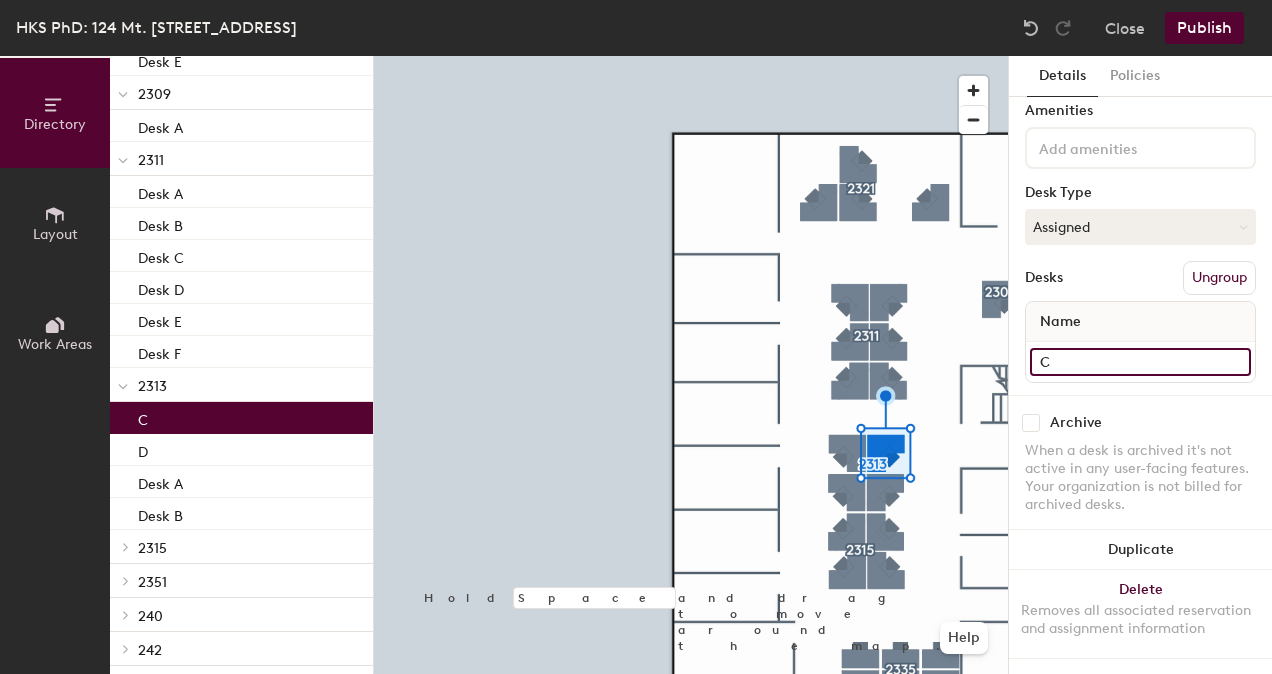 paste on "Desk" 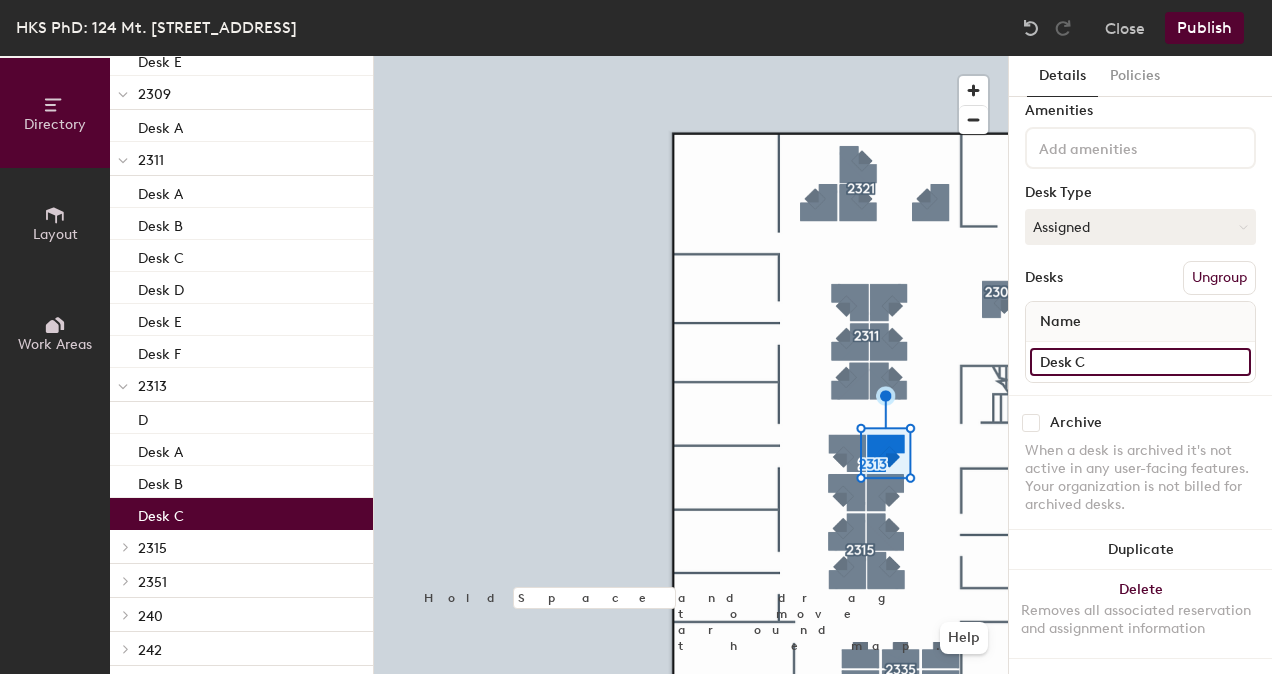 type on "Desk C" 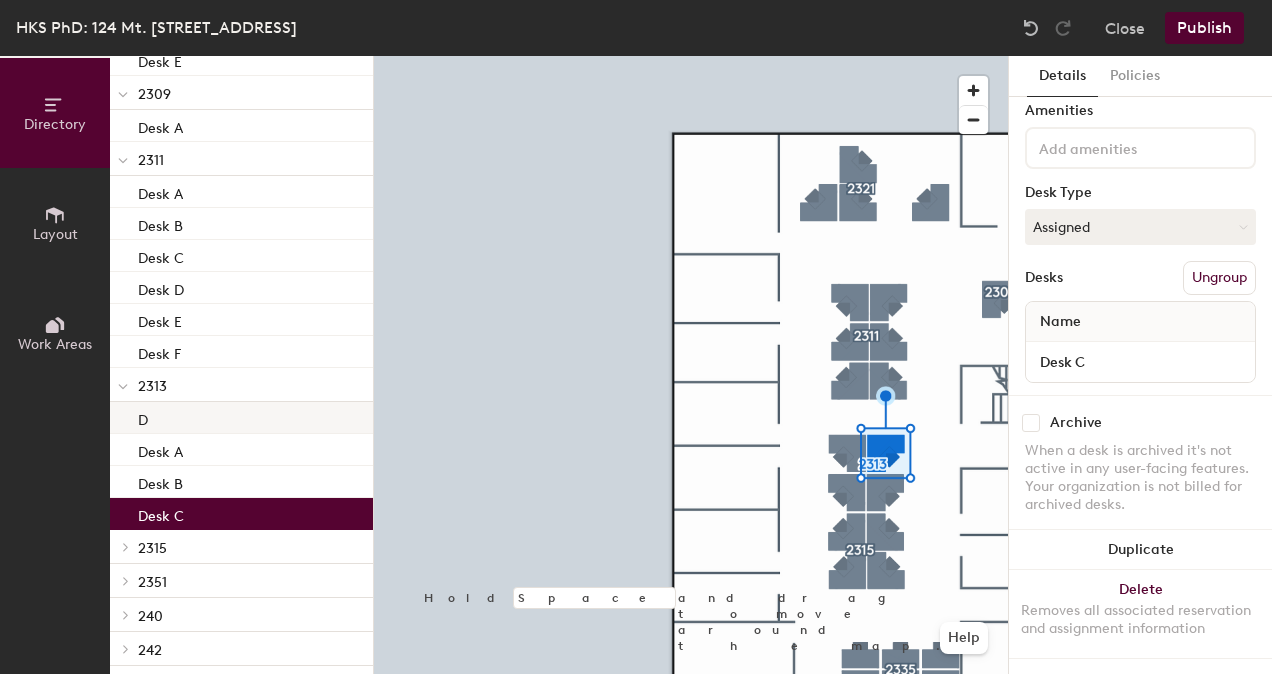 click on "D" 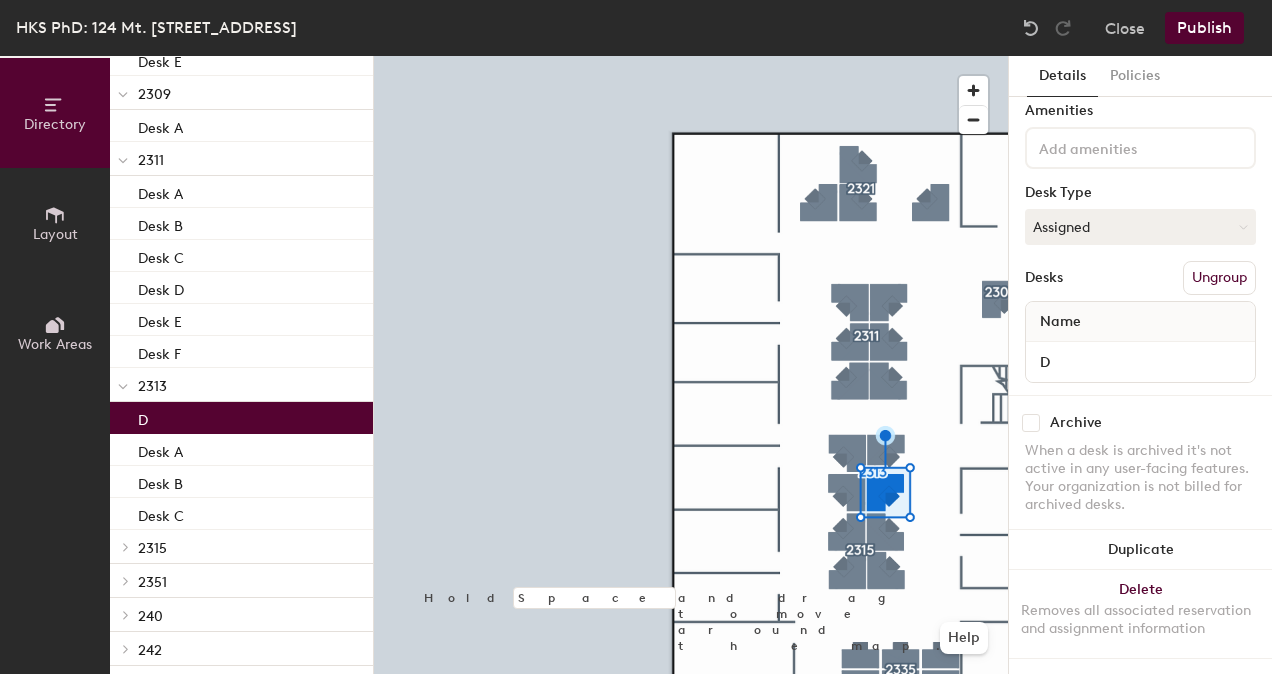 click on "D" 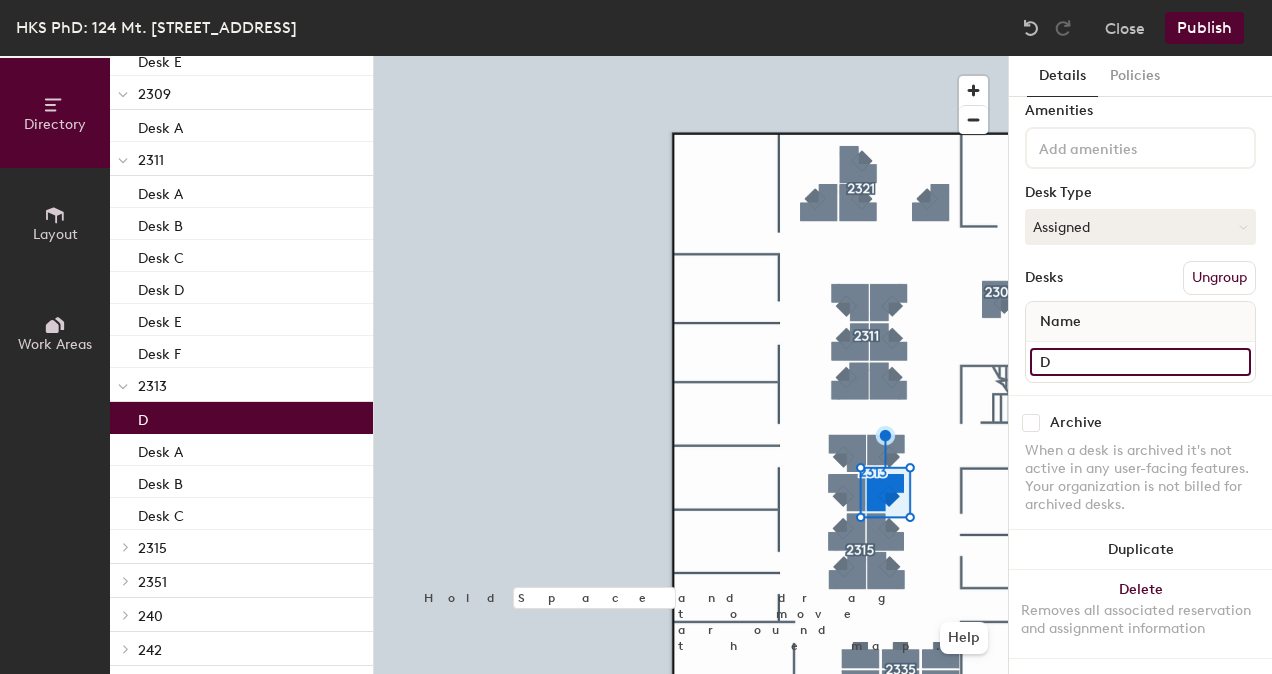 click on "D" 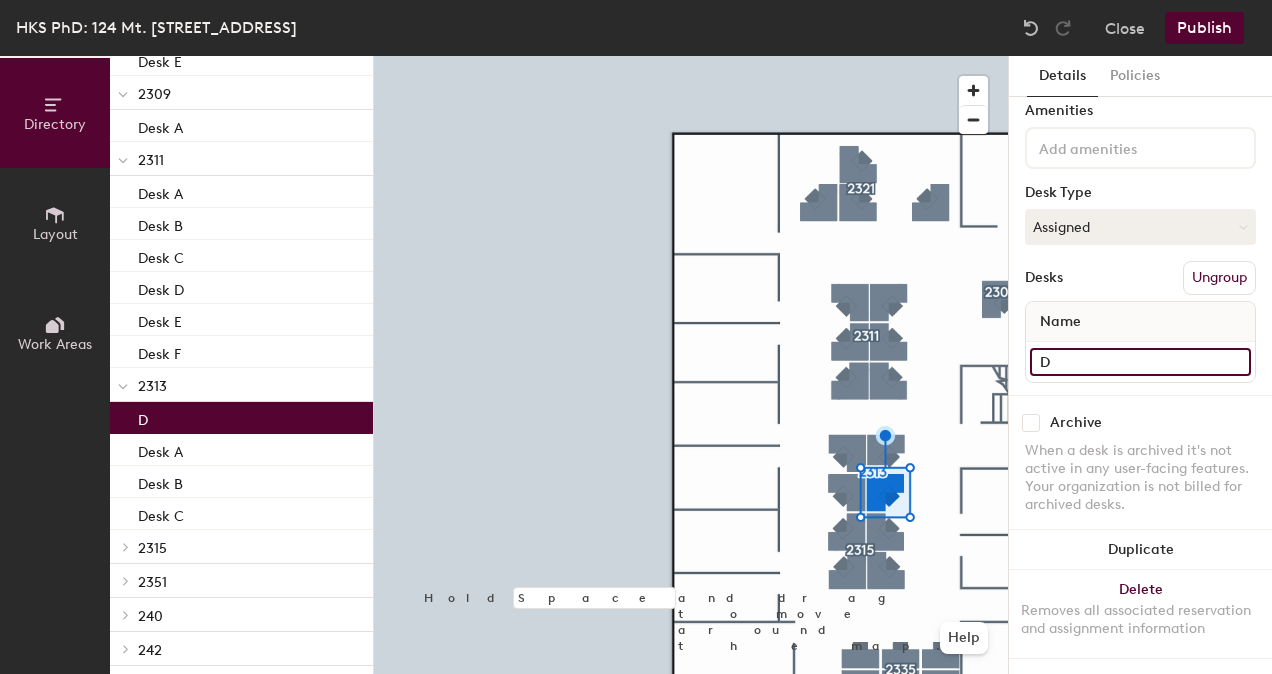 paste on "eskD" 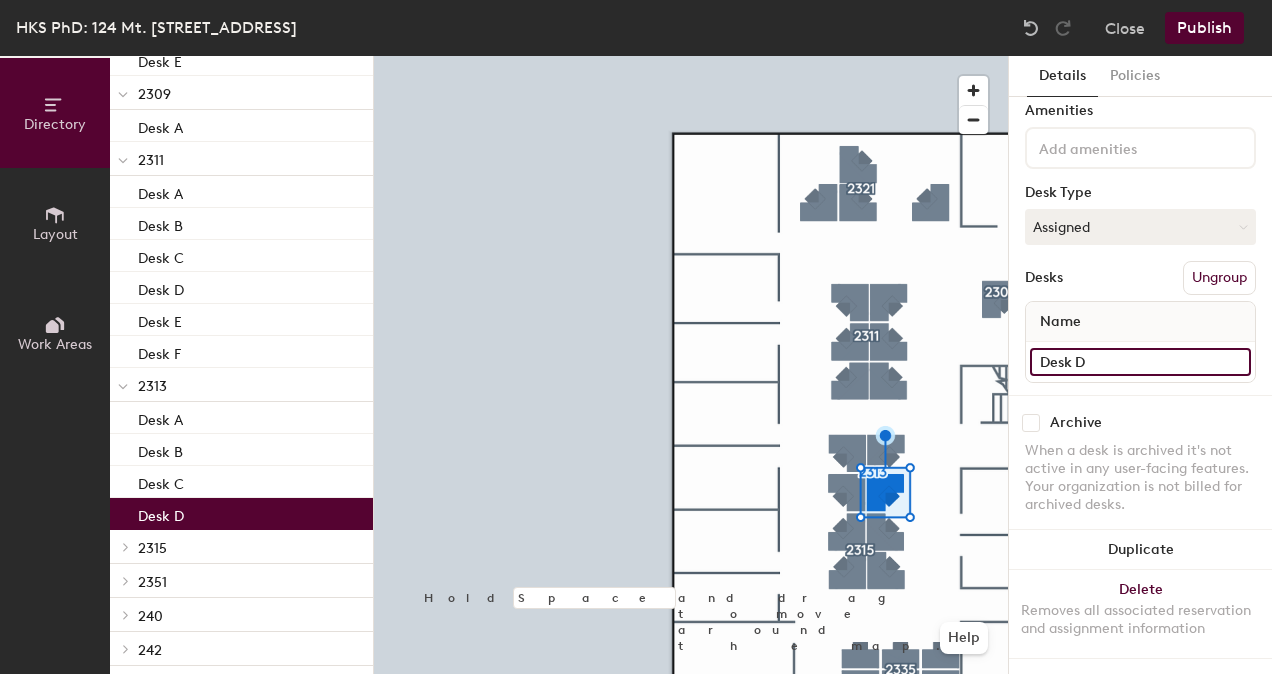 type on "Desk D" 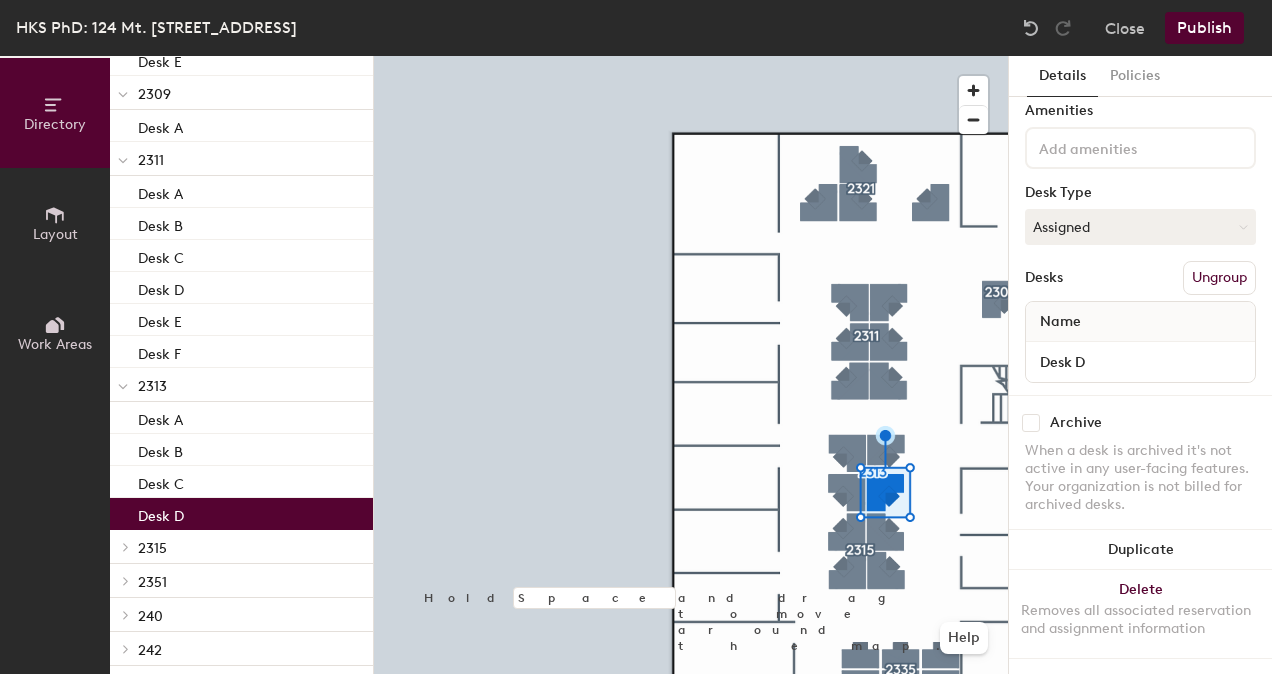 drag, startPoint x: 1010, startPoint y: 459, endPoint x: 200, endPoint y: 545, distance: 814.5526 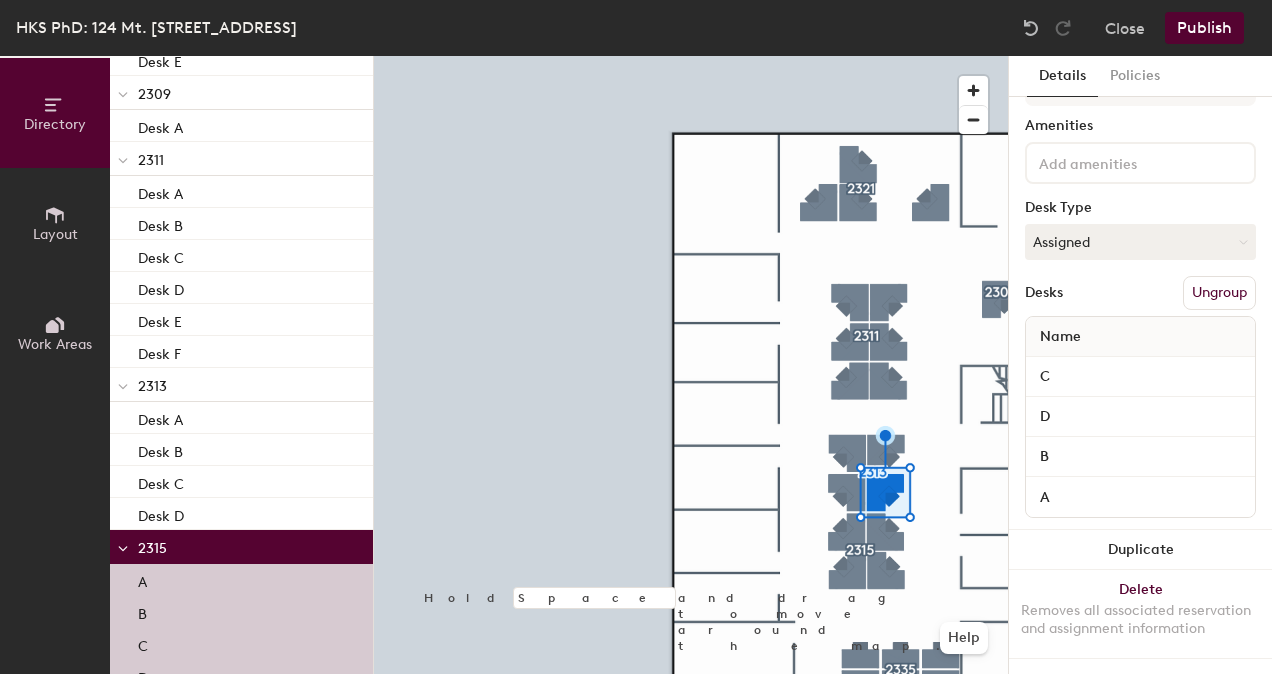 scroll, scrollTop: 70, scrollLeft: 0, axis: vertical 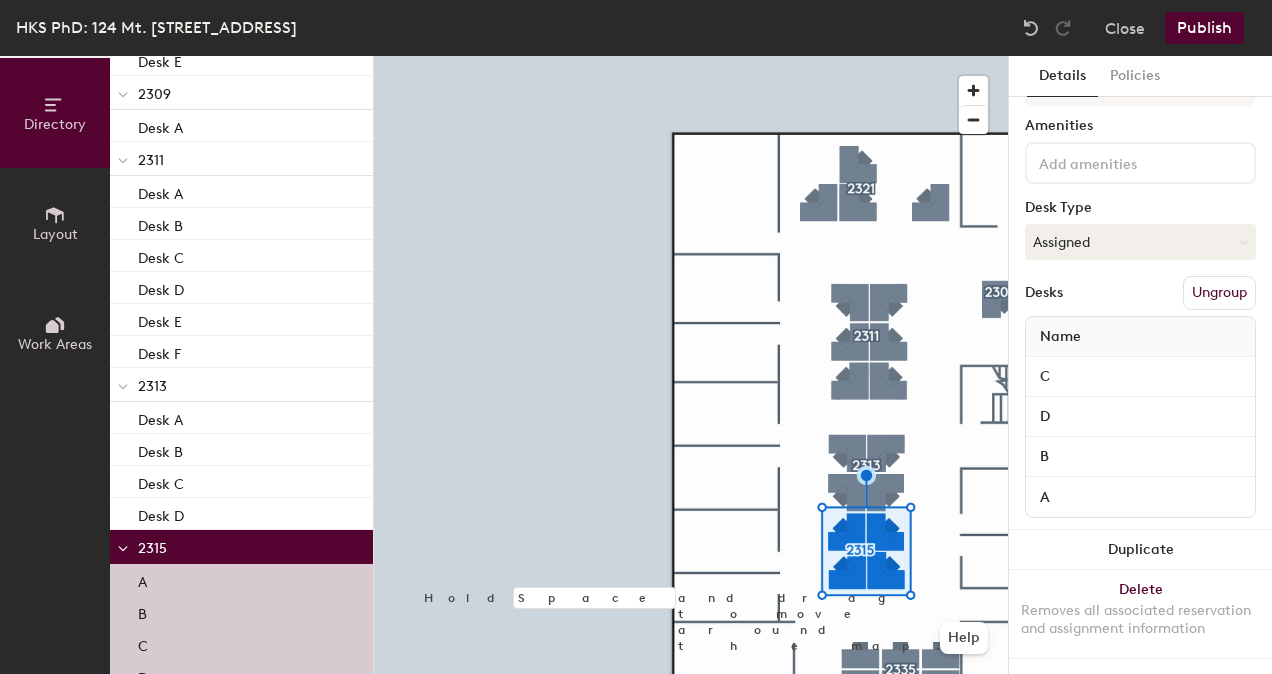 click on "A" 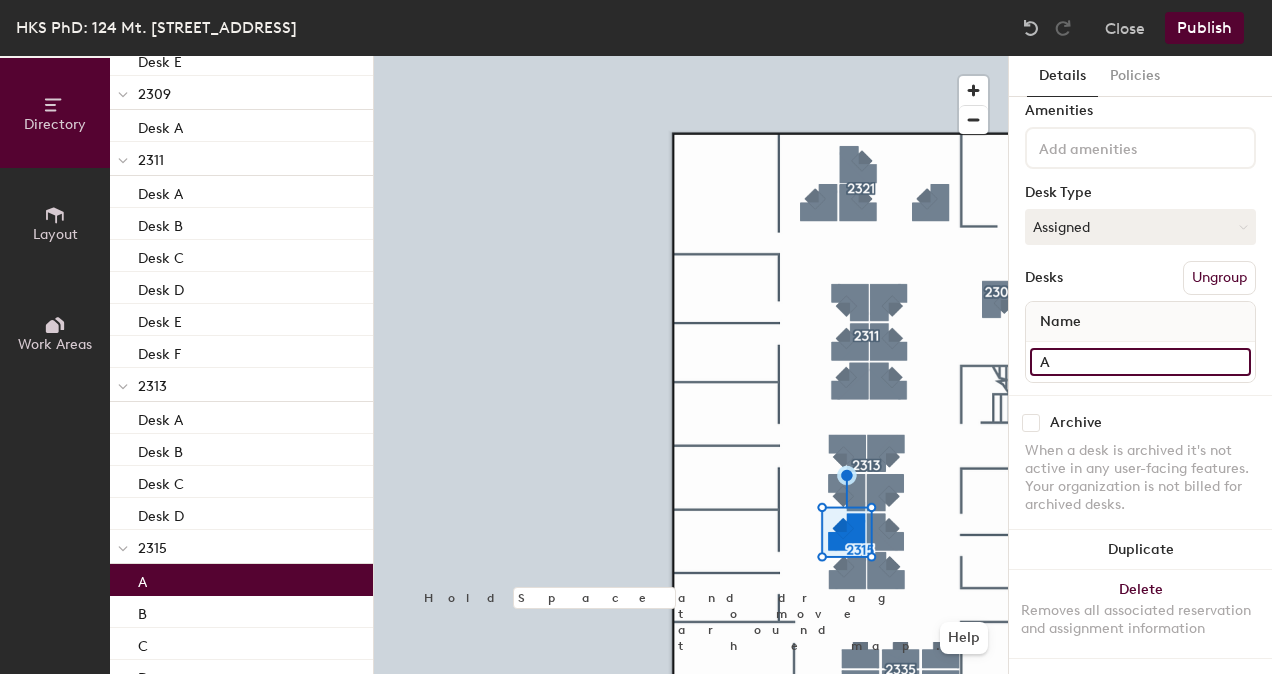 click on "A" 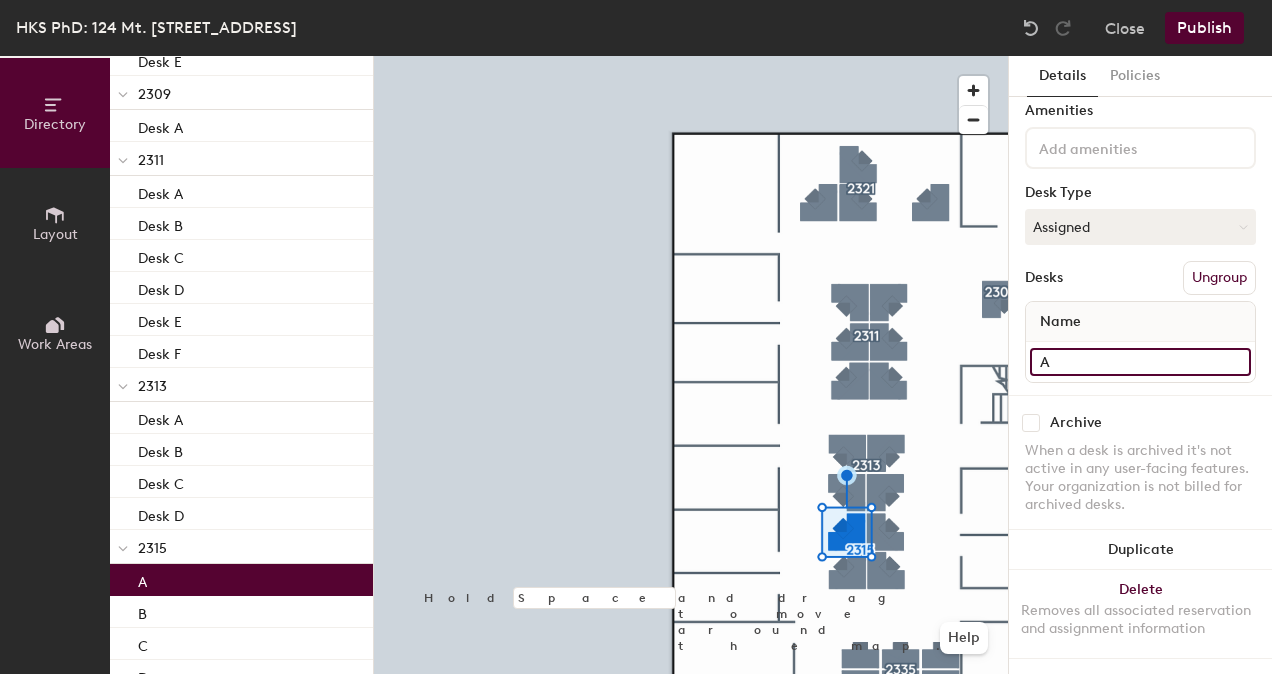 paste on "Desk" 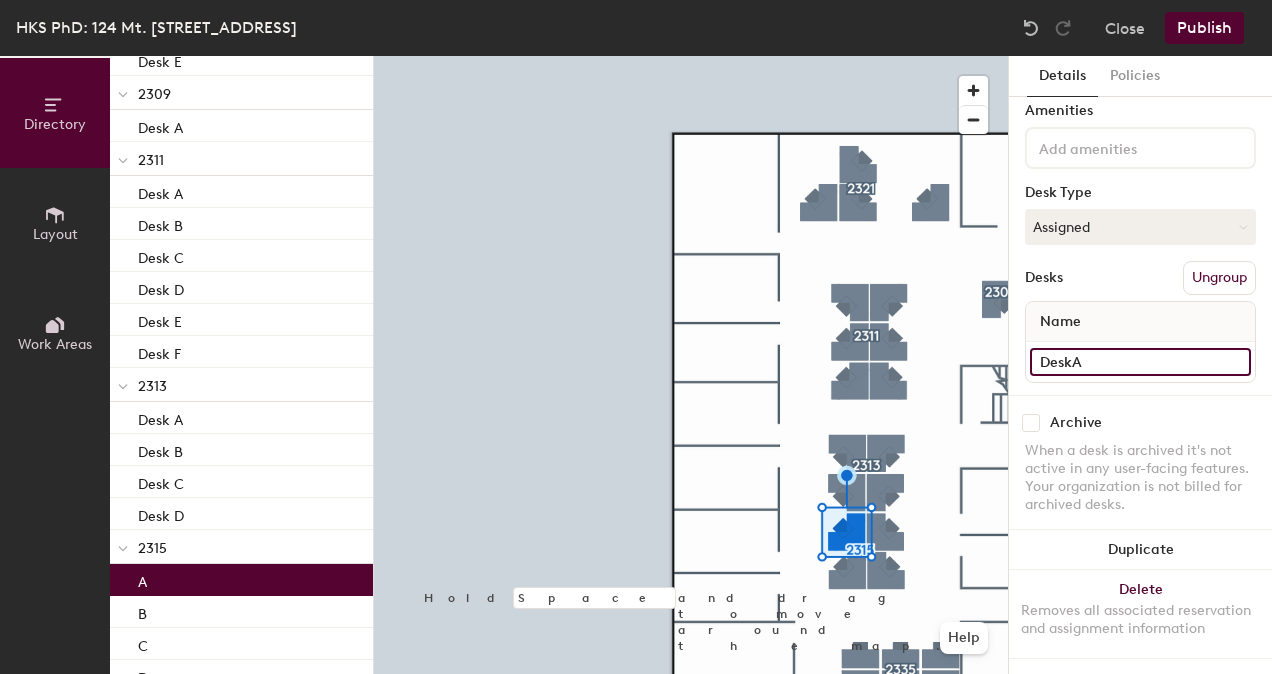 type on "Desk A" 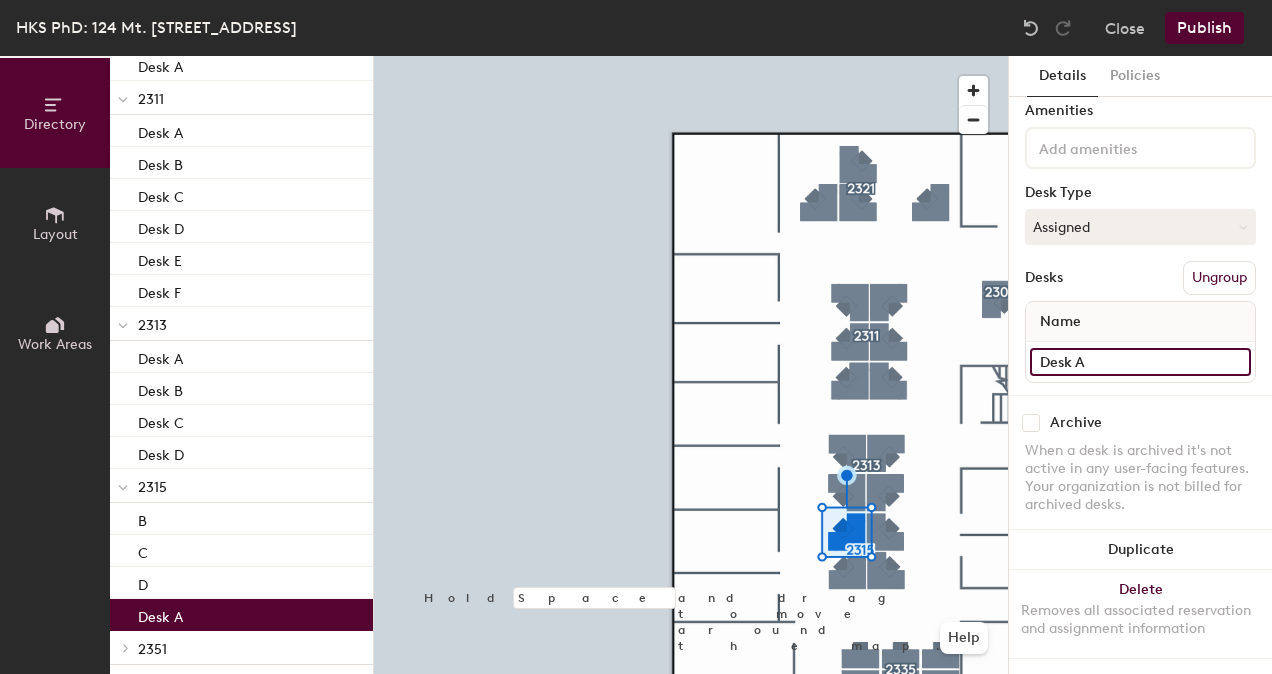 scroll, scrollTop: 333, scrollLeft: 0, axis: vertical 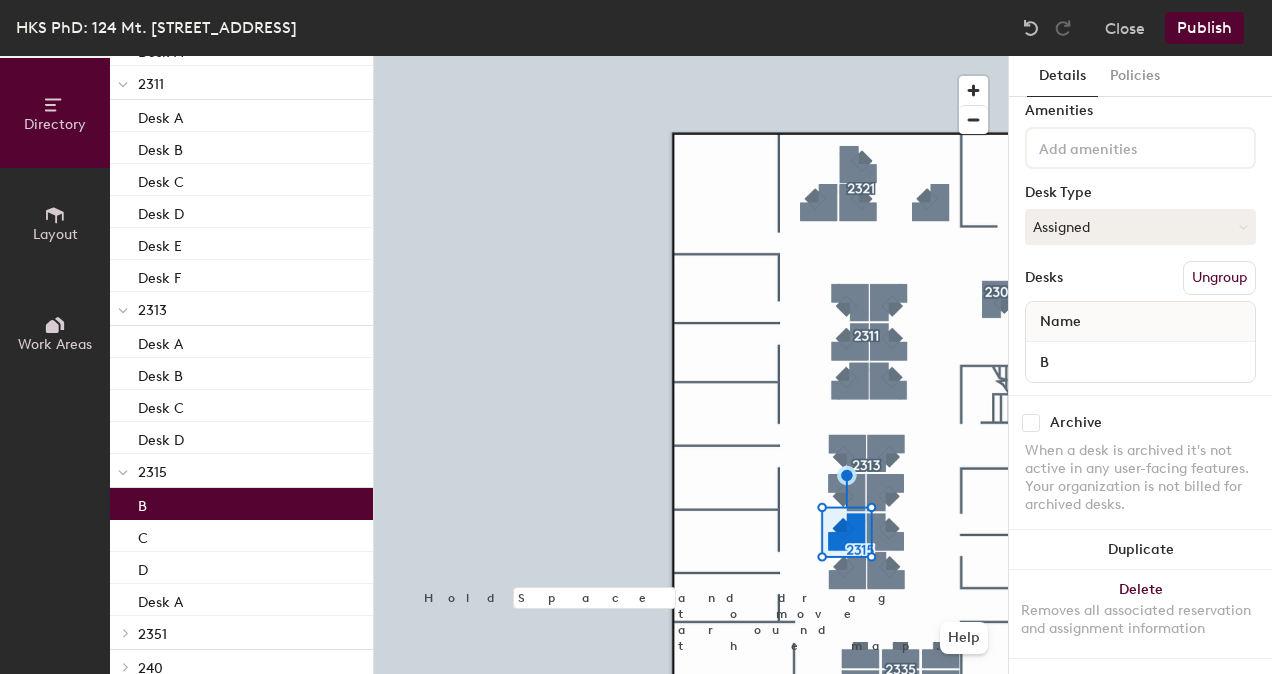 click on "B" 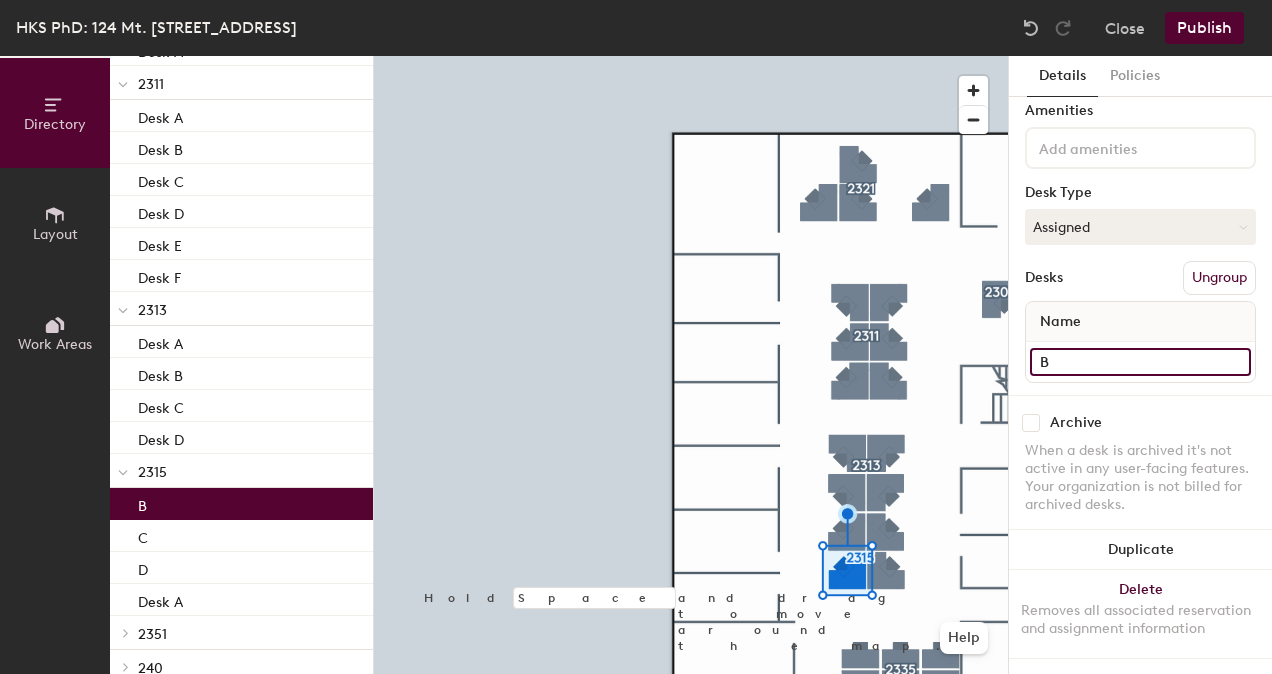click on "B" 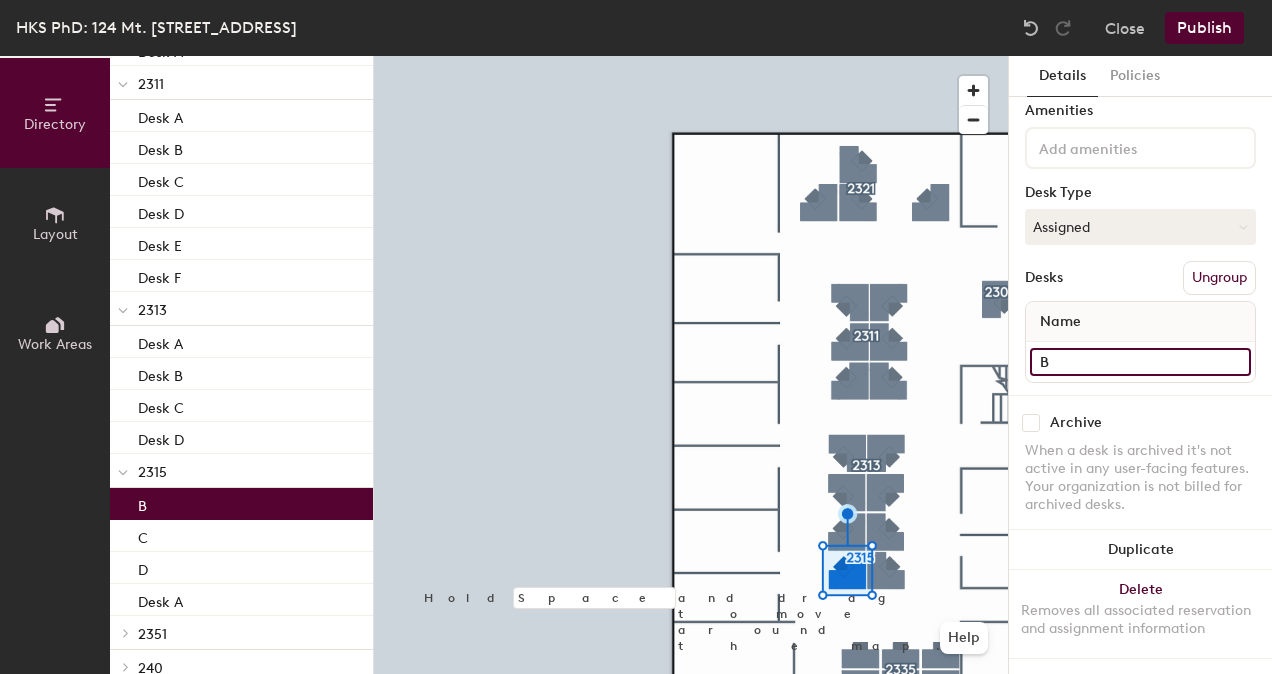 paste on "Desk" 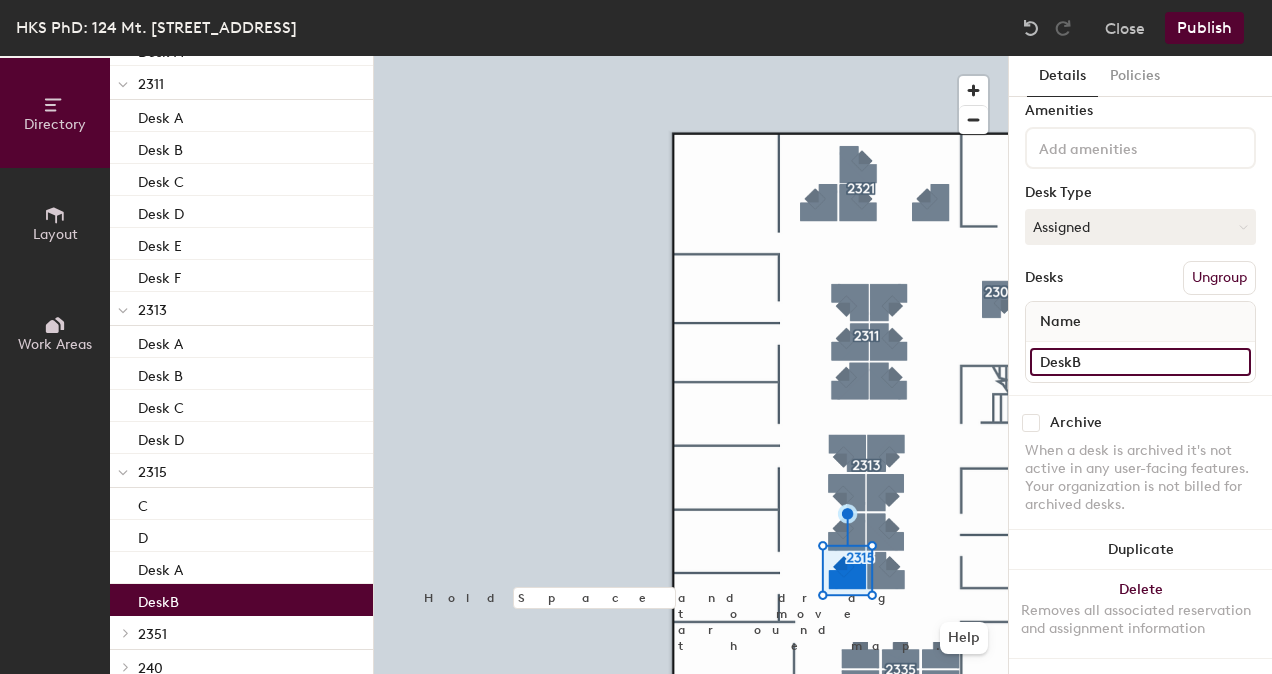 type on "Desk B" 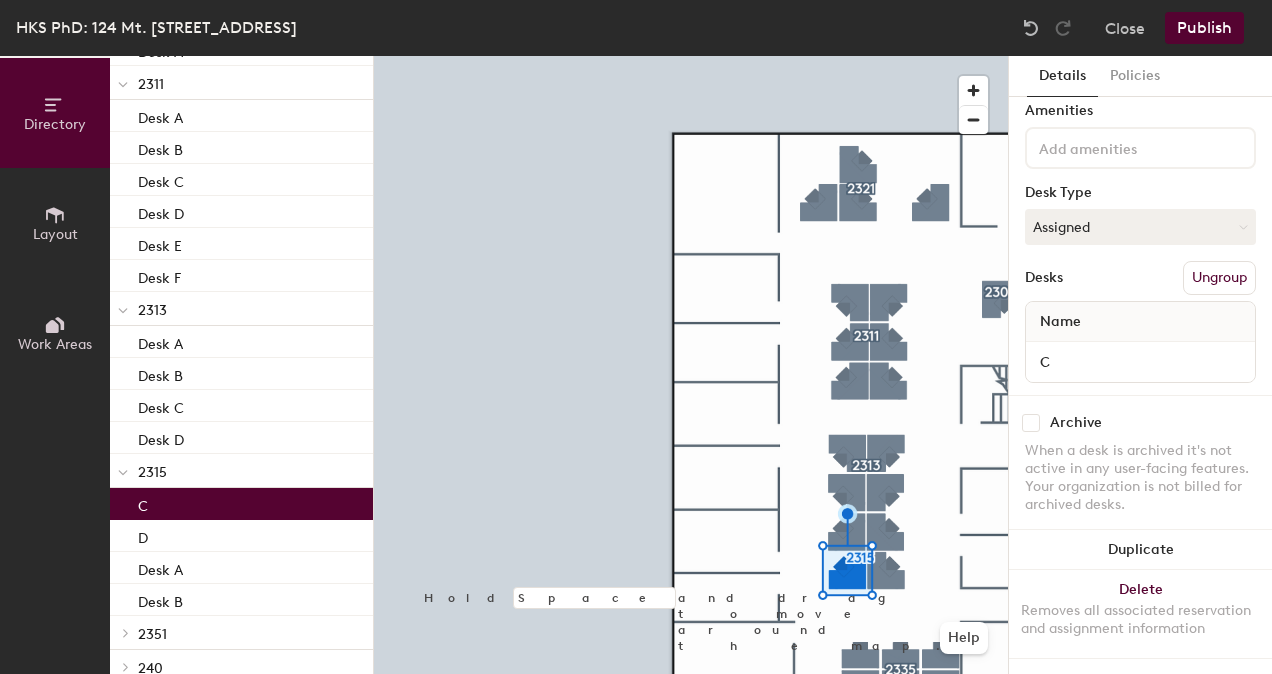 click on "C" 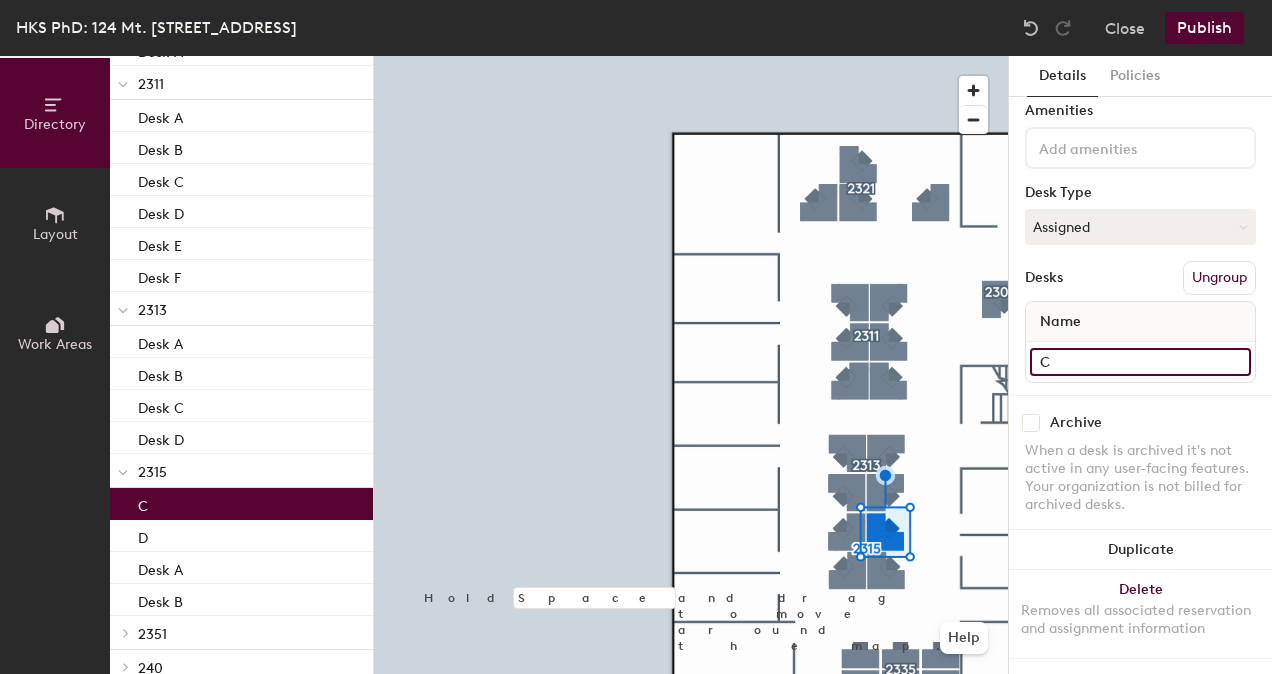 click on "C" 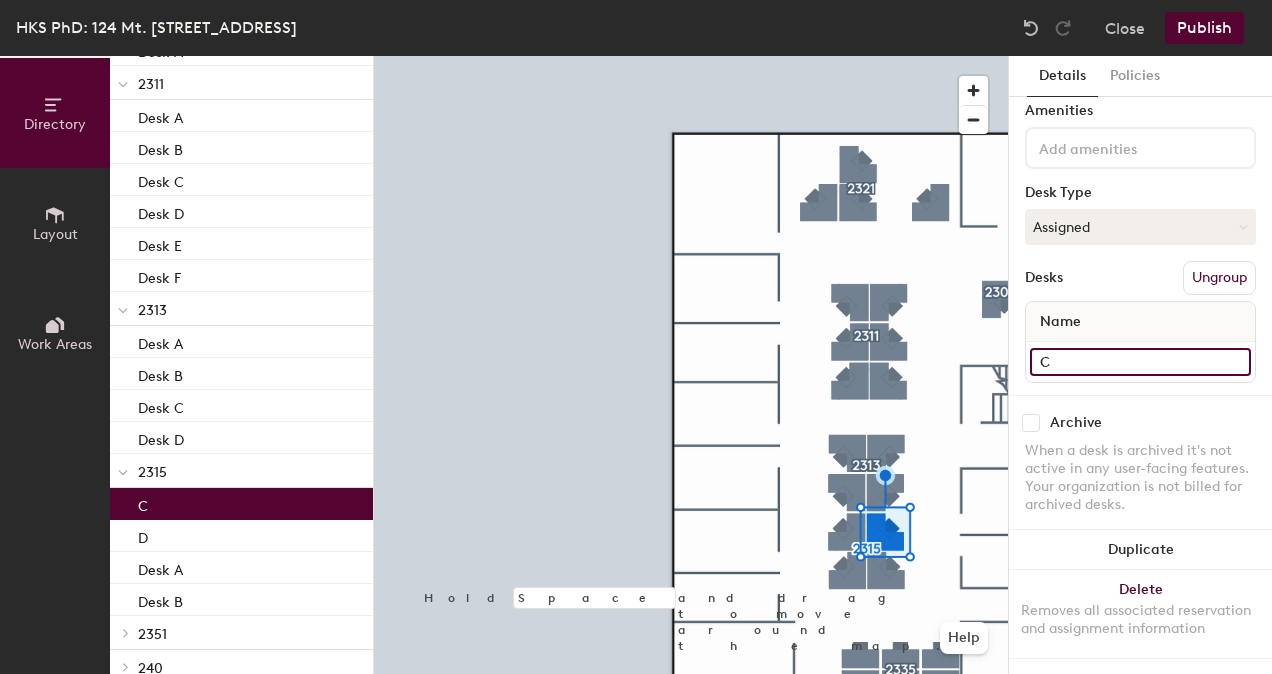 paste on "Desk" 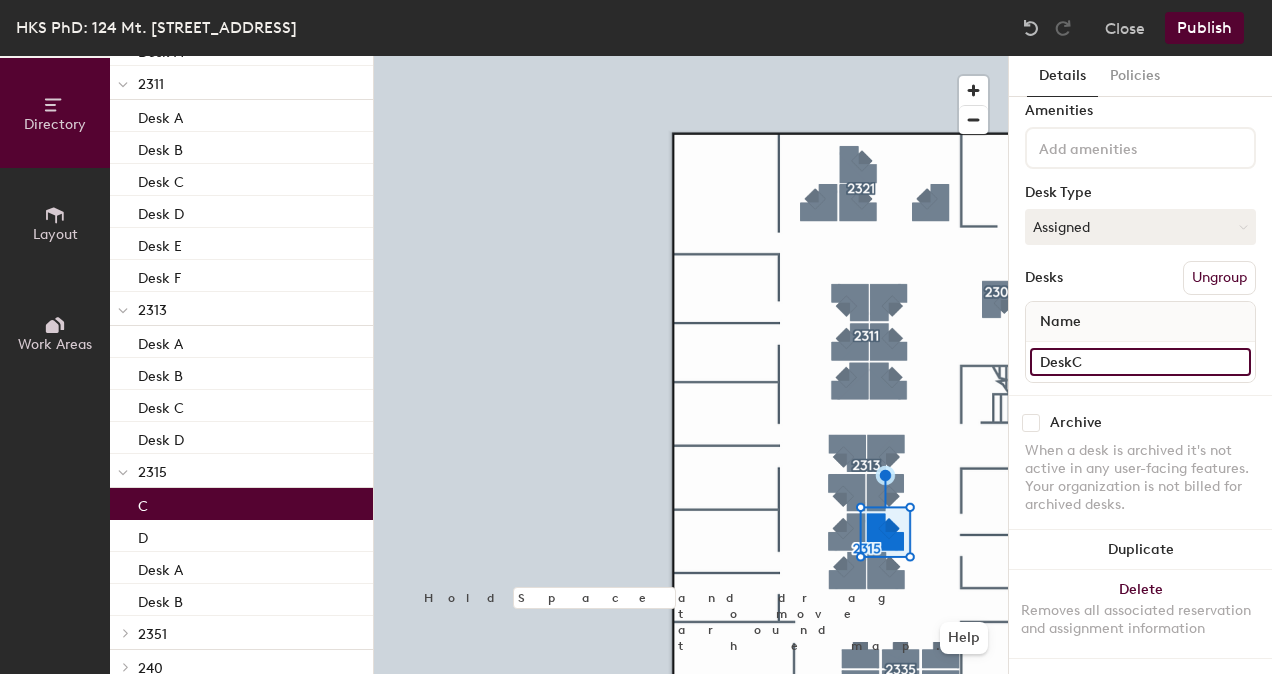 type on "Desk C" 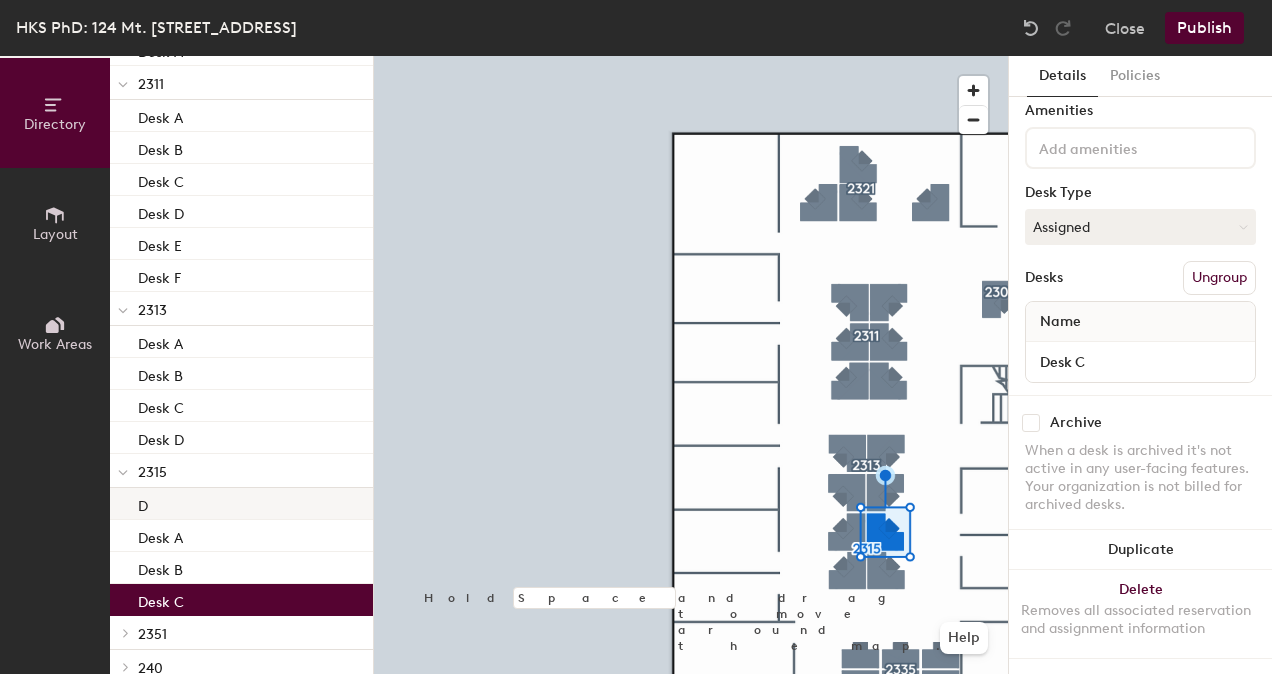 click on "D" 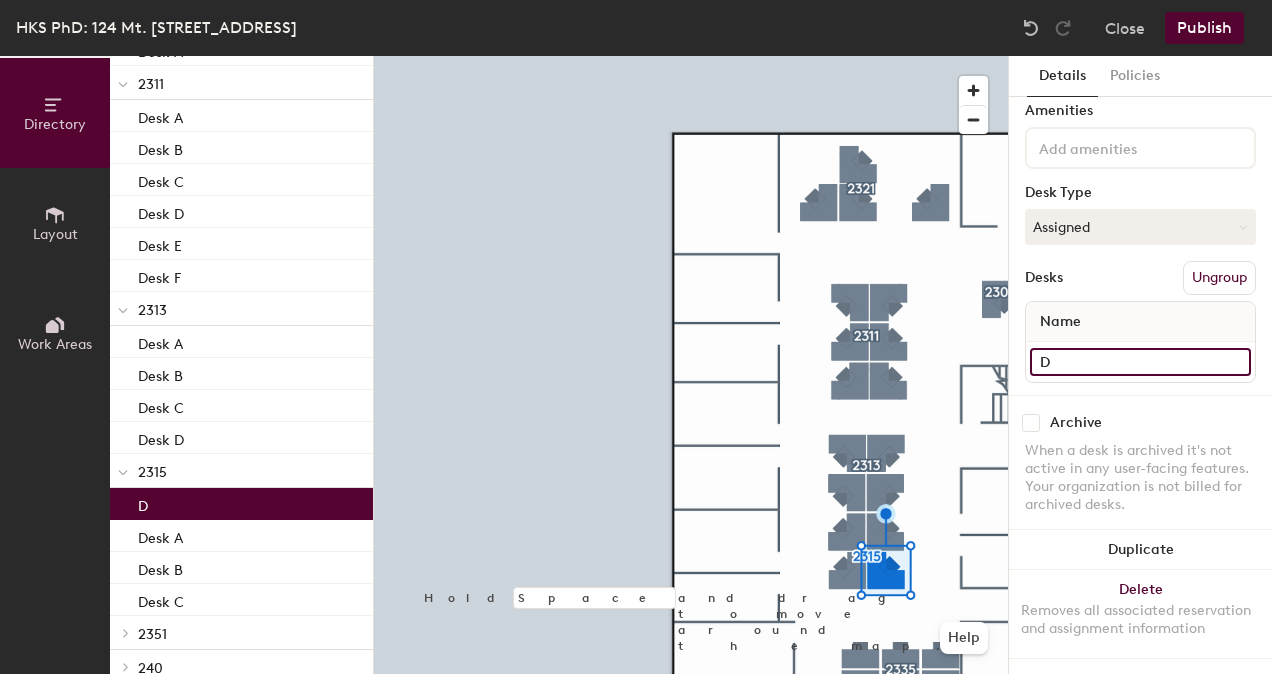 click on "D" 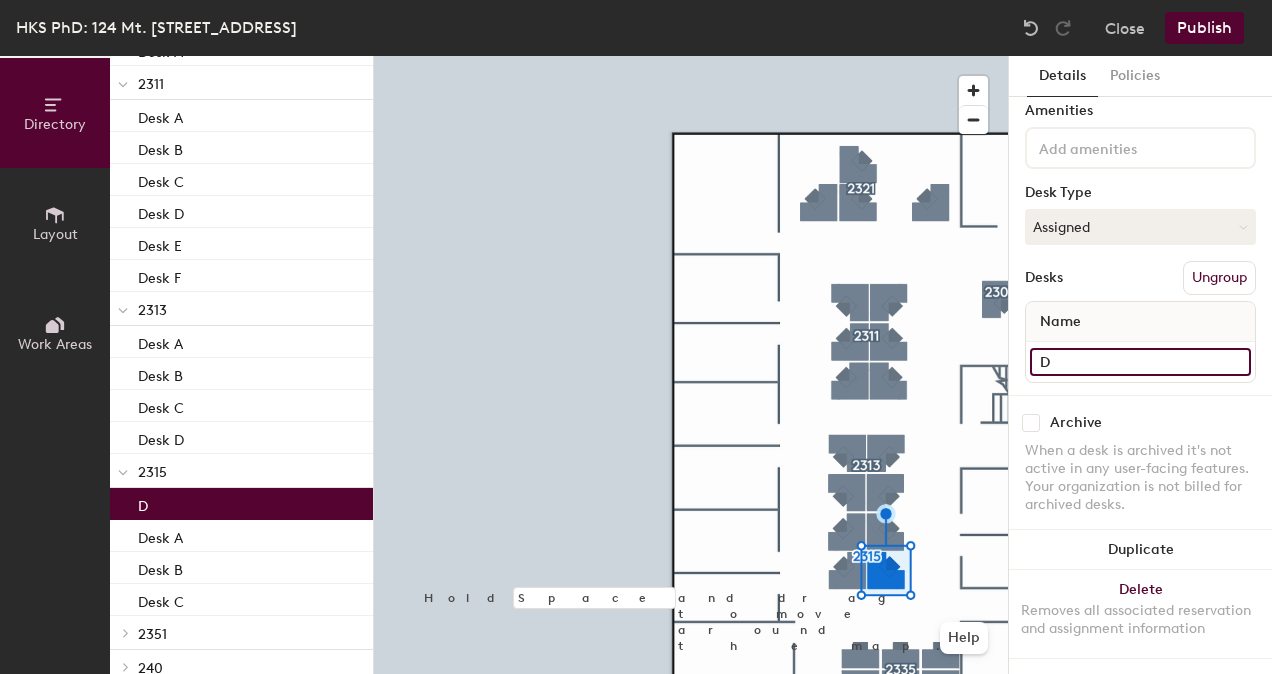 paste on "eskD" 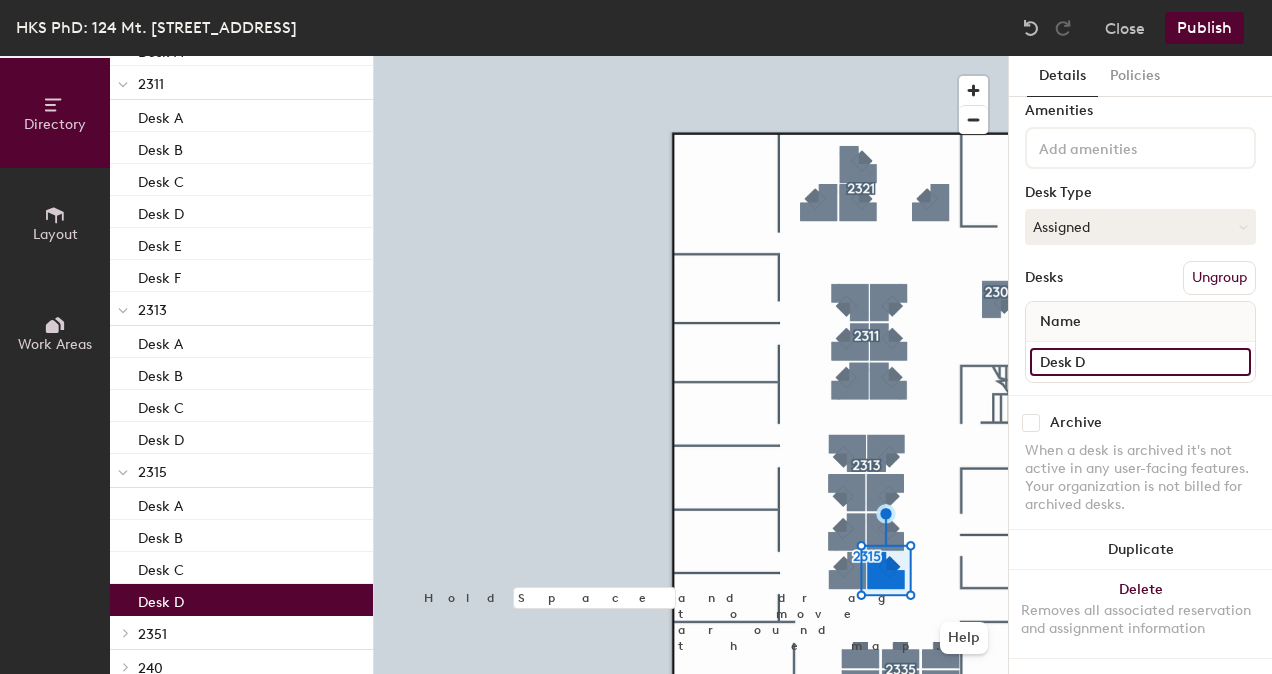type on "Desk D" 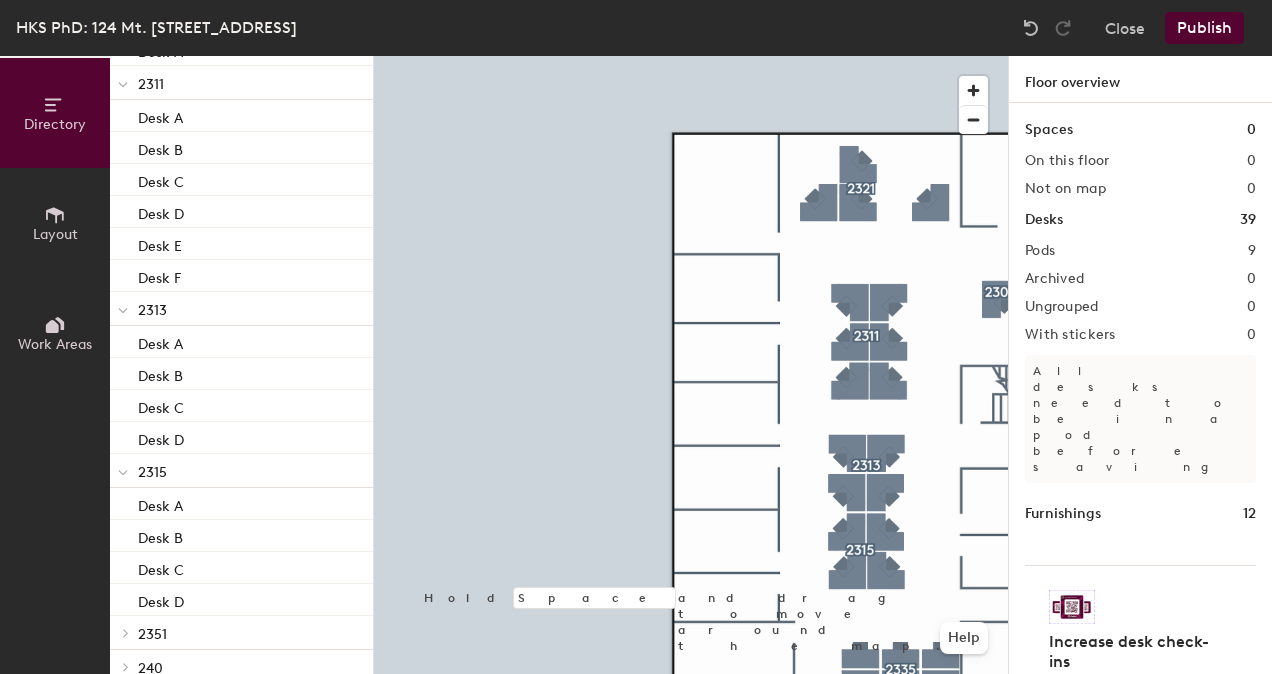 click on "Publish" 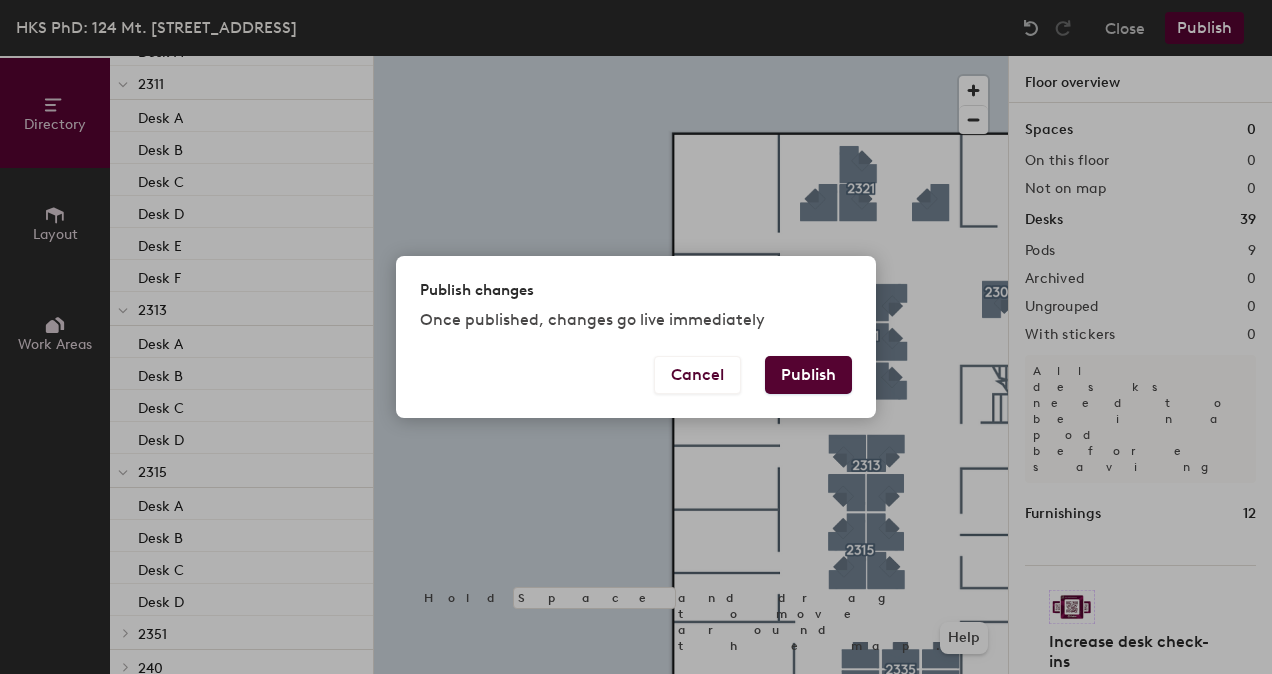 click on "Publish" at bounding box center [808, 375] 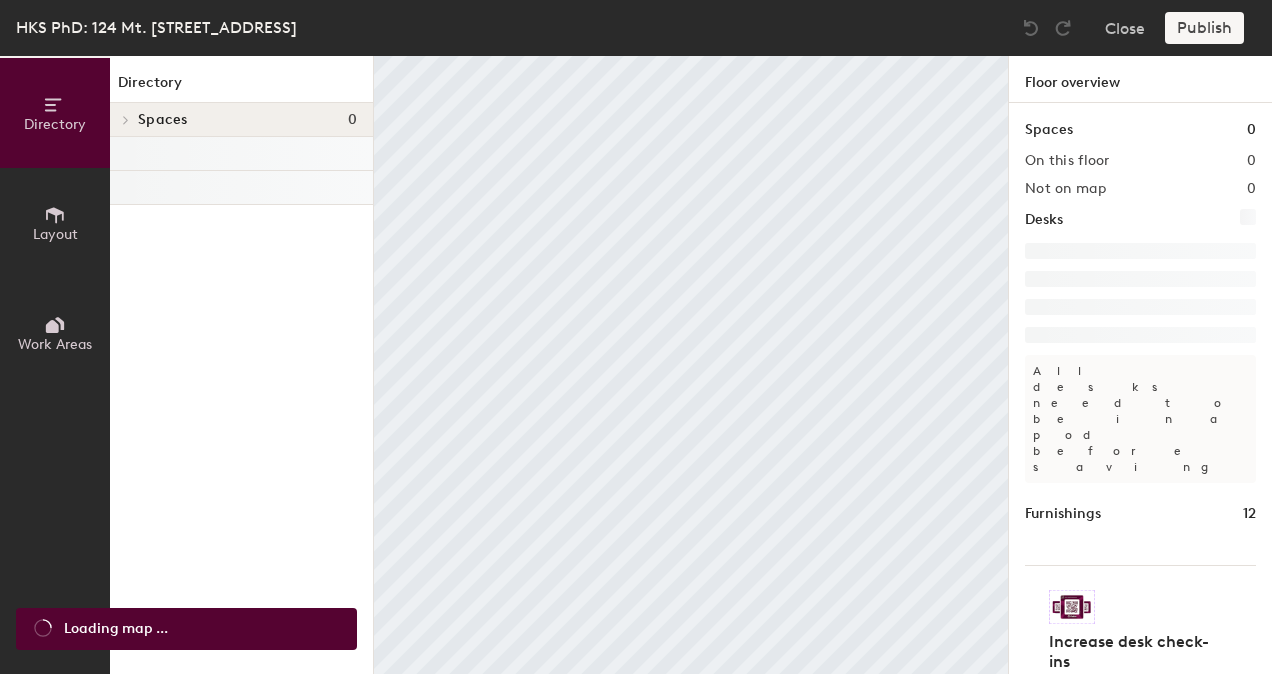 scroll, scrollTop: 0, scrollLeft: 0, axis: both 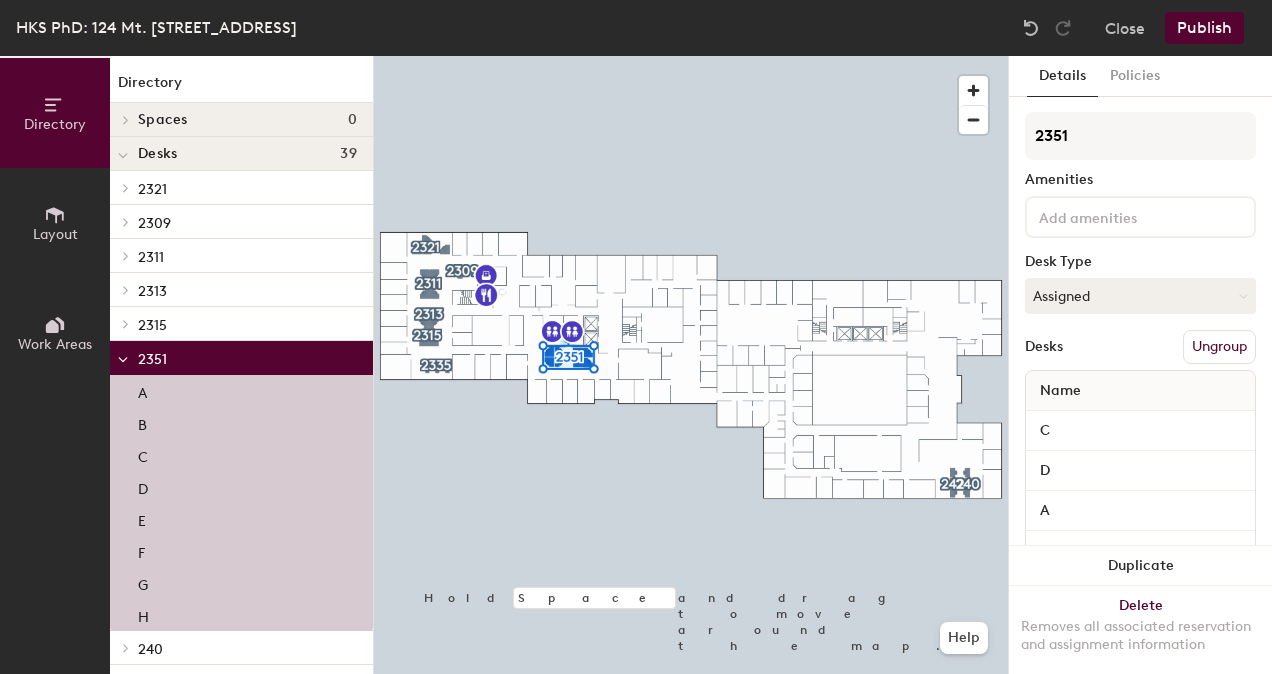 click on "A" 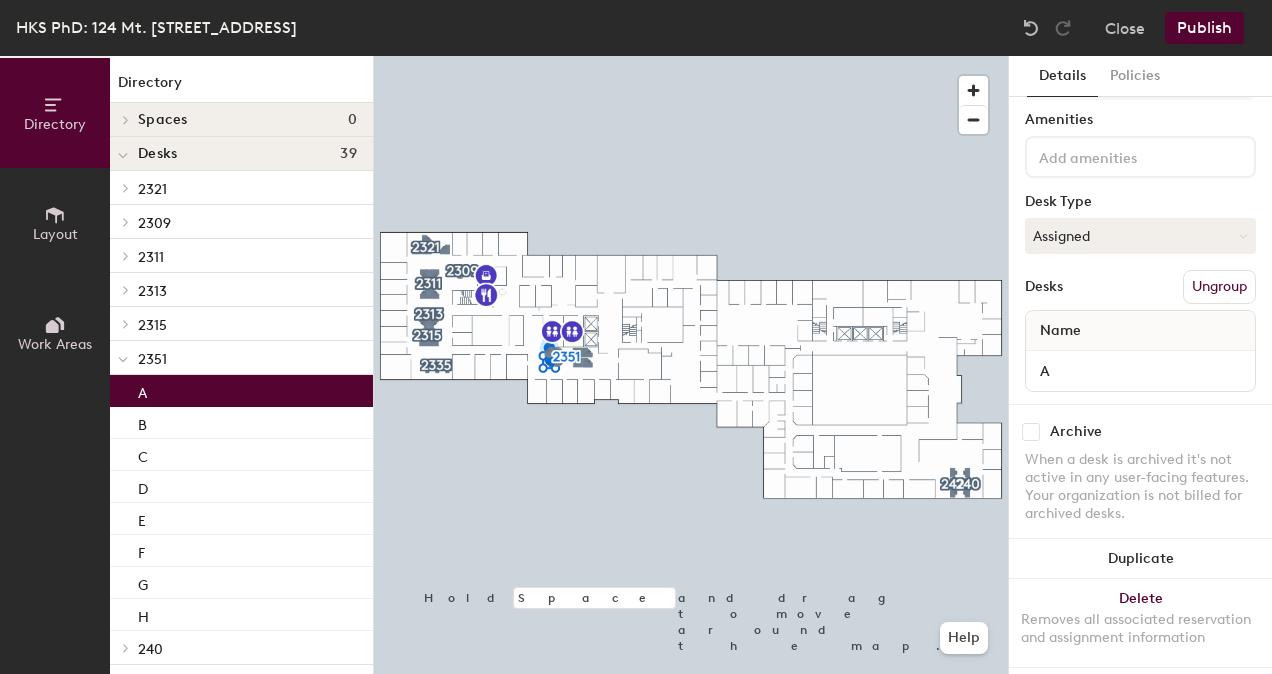 scroll, scrollTop: 85, scrollLeft: 0, axis: vertical 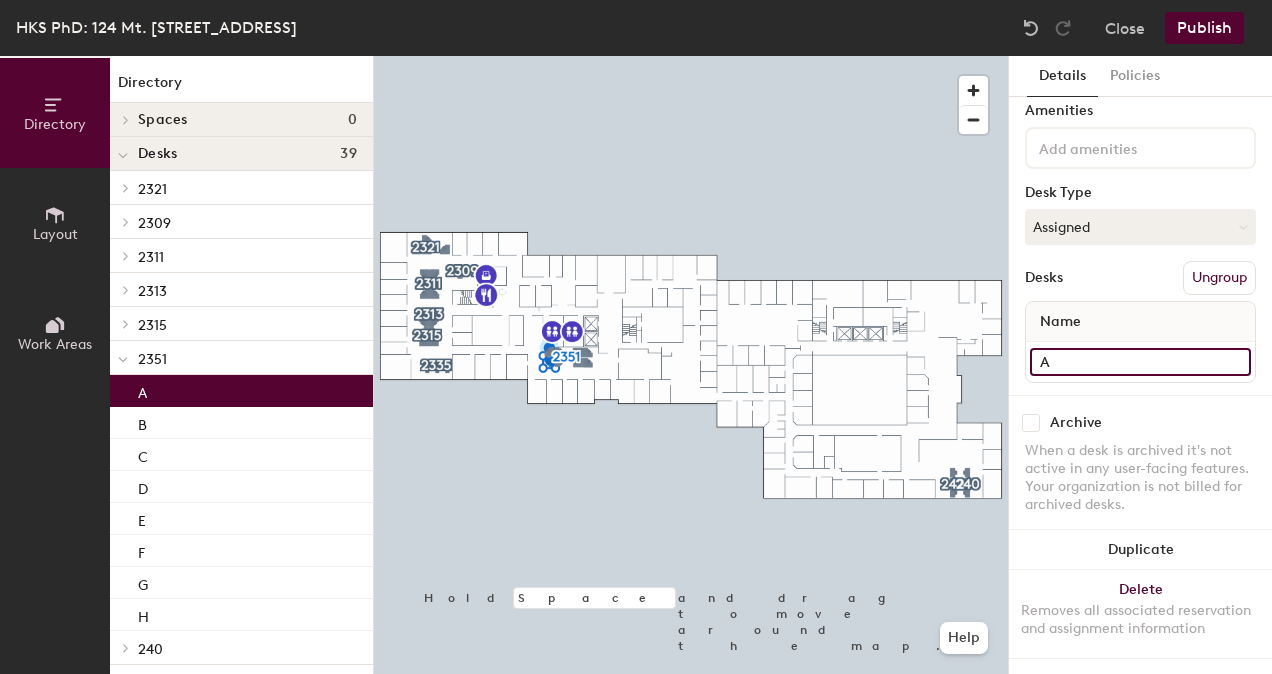 click on "A" 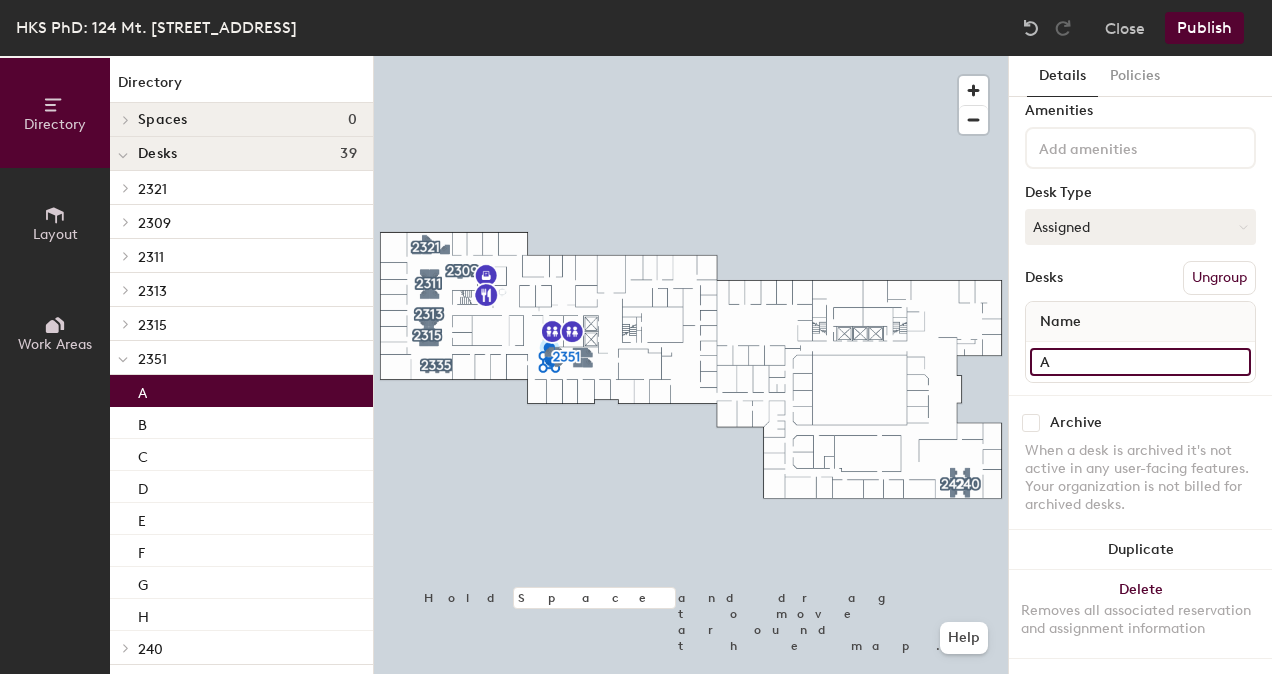 paste on "Desk" 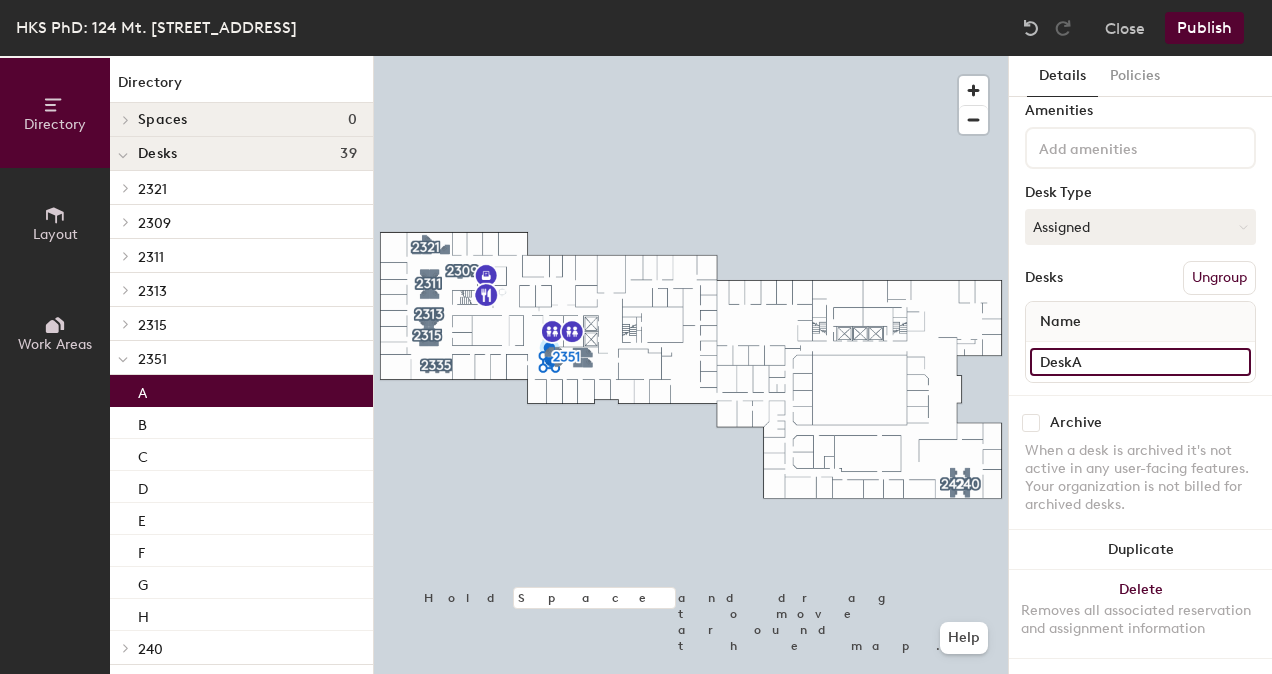 type on "Desk A" 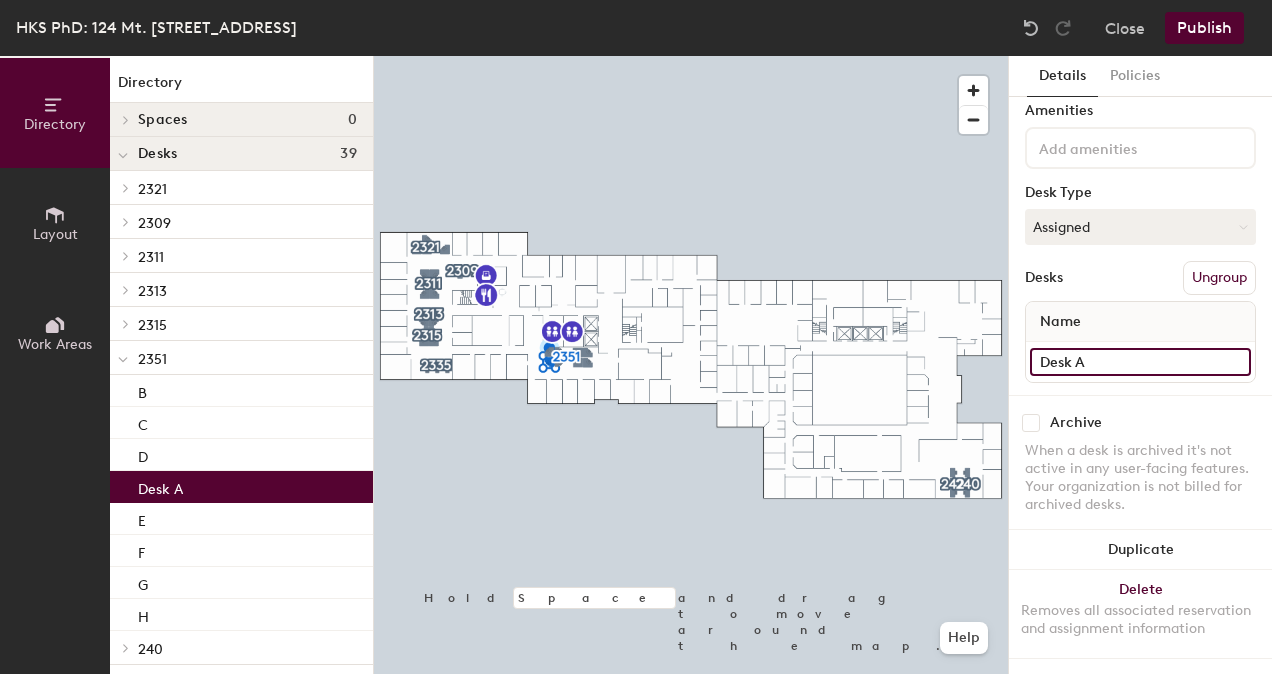 click on "Desk A" 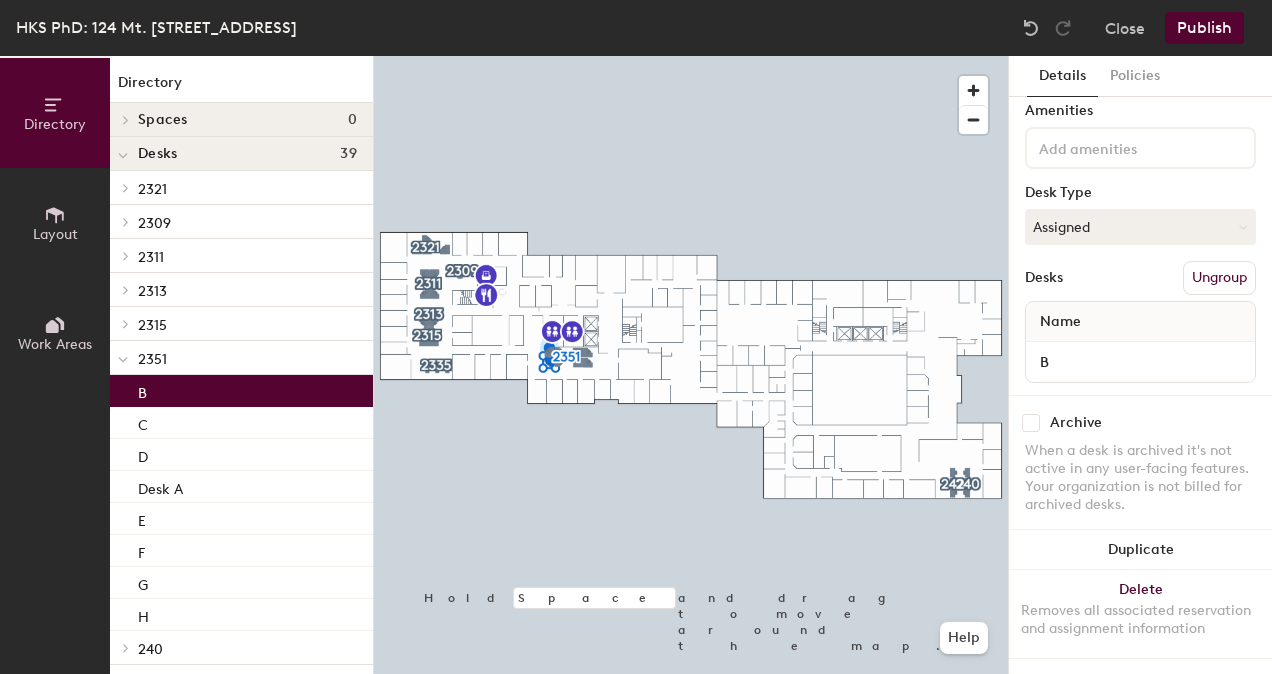 click on "B" 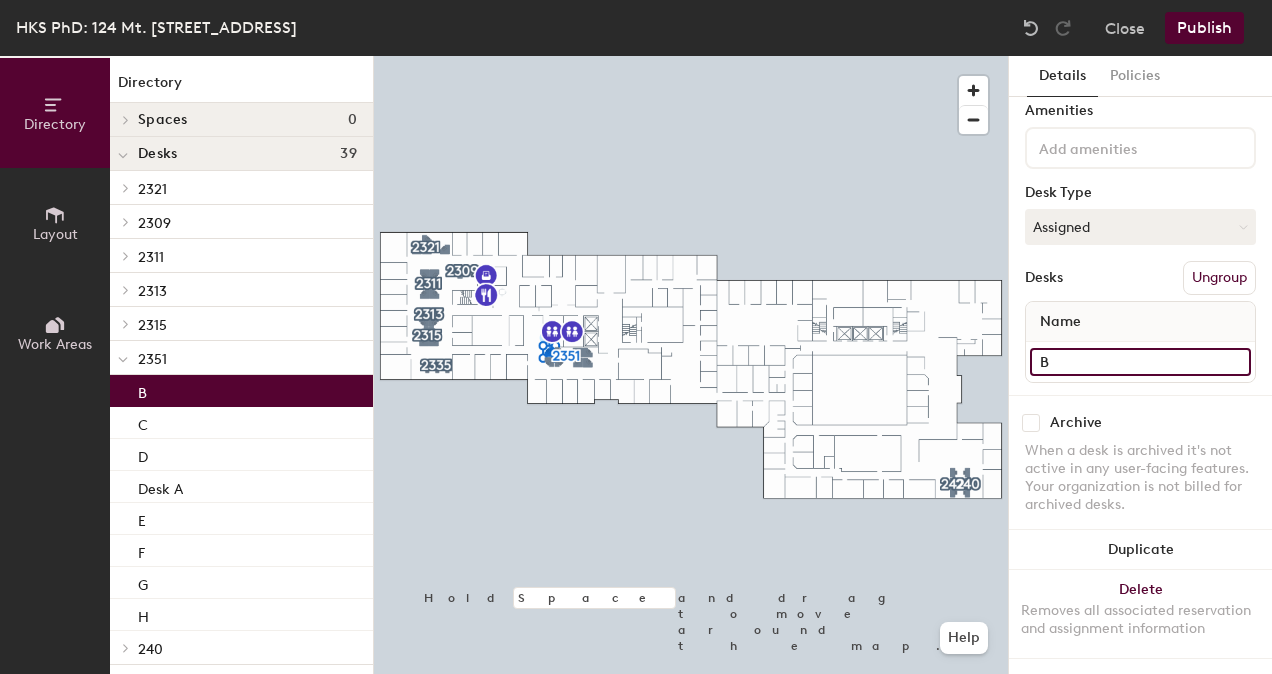 click on "B" 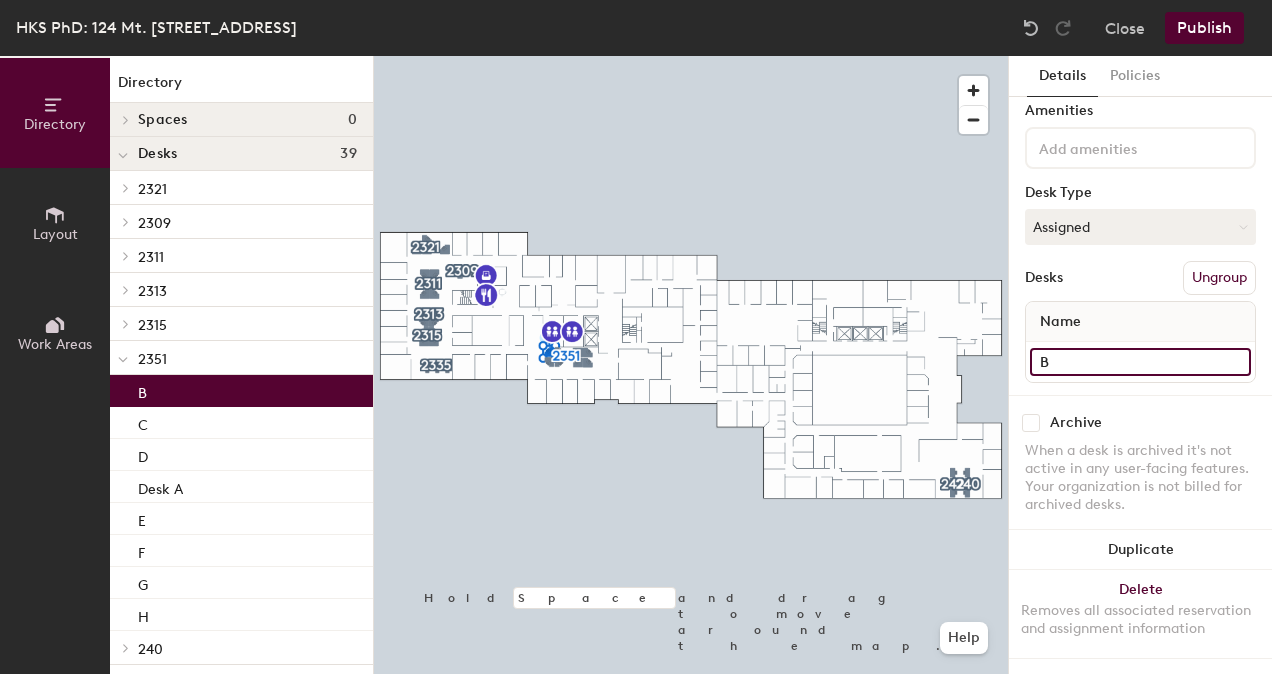paste on "Desk" 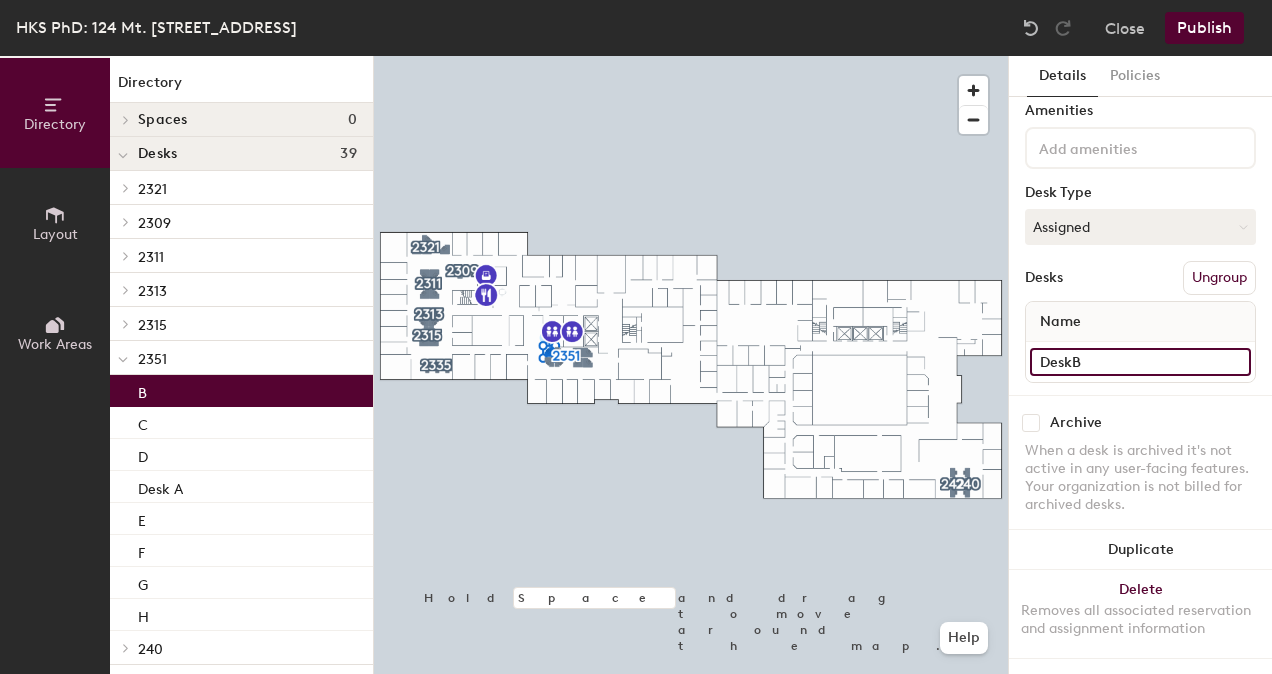 type on "Desk B" 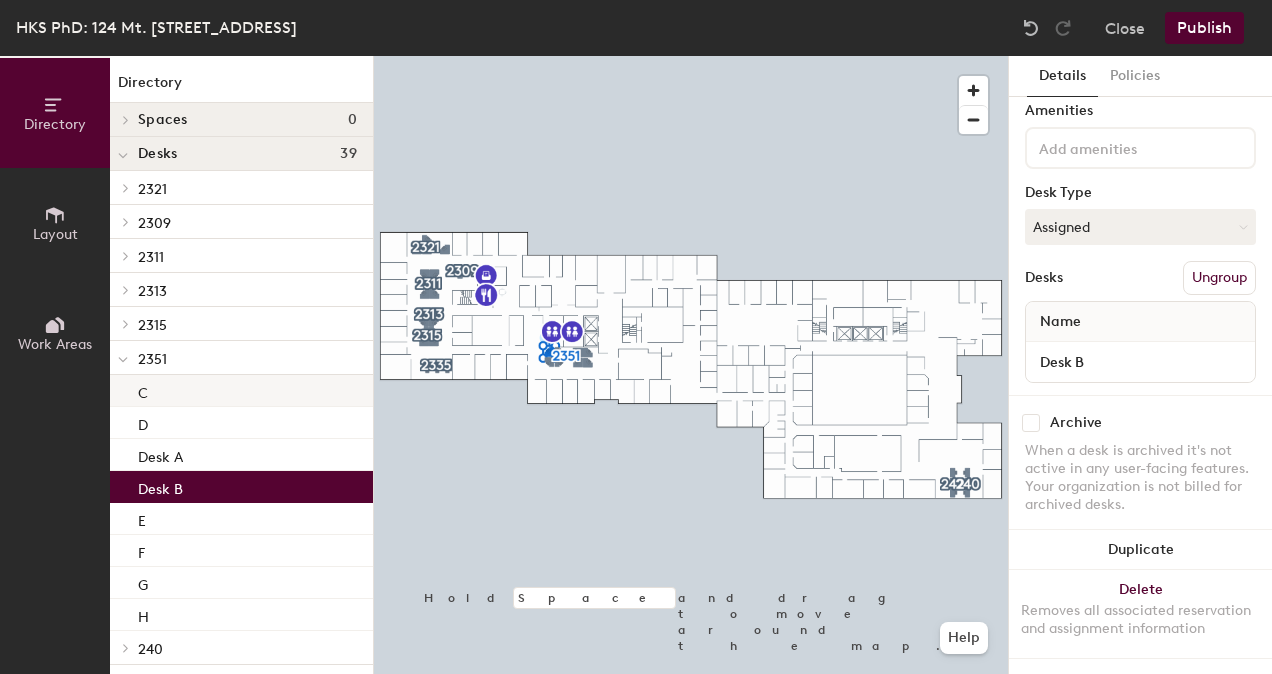 click on "C" 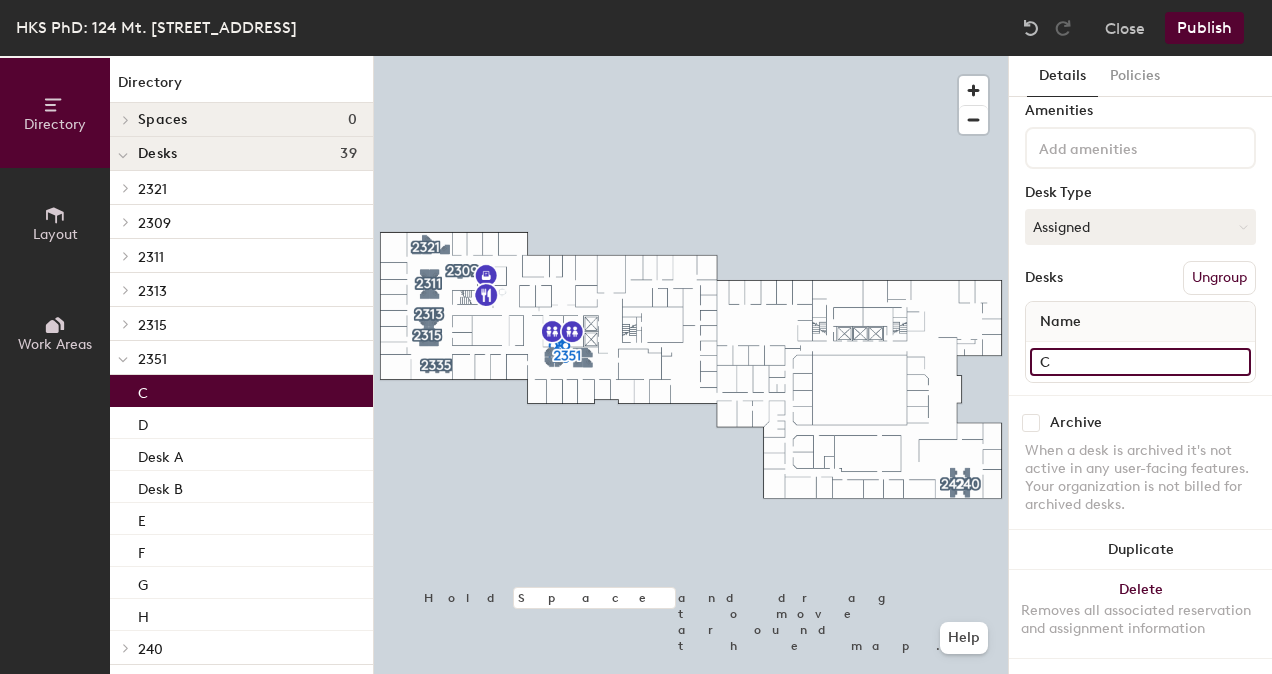 click on "C" 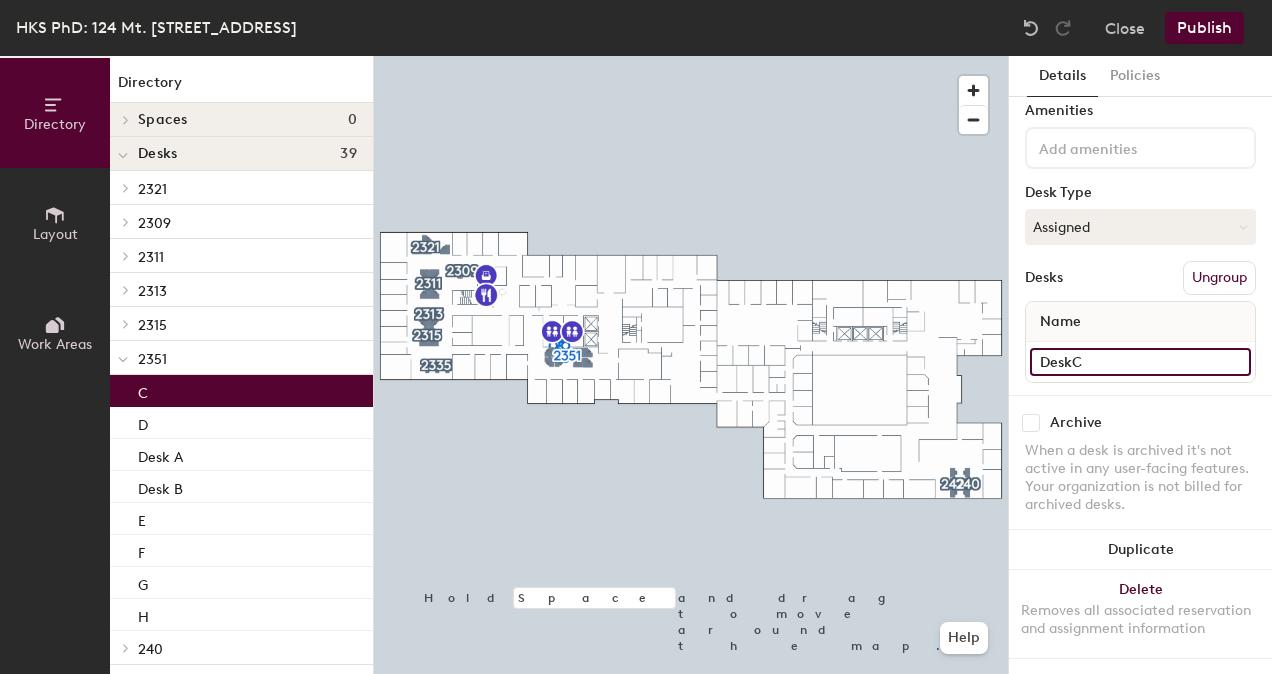 type on "Desk C" 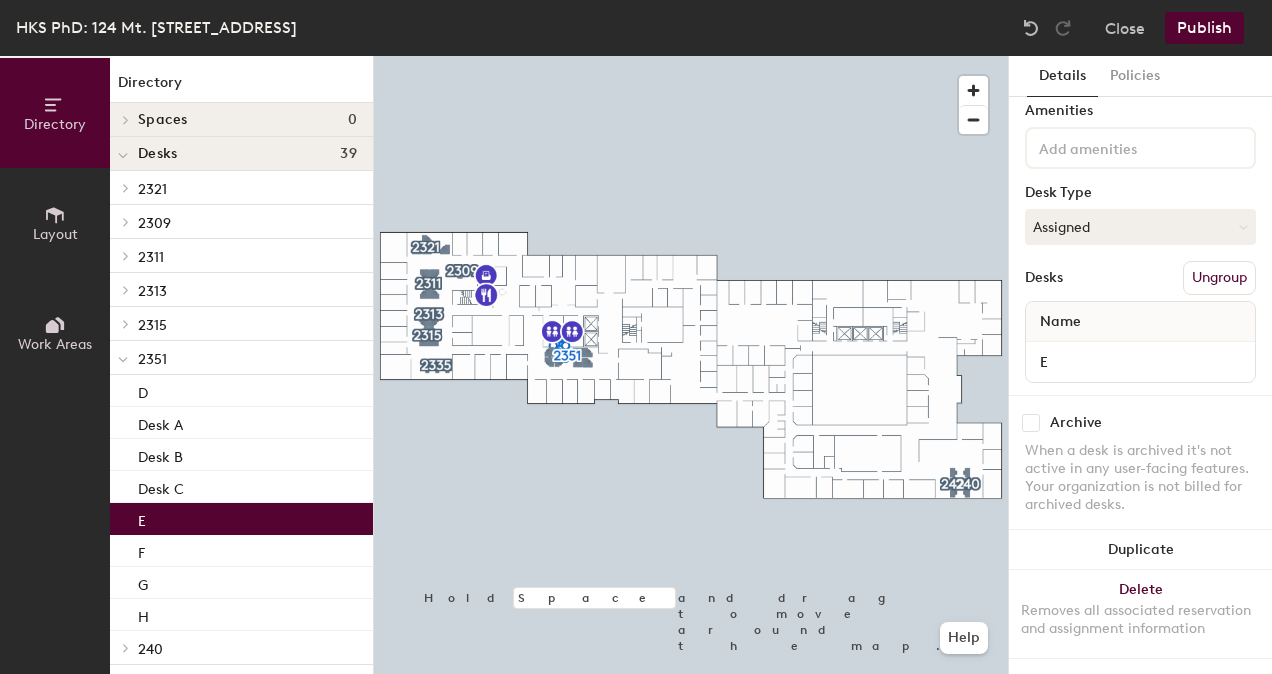 click on "E" 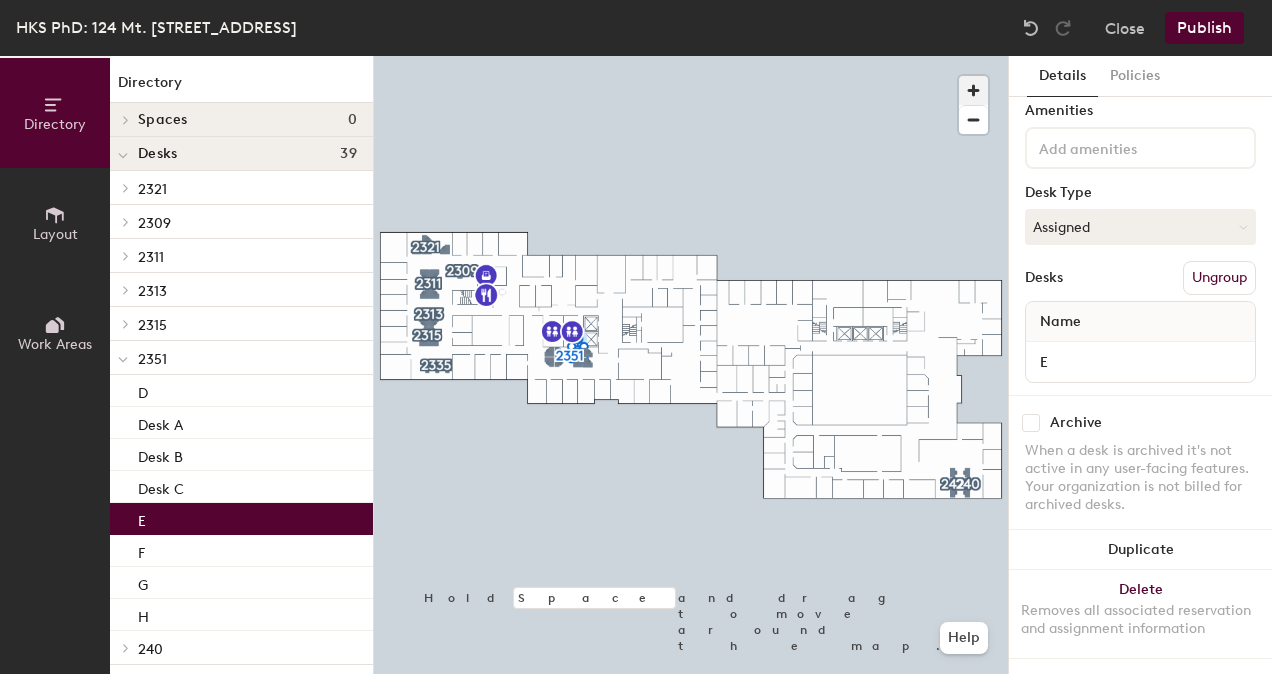 click 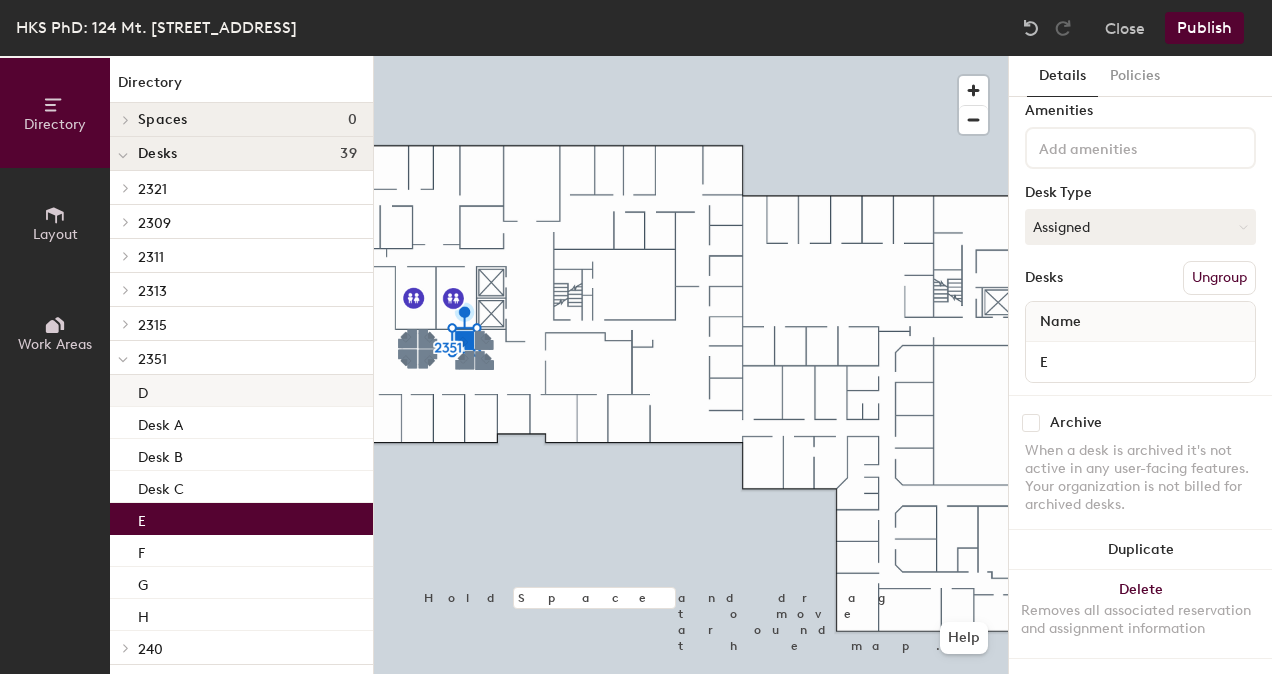 click on "D" 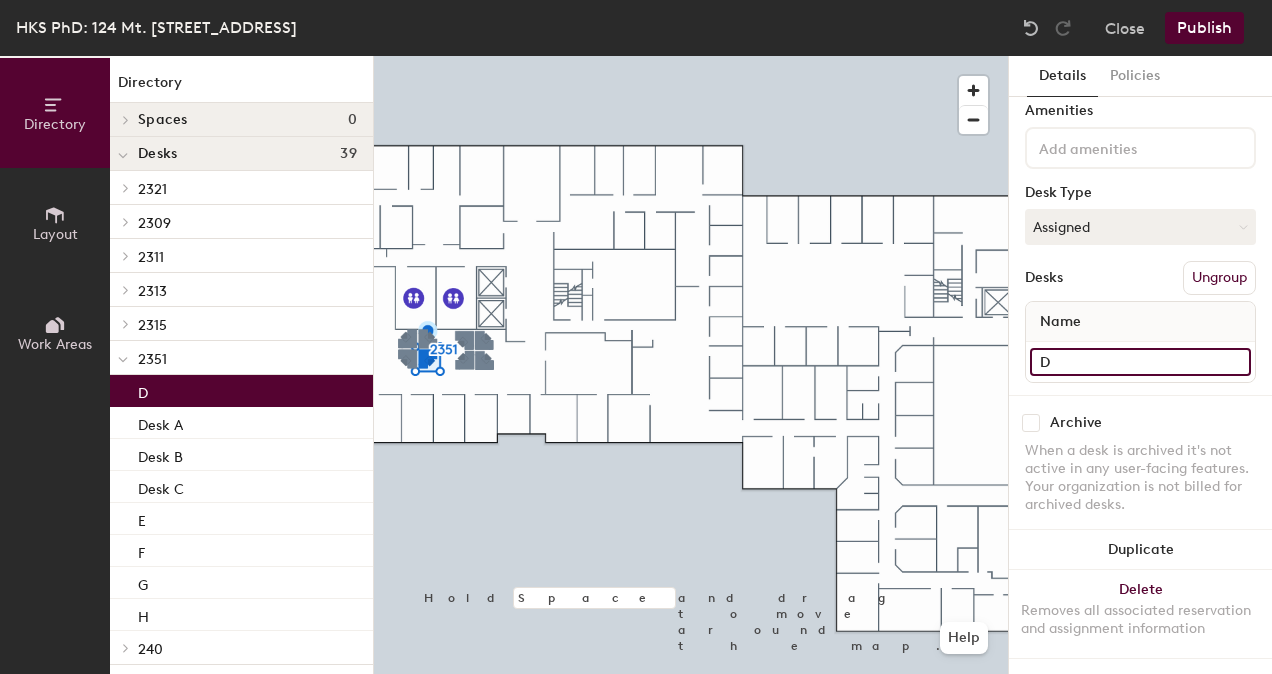 click on "D" 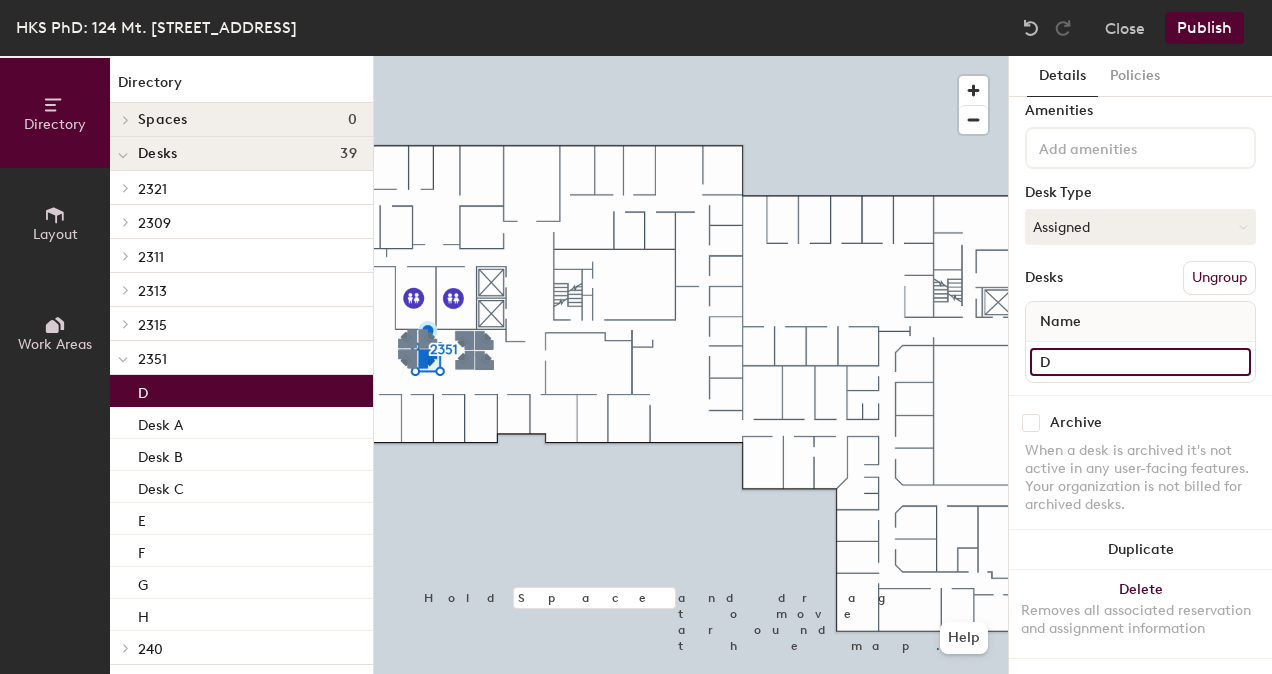 paste on "Desk" 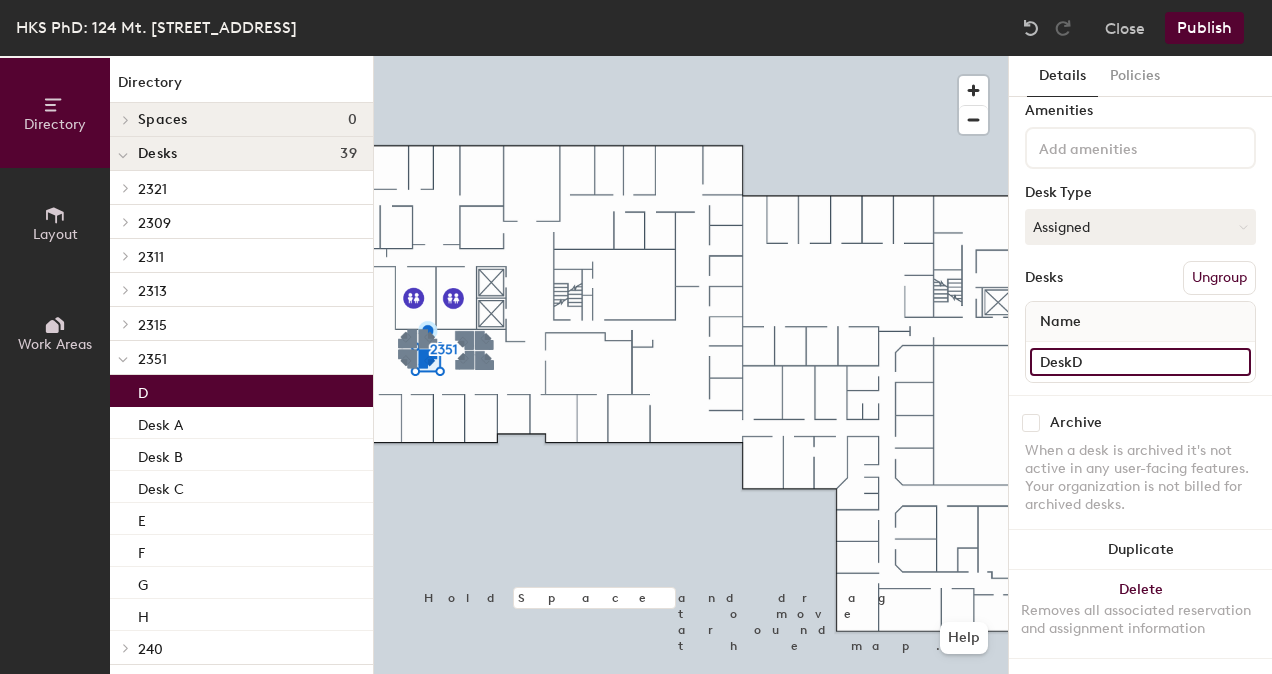 type on "Desk D" 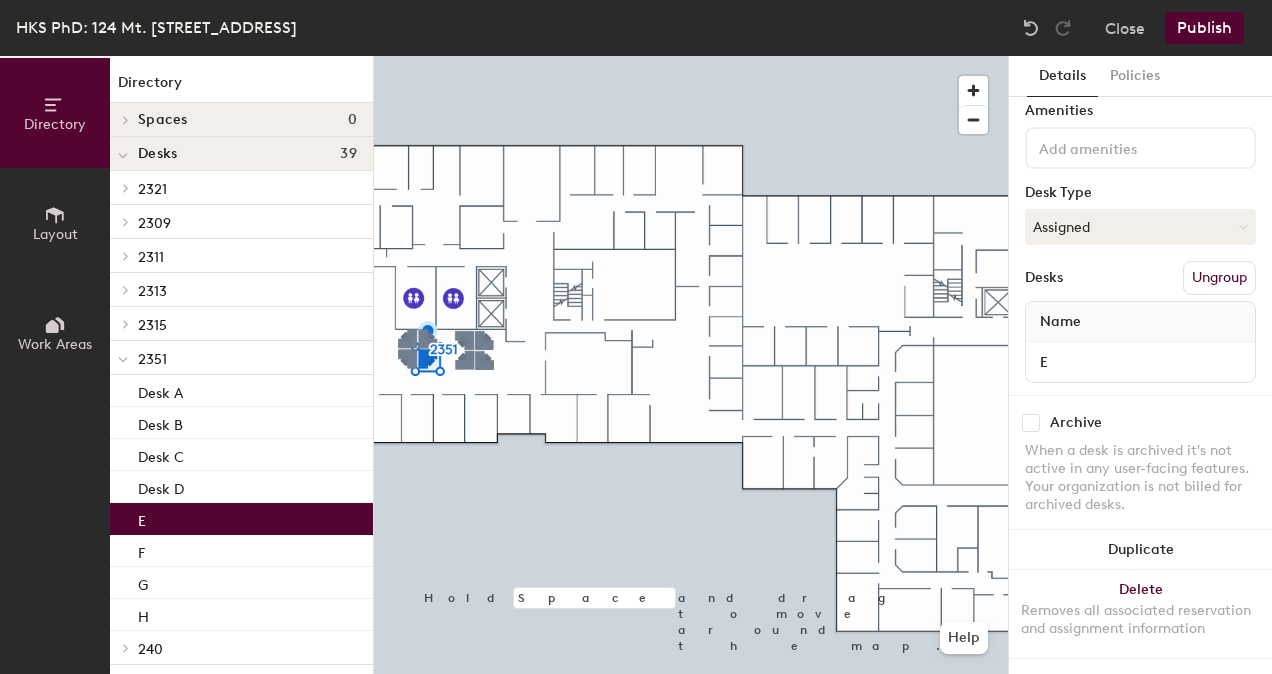 click on "E" 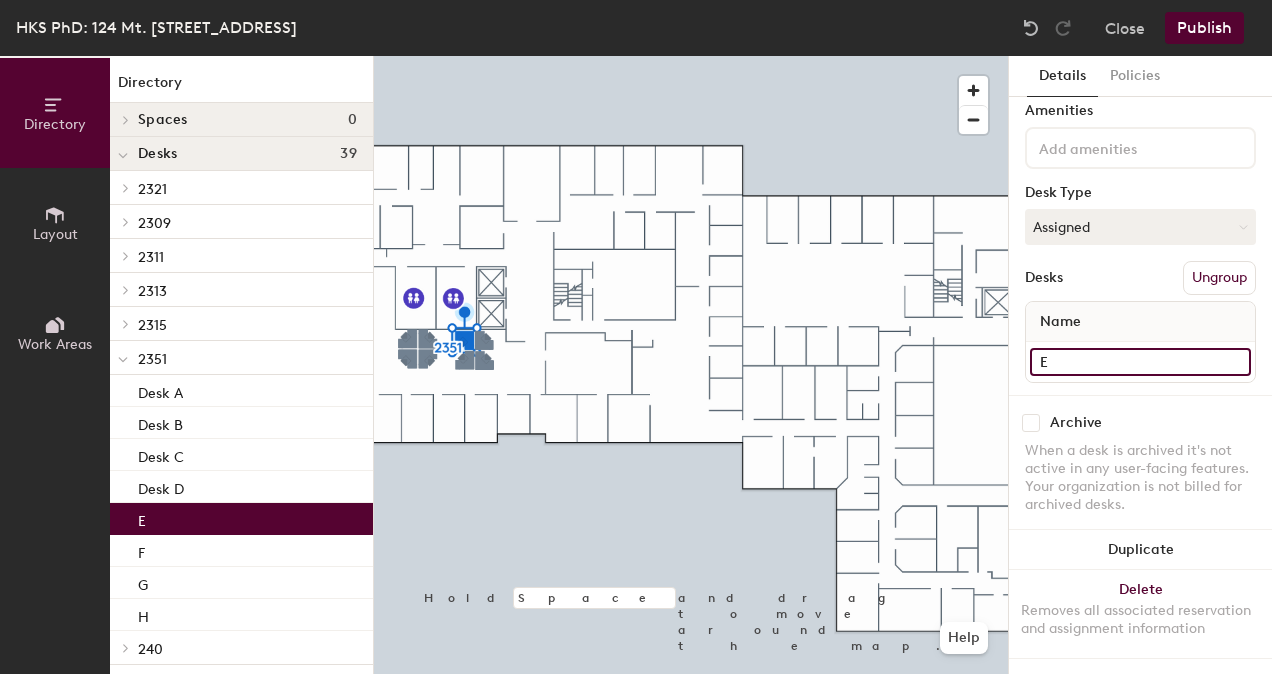 click on "E" 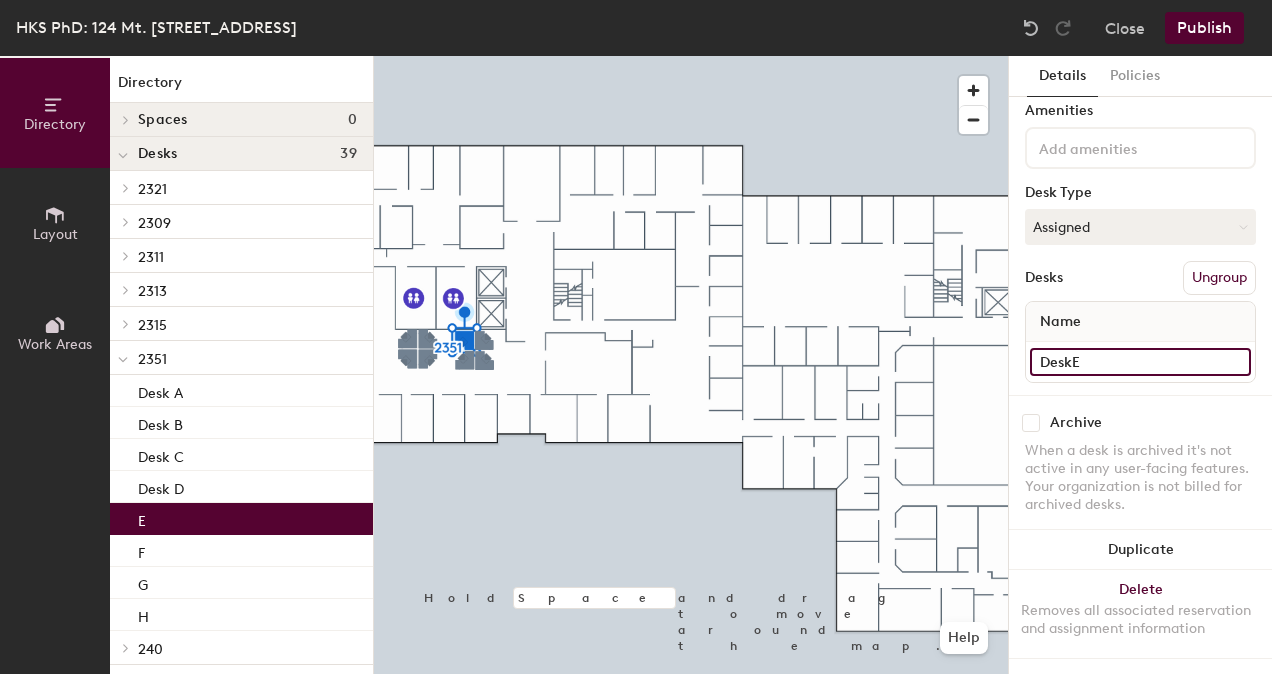 type on "Desk E" 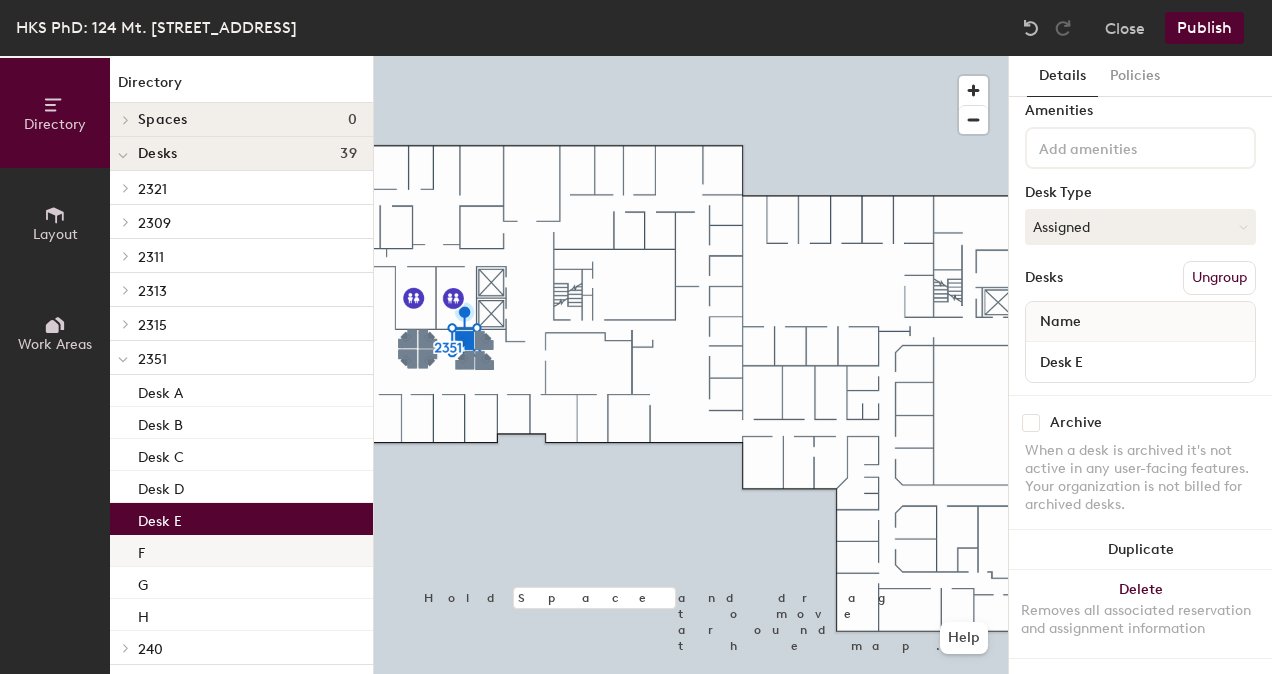 click on "F" 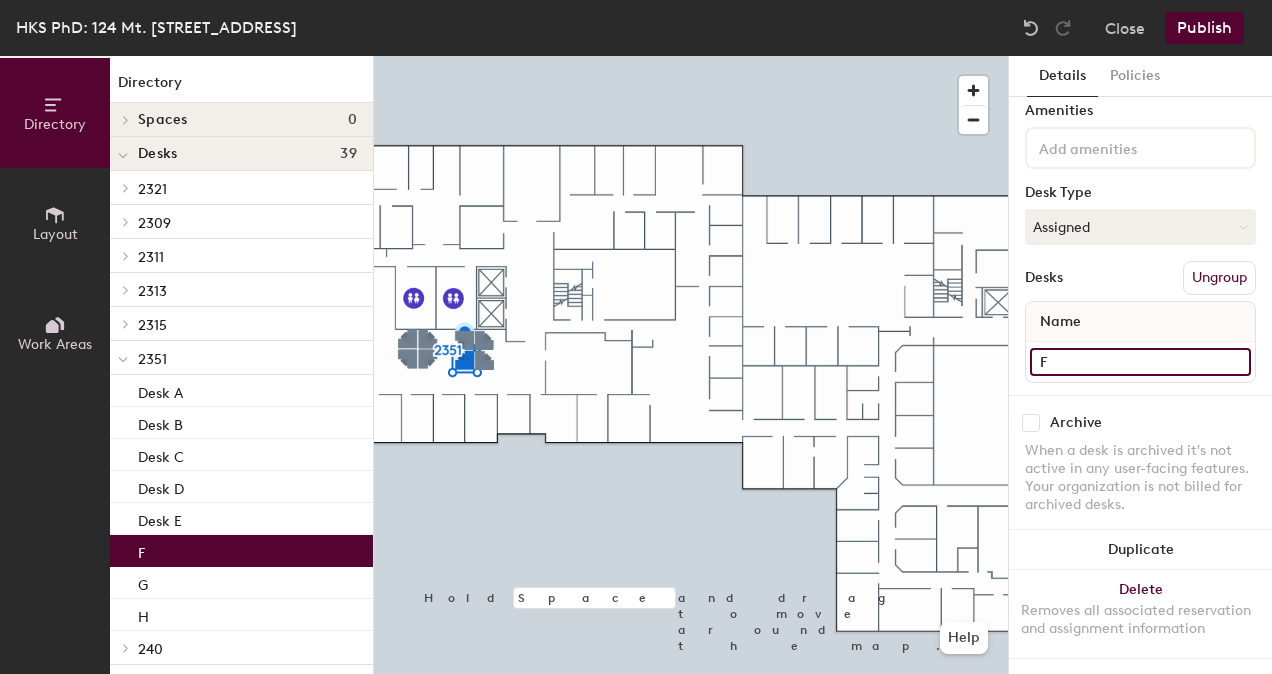 click on "F" 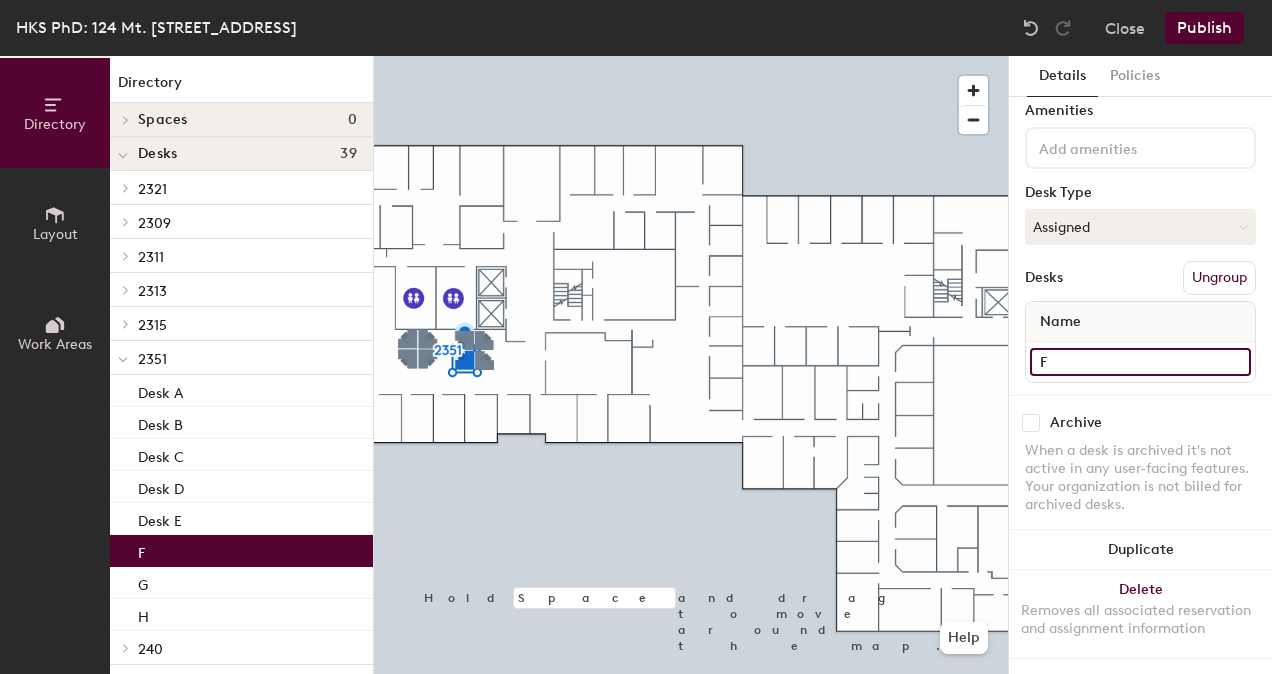 paste on "Desk" 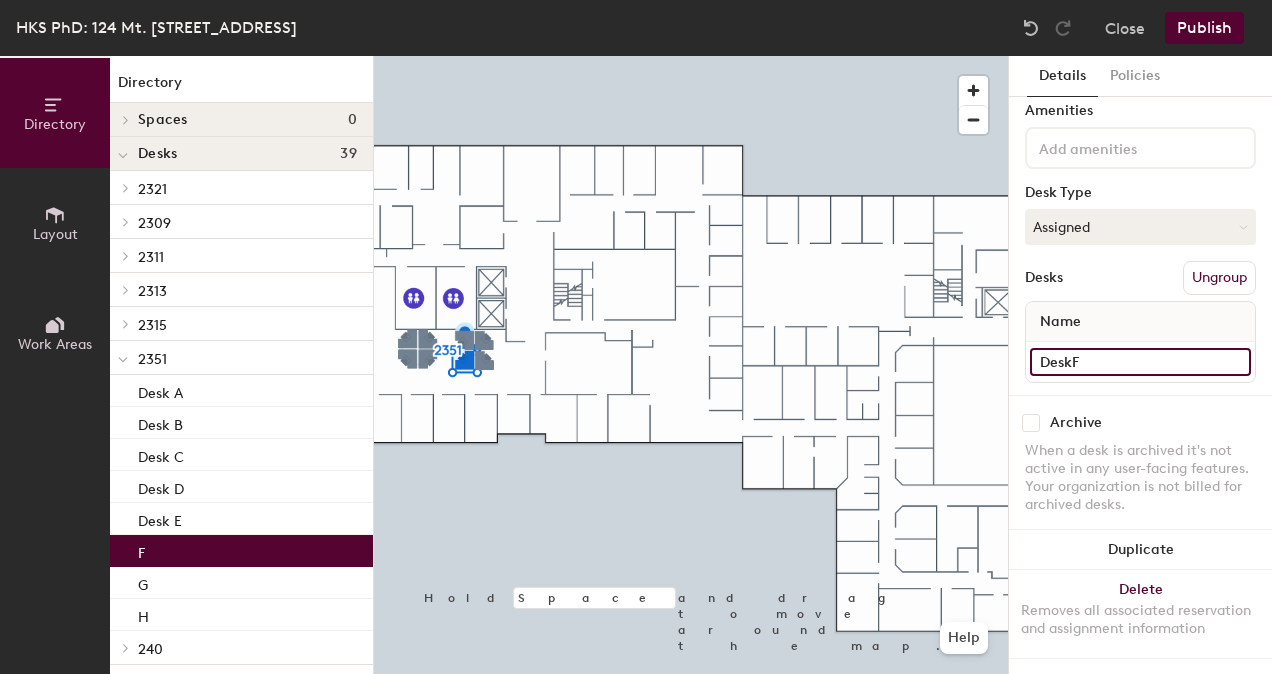 type on "Desk F" 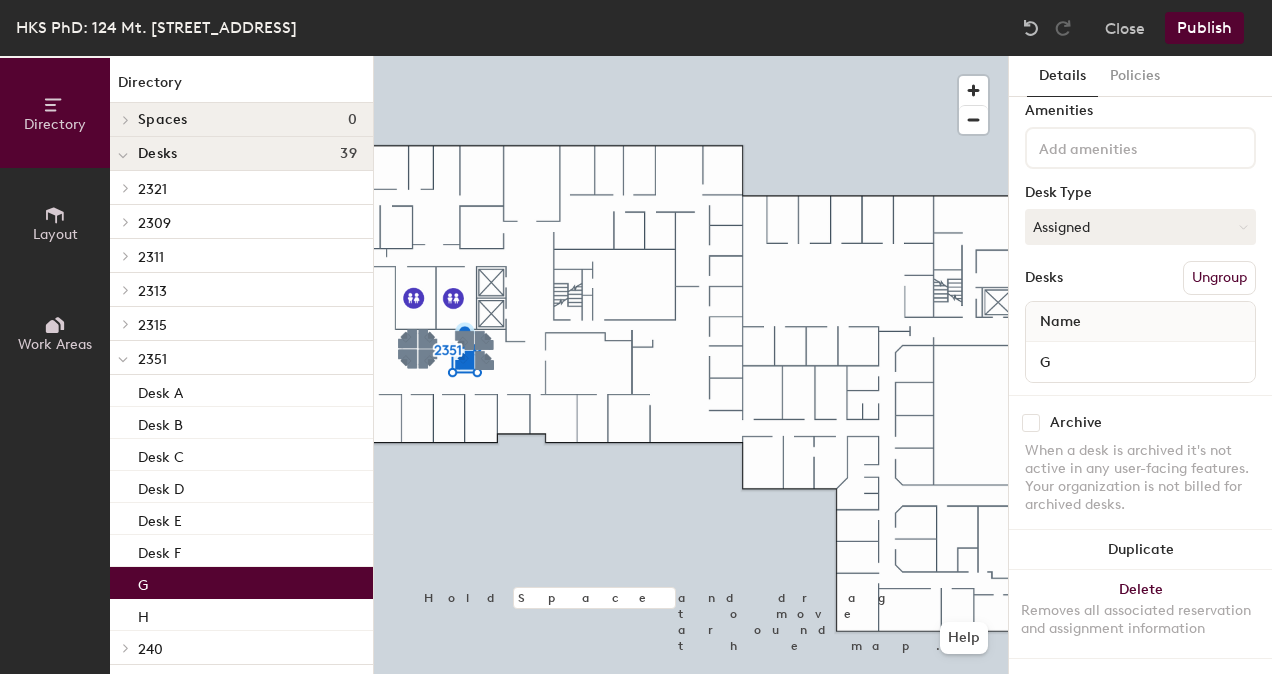 click on "G" 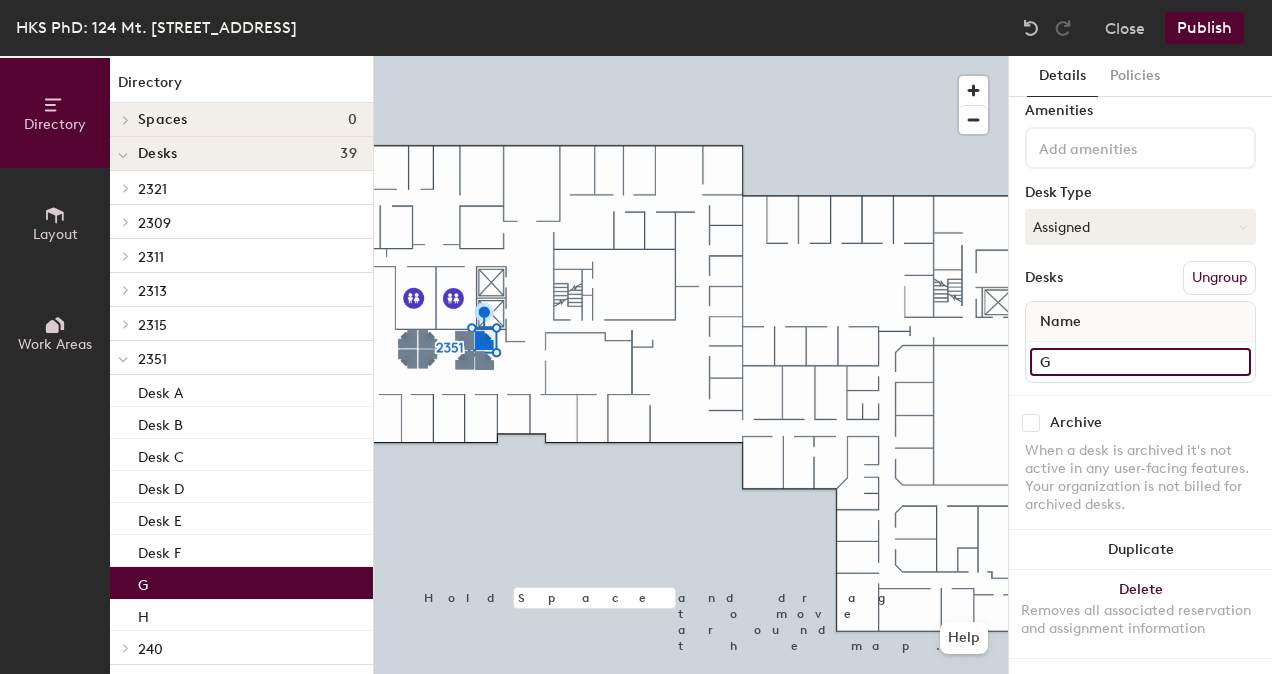 click on "G" 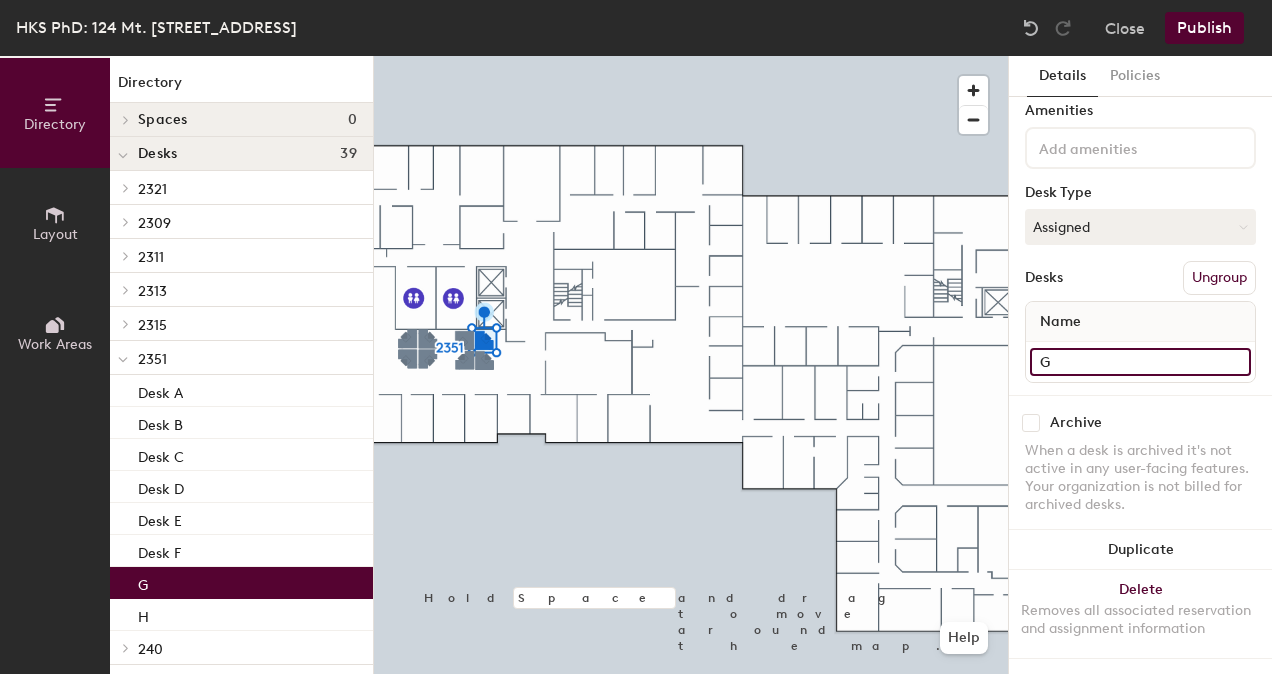paste on "Desk" 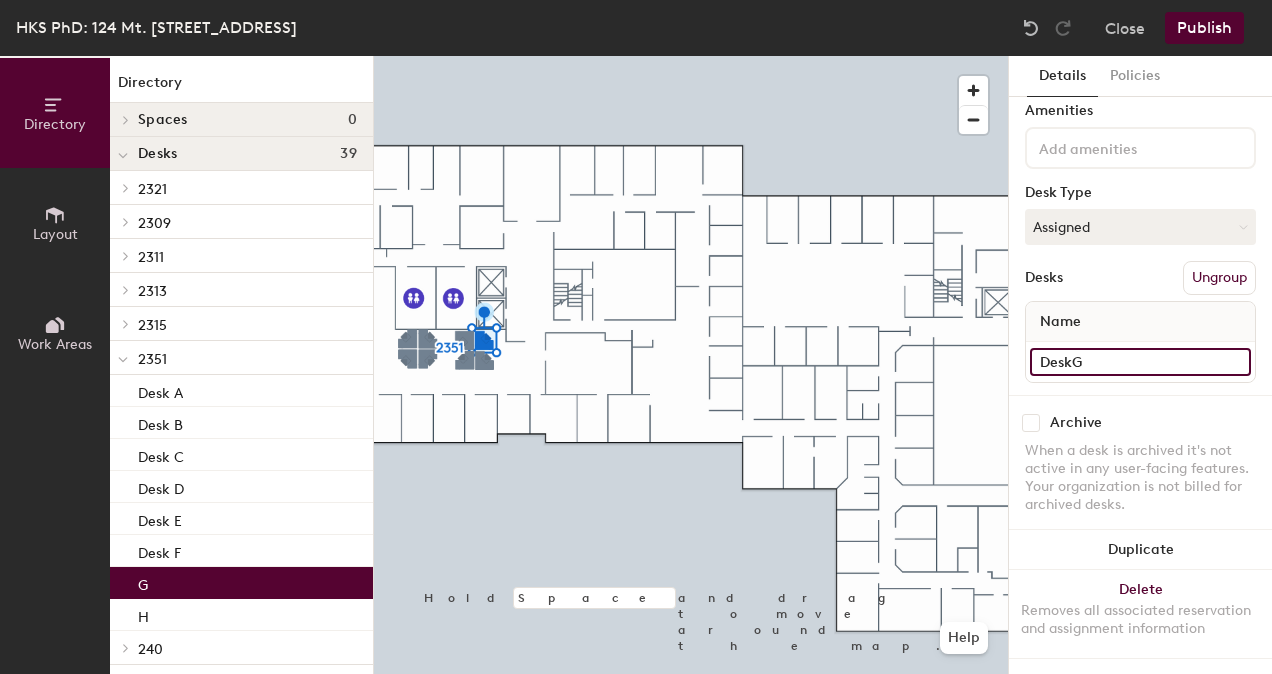 type on "Desk G" 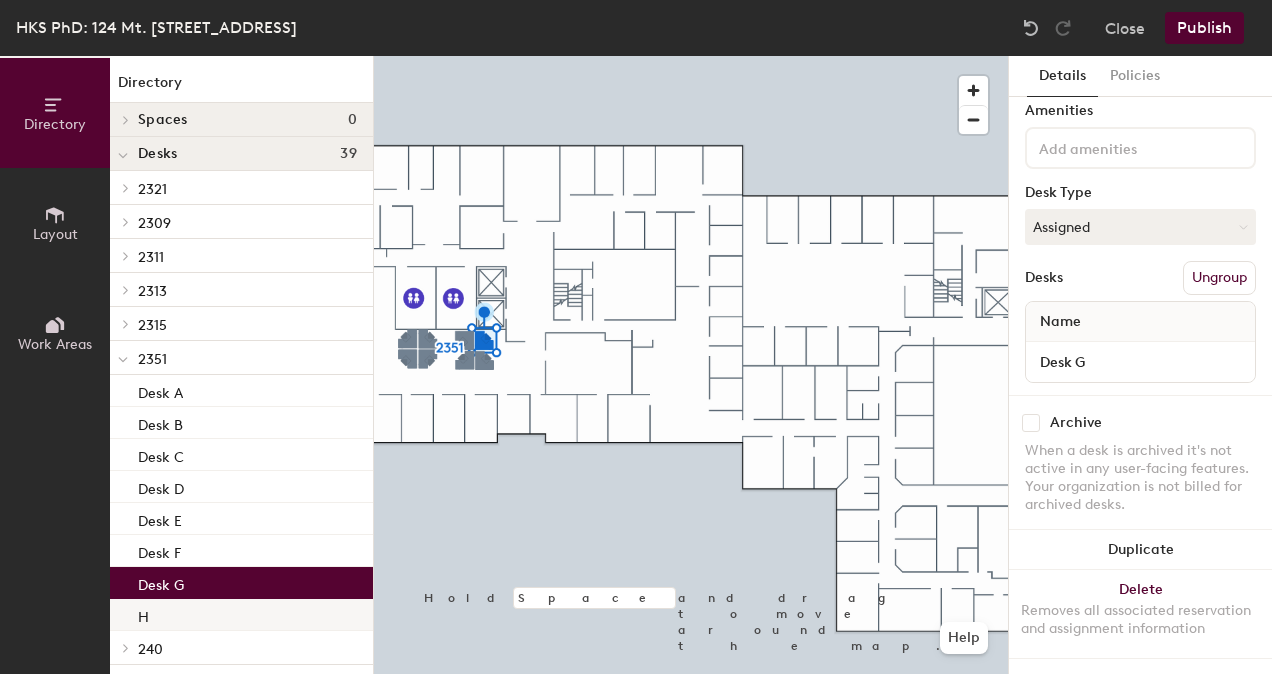 click on "H" 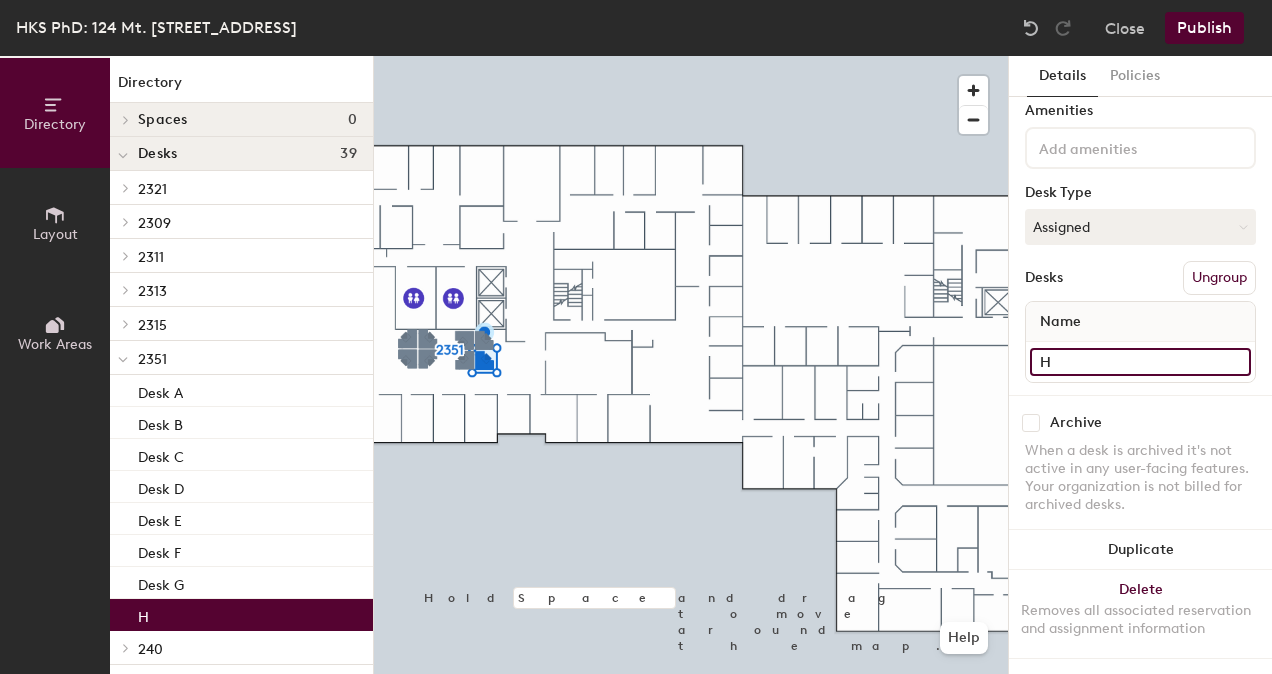 click on "H" 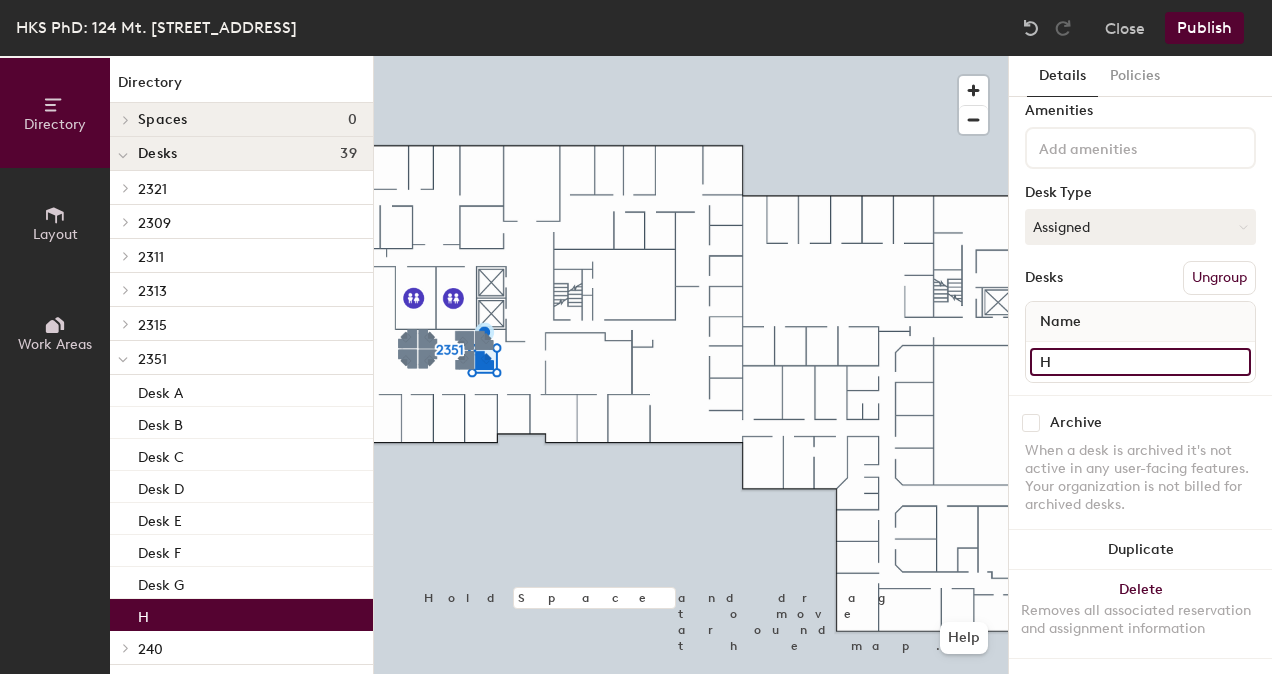 paste on "Desk" 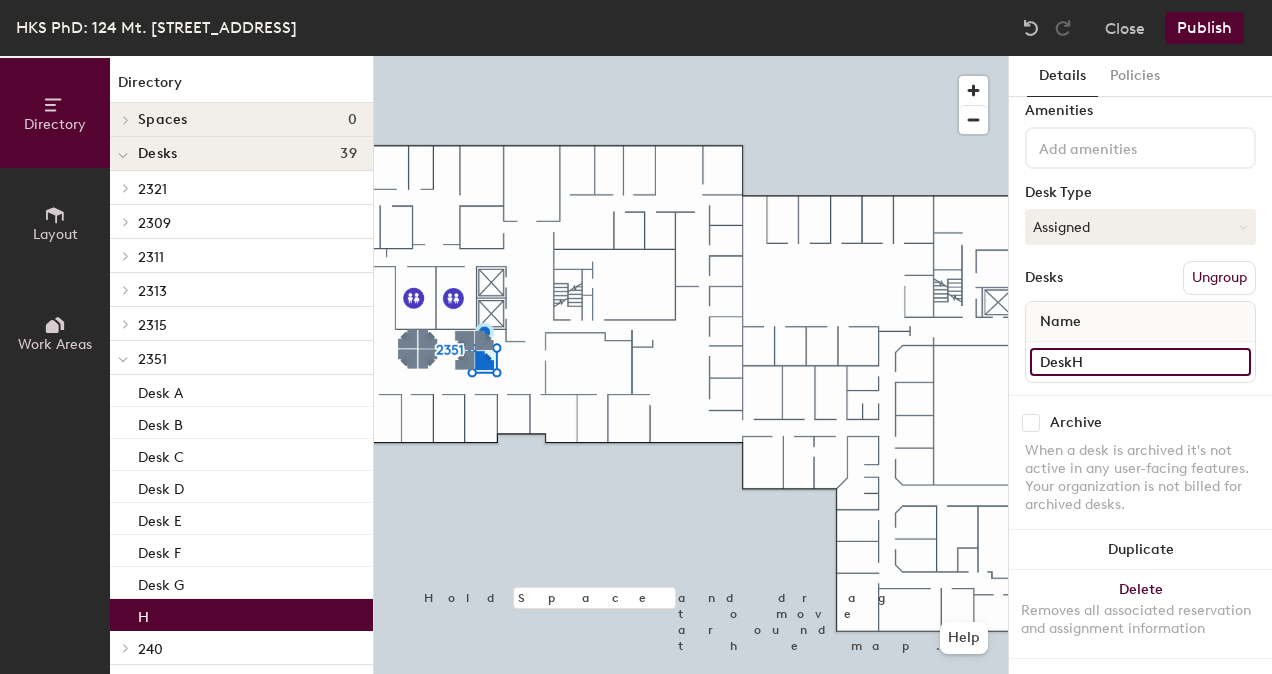 type on "Desk H" 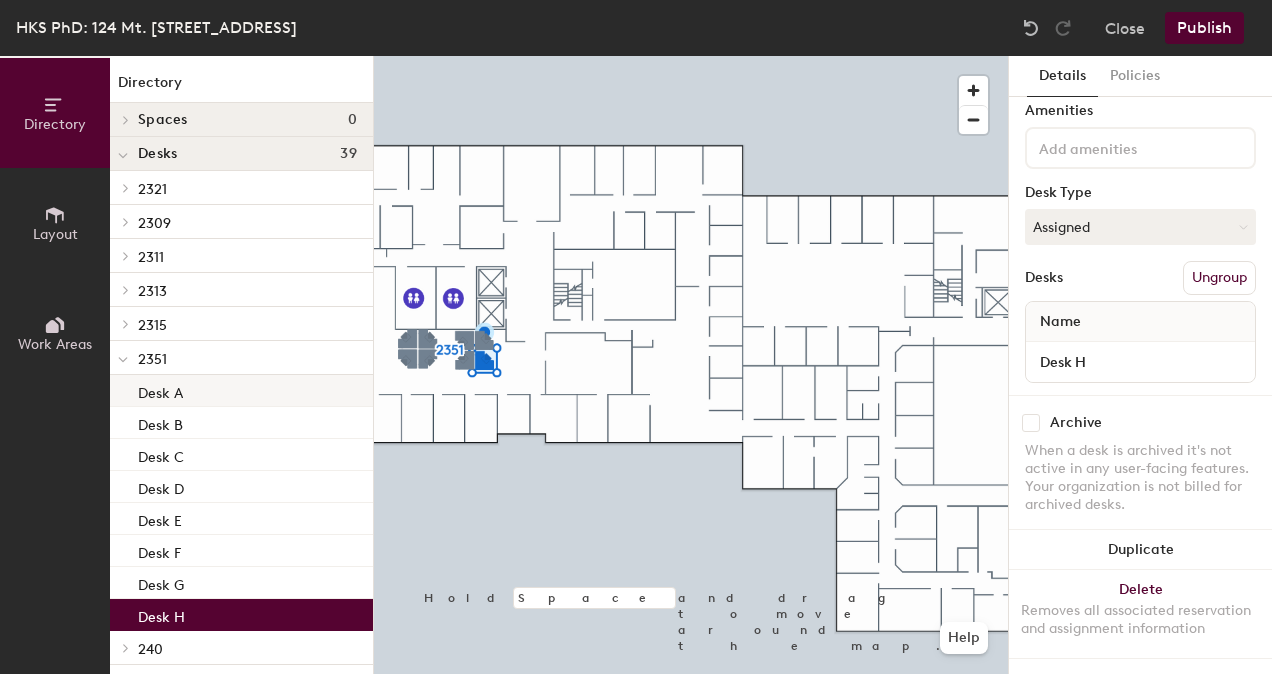 click on "Desk A" 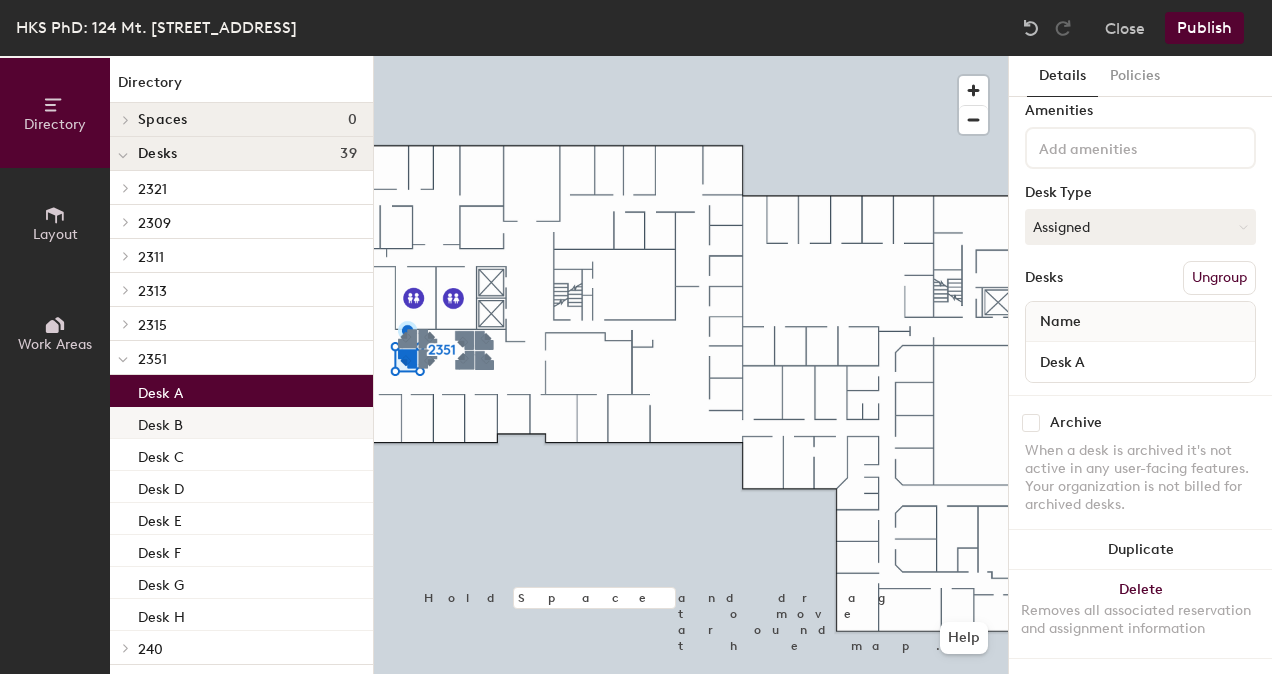 click on "Desk B" 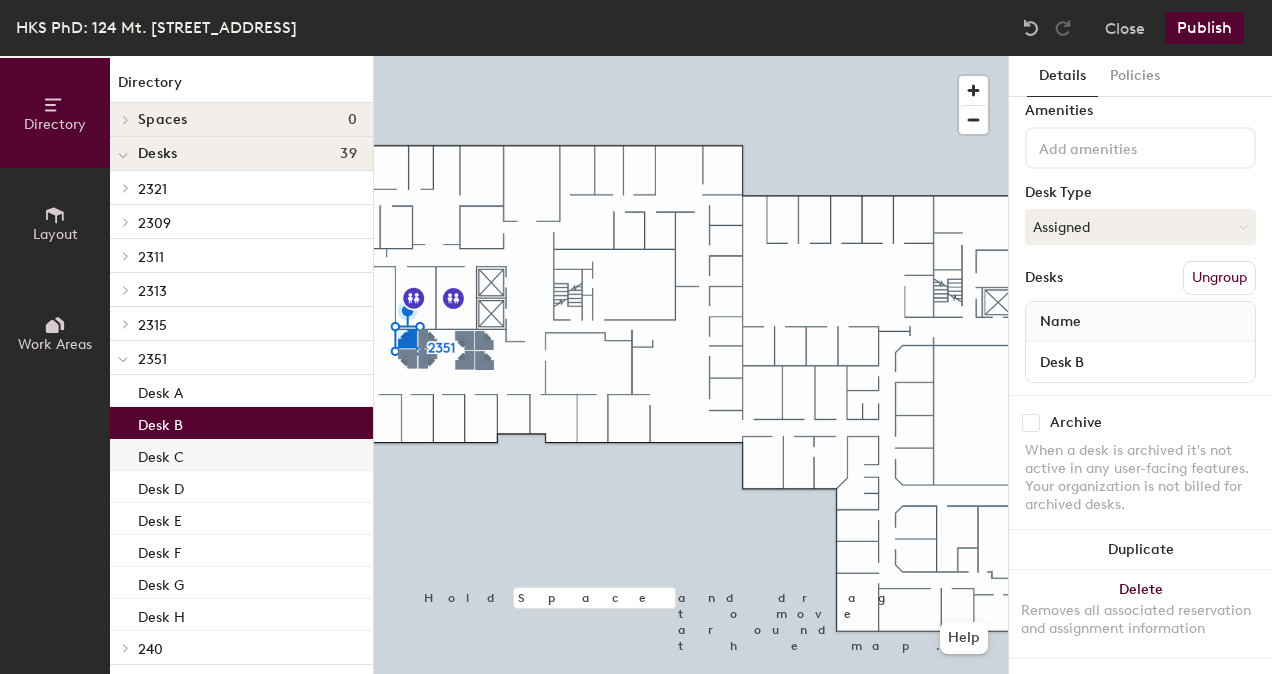 click on "Desk C" 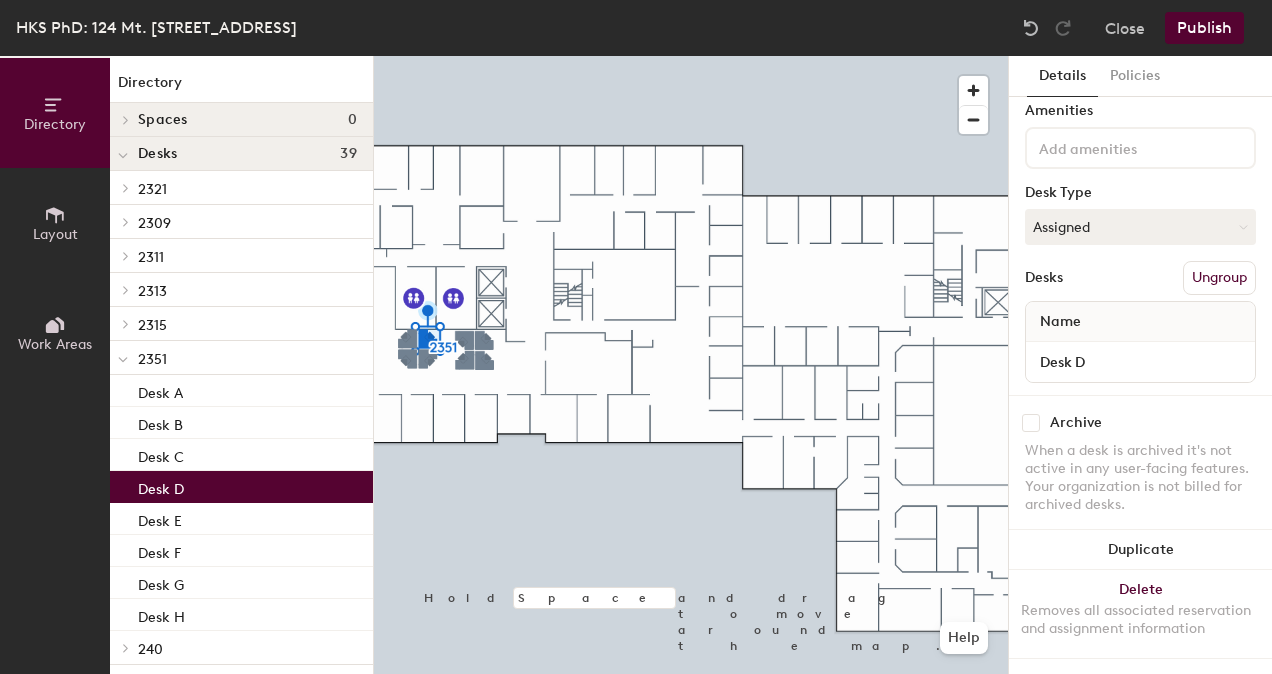 click on "Desk D" 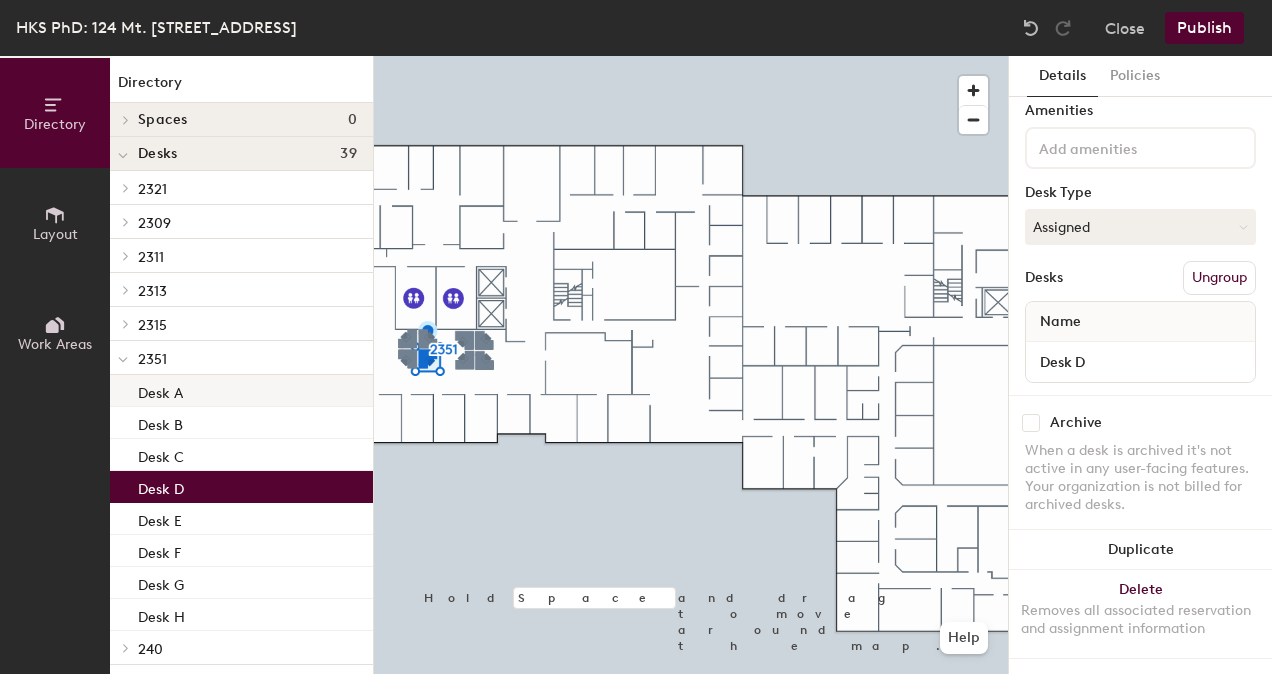 click on "Desk A" 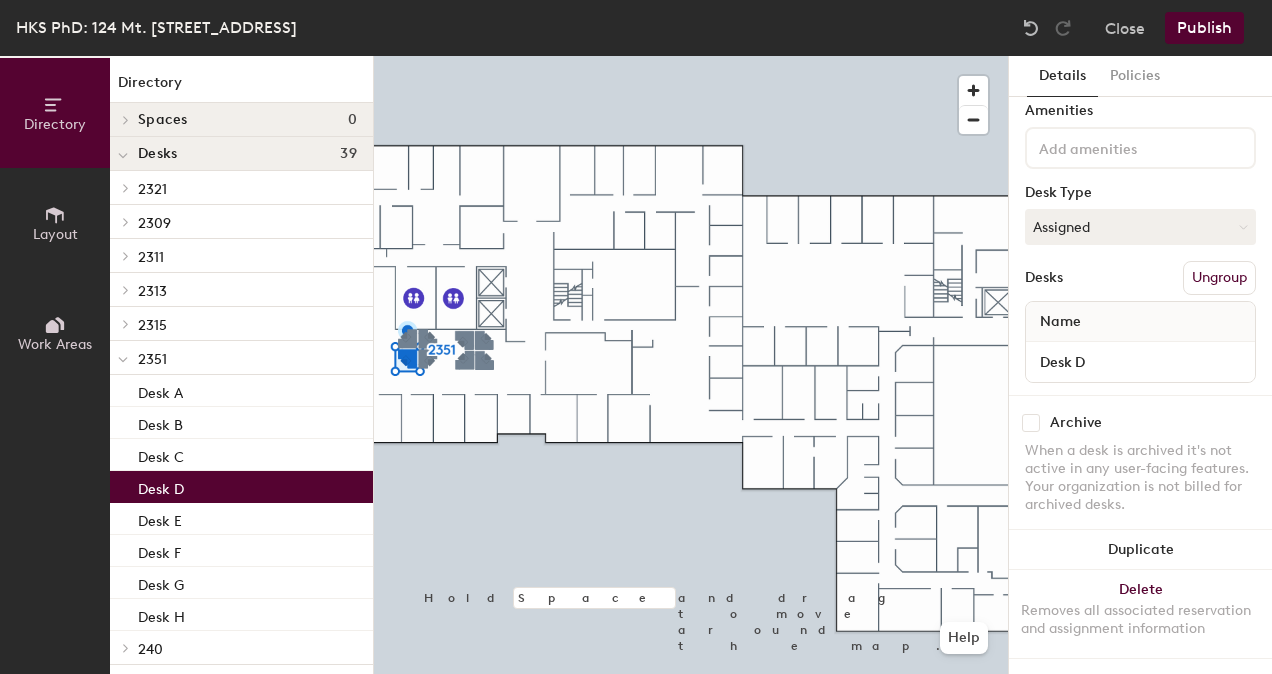 click on "Desk D" 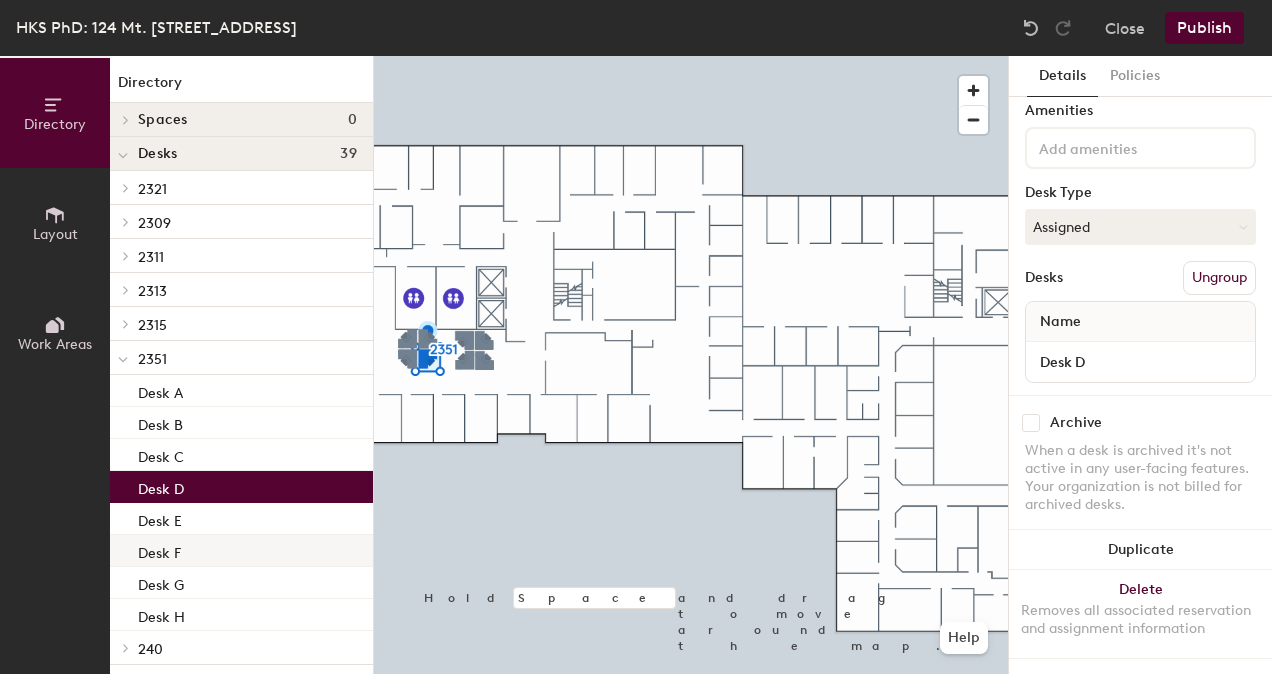 click on "Desk F" 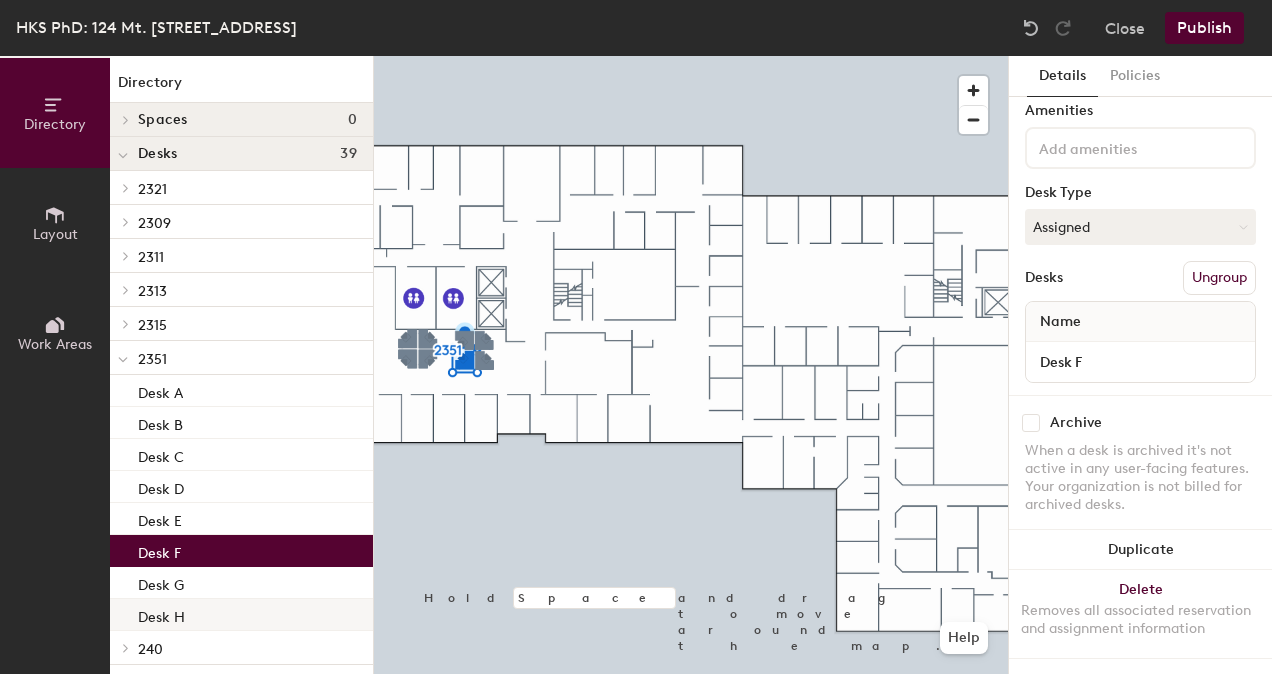 click on "Desk H" 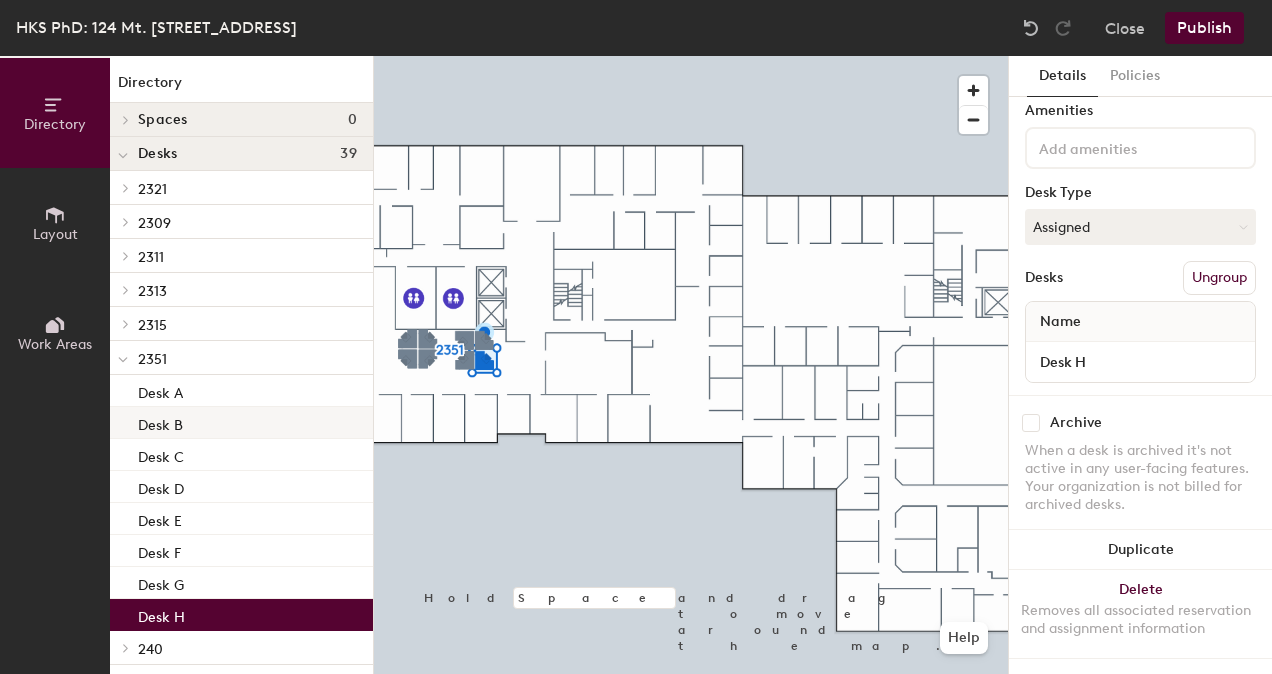 click on "Desk B" 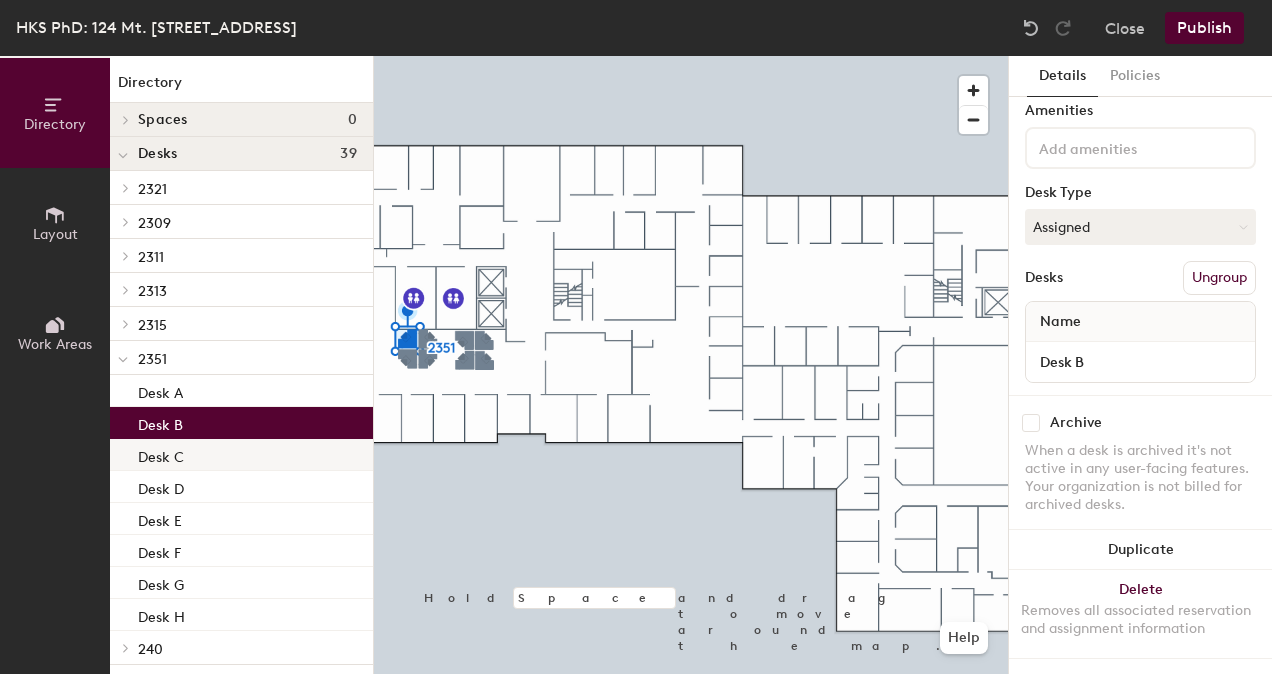 click on "Desk C" 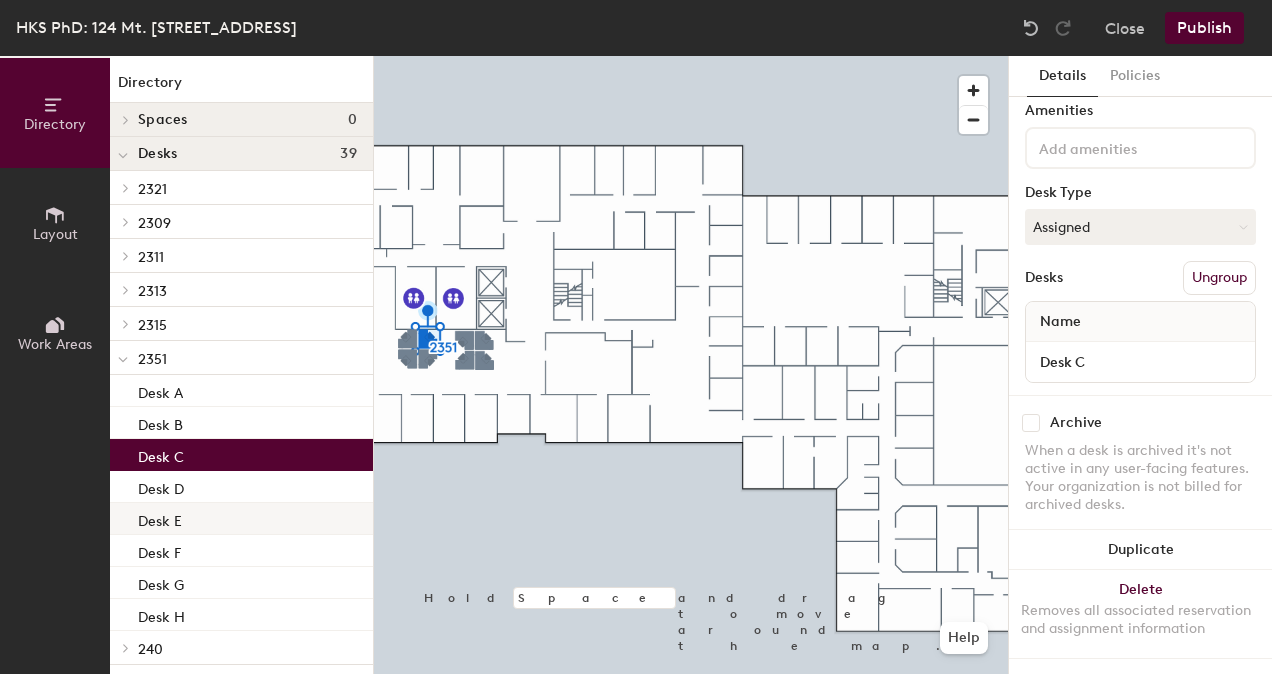click on "Desk E" 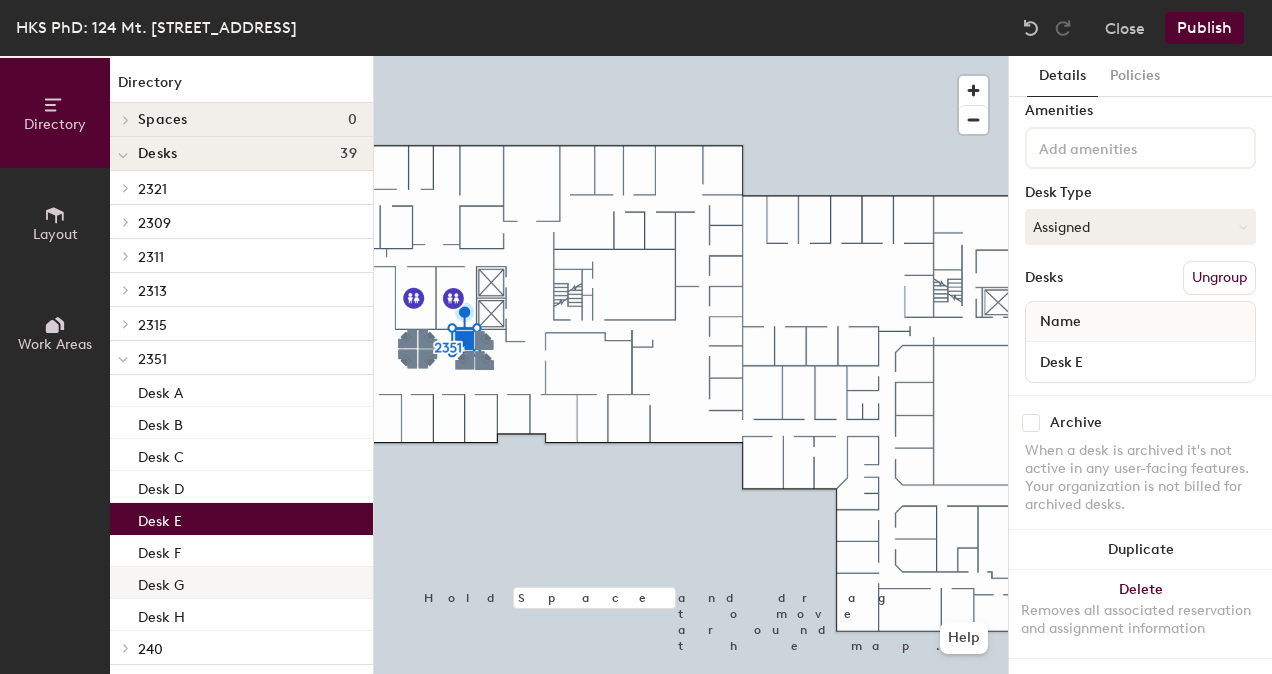 click on "Desk G" 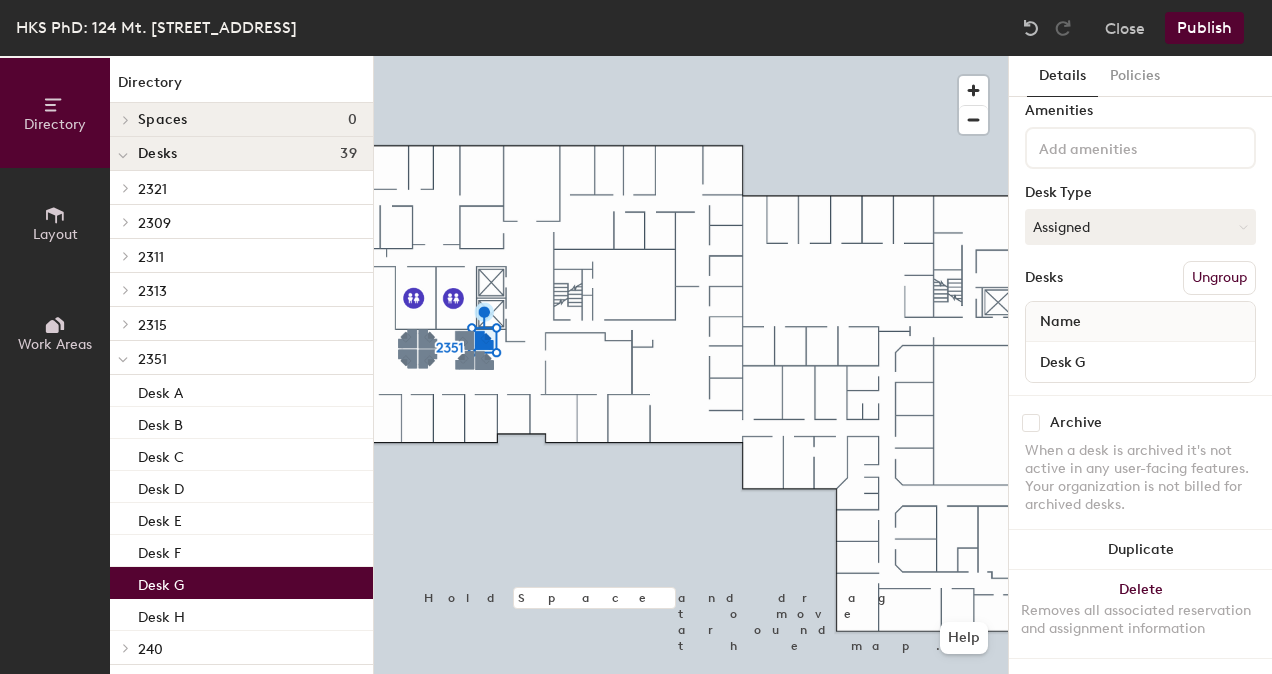 click on "240" 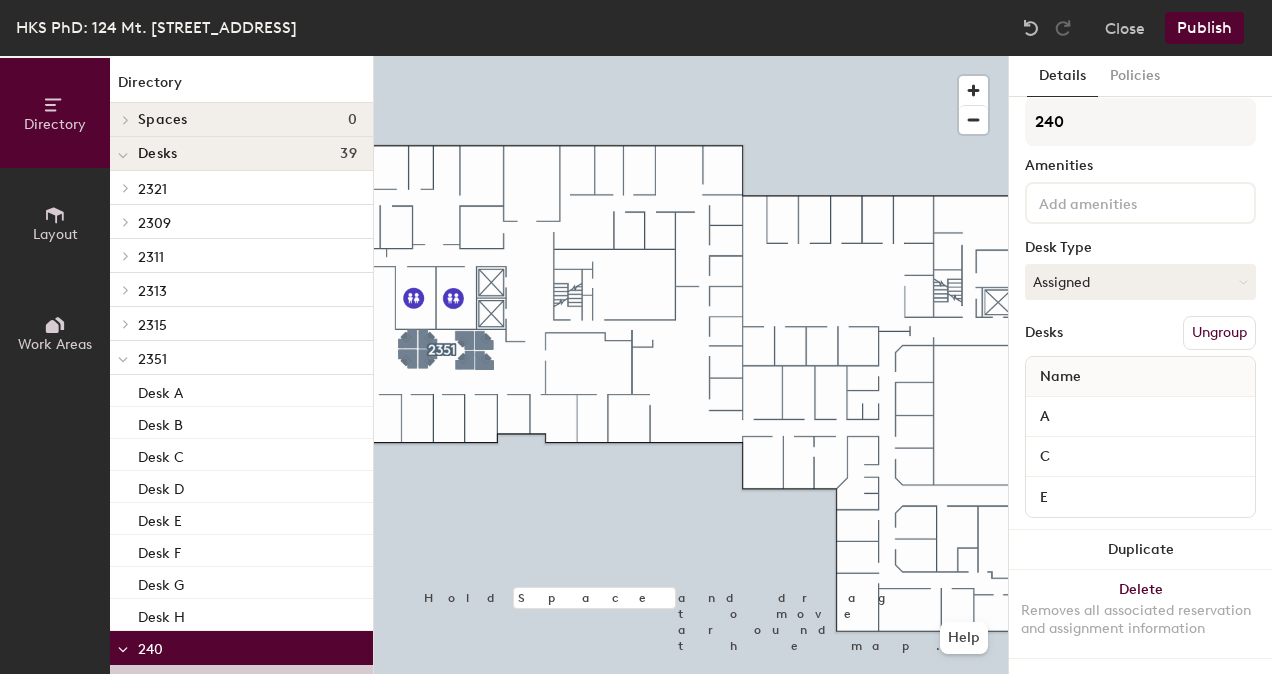 scroll, scrollTop: 204, scrollLeft: 0, axis: vertical 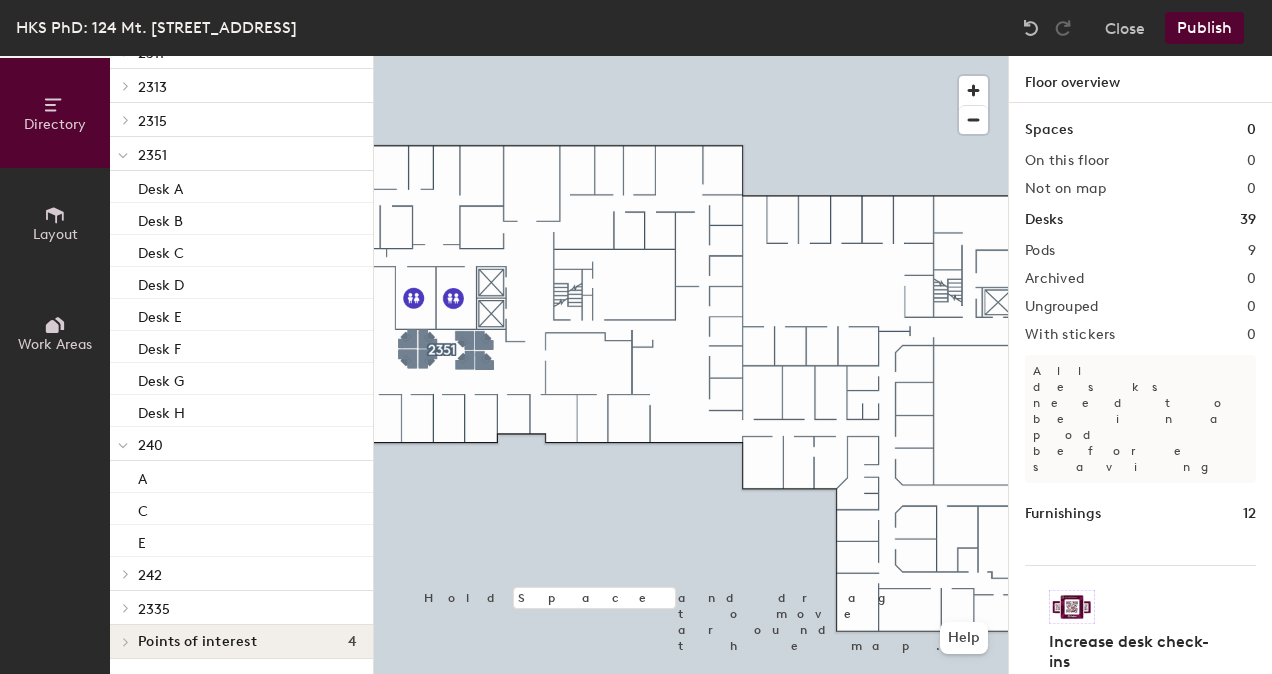 click on "Directory Layout Work Areas Directory Spaces 0 Desks 39 2321 Desk A Desk C Desk D Desk E 2309 Desk A 2311 Desk A Desk B Desk C Desk D Desk E Desk F 2313 Desk A Desk B Desk C Desk D 2315 Desk A Desk B Desk C Desk D 2351 Desk A Desk B Desk C Desk D Desk E Desk F Desk G Desk H 240 A C E 242 B D F 2335 Desk 1 Desk 2 Desk 3 Desk 4 Desk 5 Desk 6 Points of interest 4 Copy/Storage Kitchen Restroom Restroom Hold Space and drag to move around the map. Help Floor overview Spaces 0 On this floor 0 Not on map 0 Desks 39 Pods 9 Archived 0 Ungrouped 0 With stickers 0 All desks need to be in a pod before saving Furnishings 12 Increase desk check-ins Companies that use desk stickers have up to 25% more check-ins. Get your stickers" 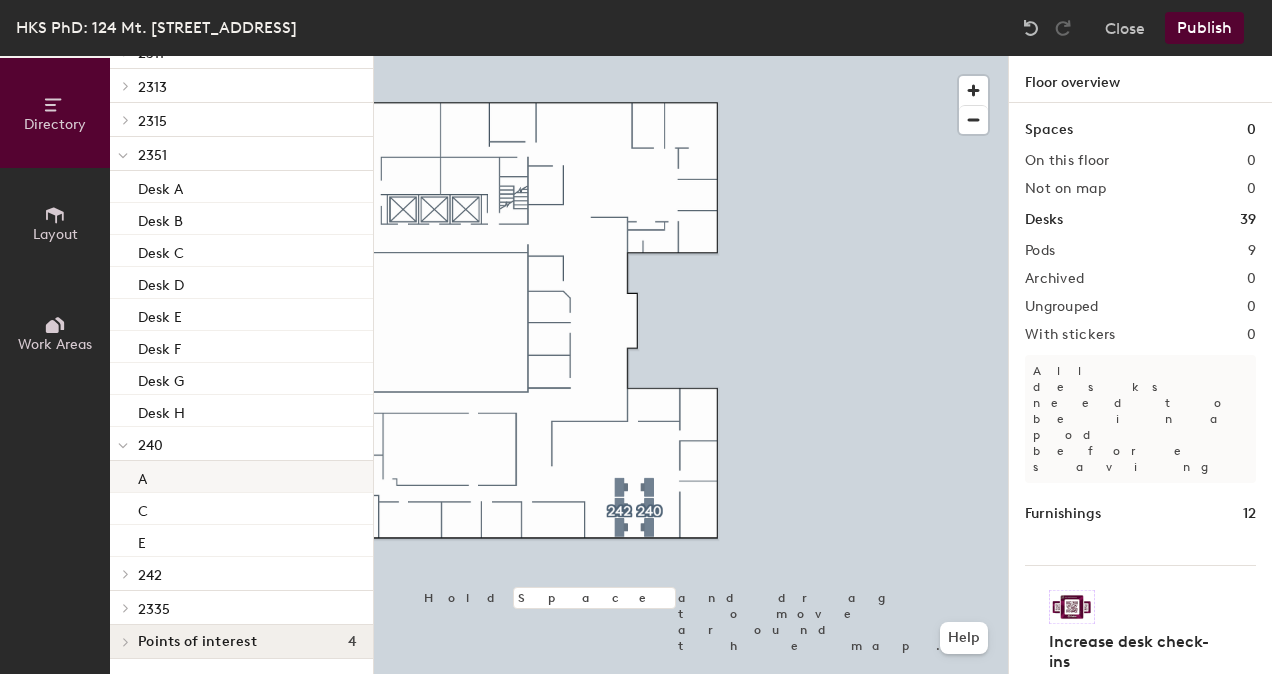 click on "A" 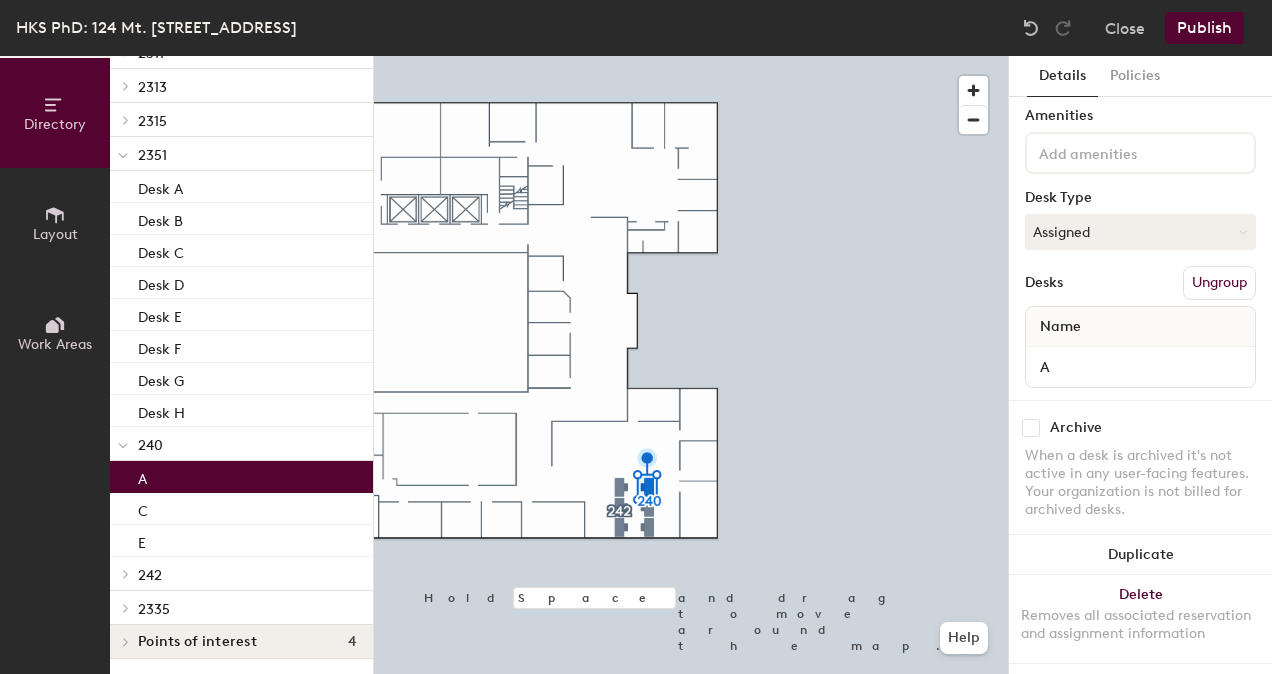 scroll, scrollTop: 85, scrollLeft: 0, axis: vertical 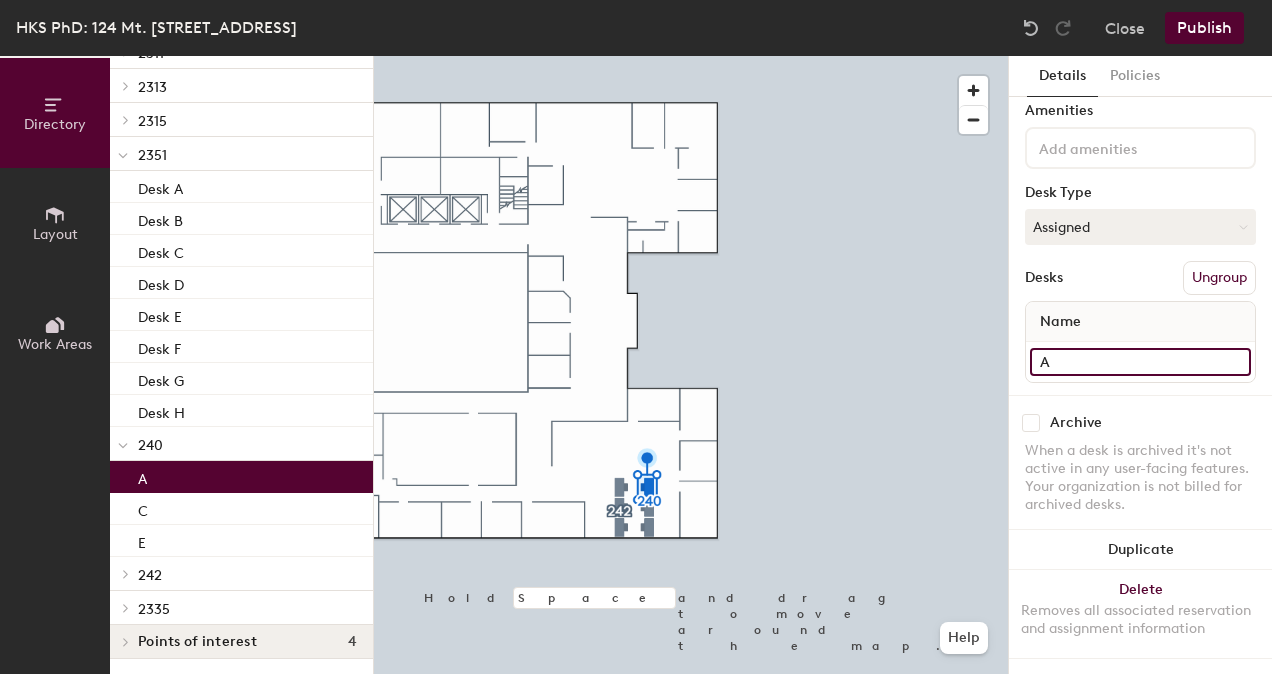 click on "A" 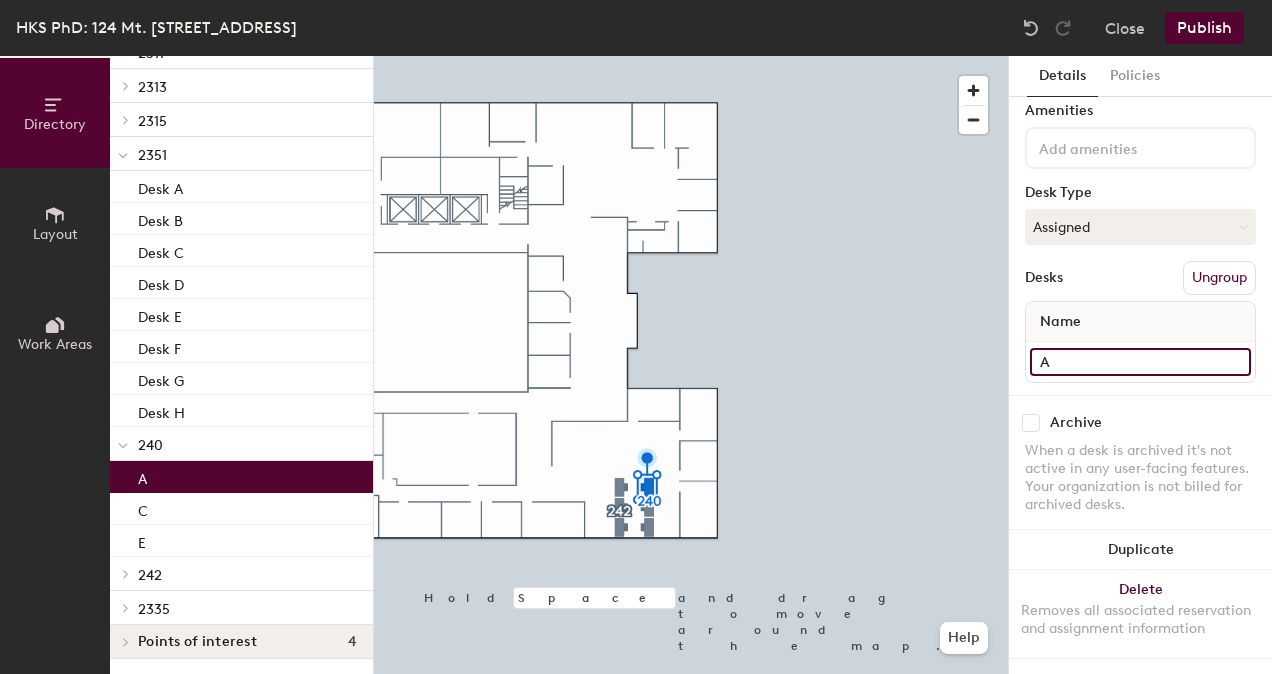 paste on "Desk" 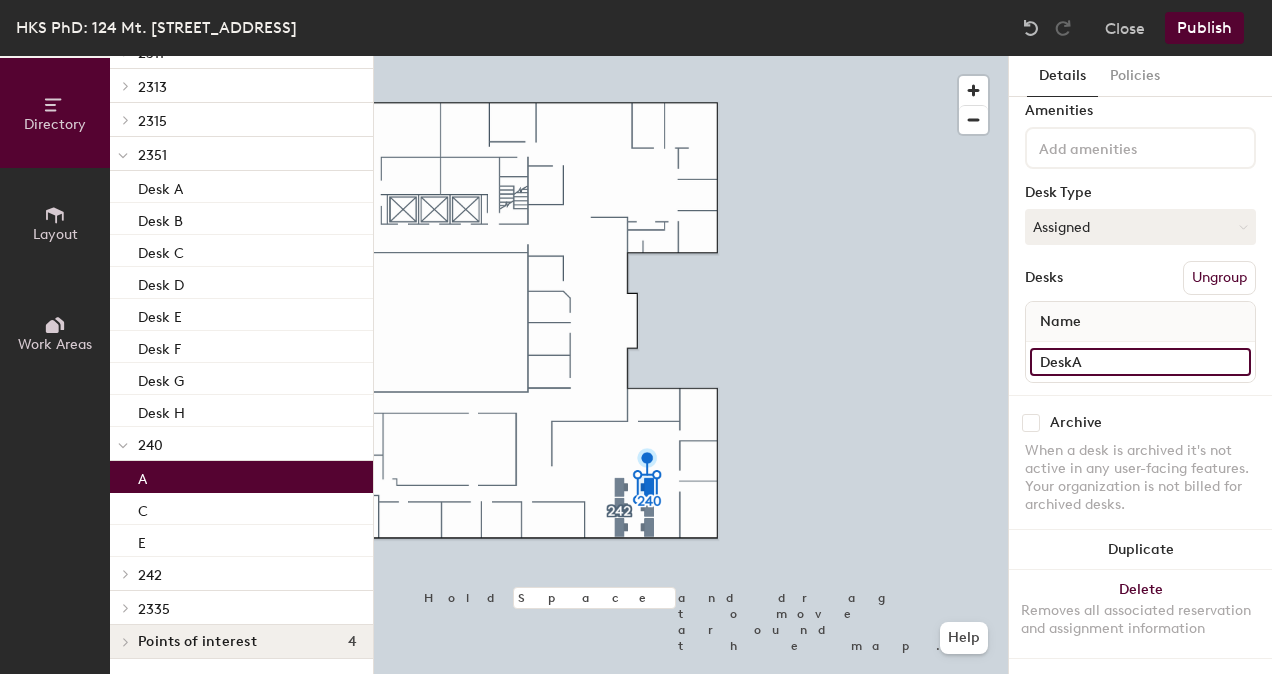 type on "Desk A" 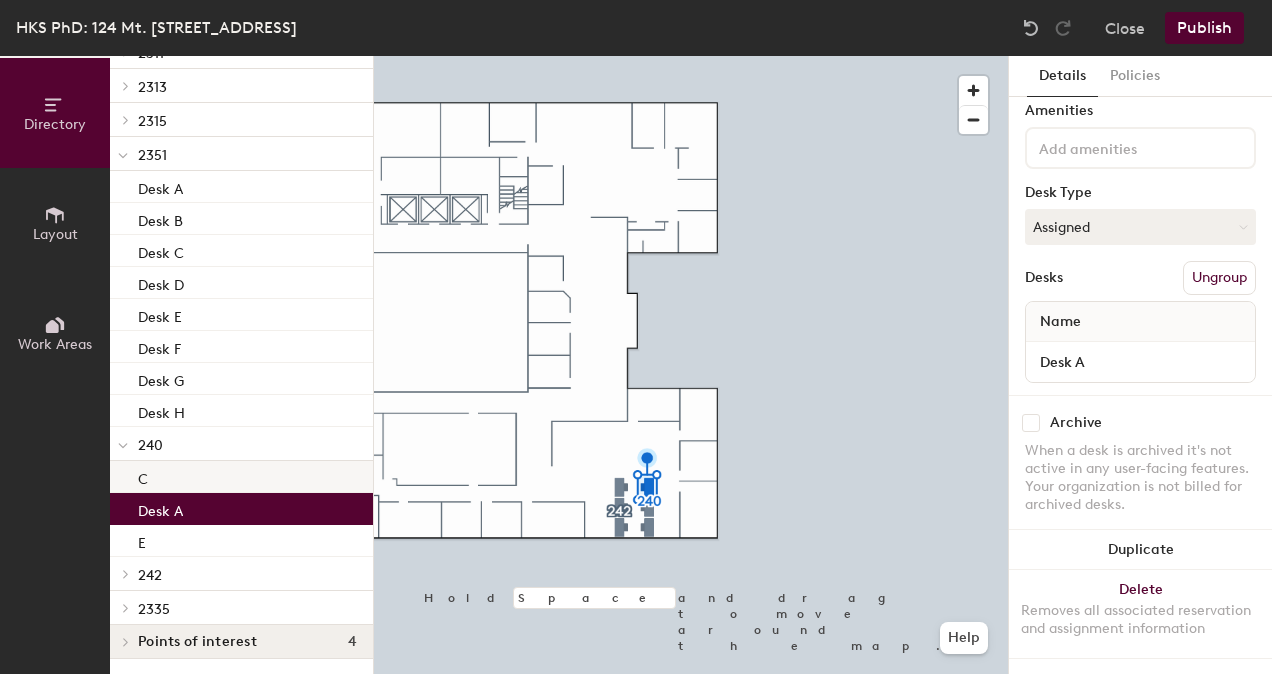 click on "C" 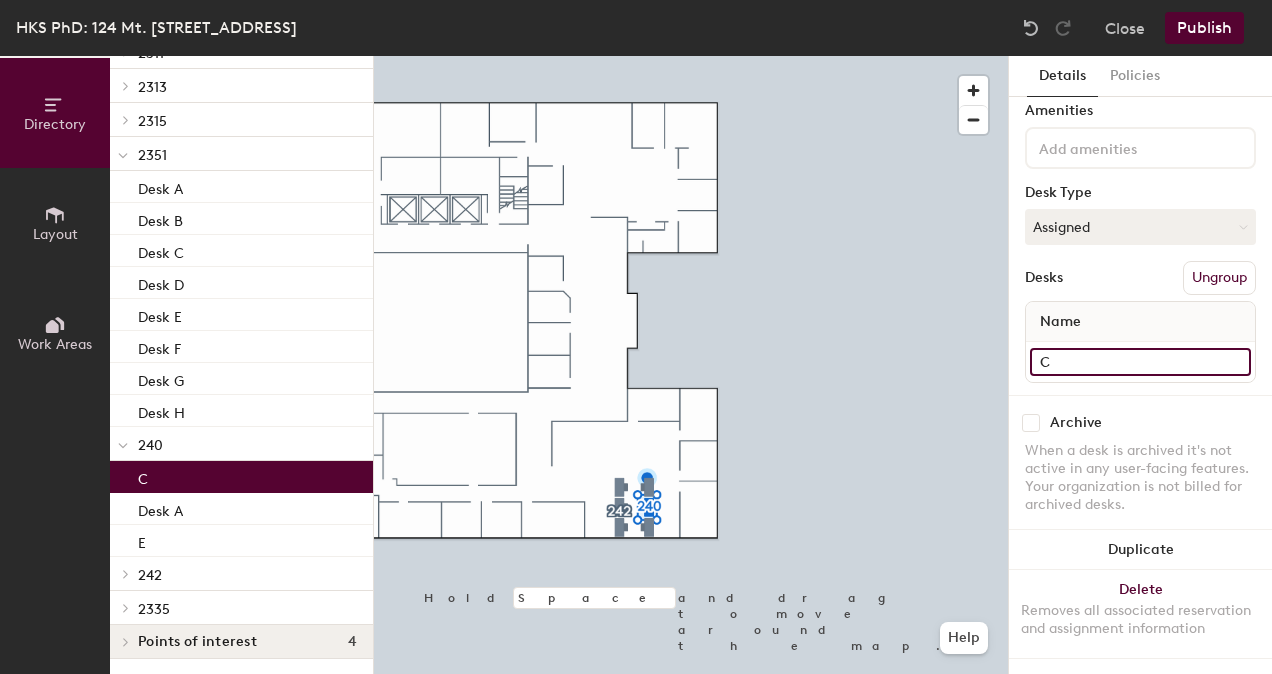 click on "C" 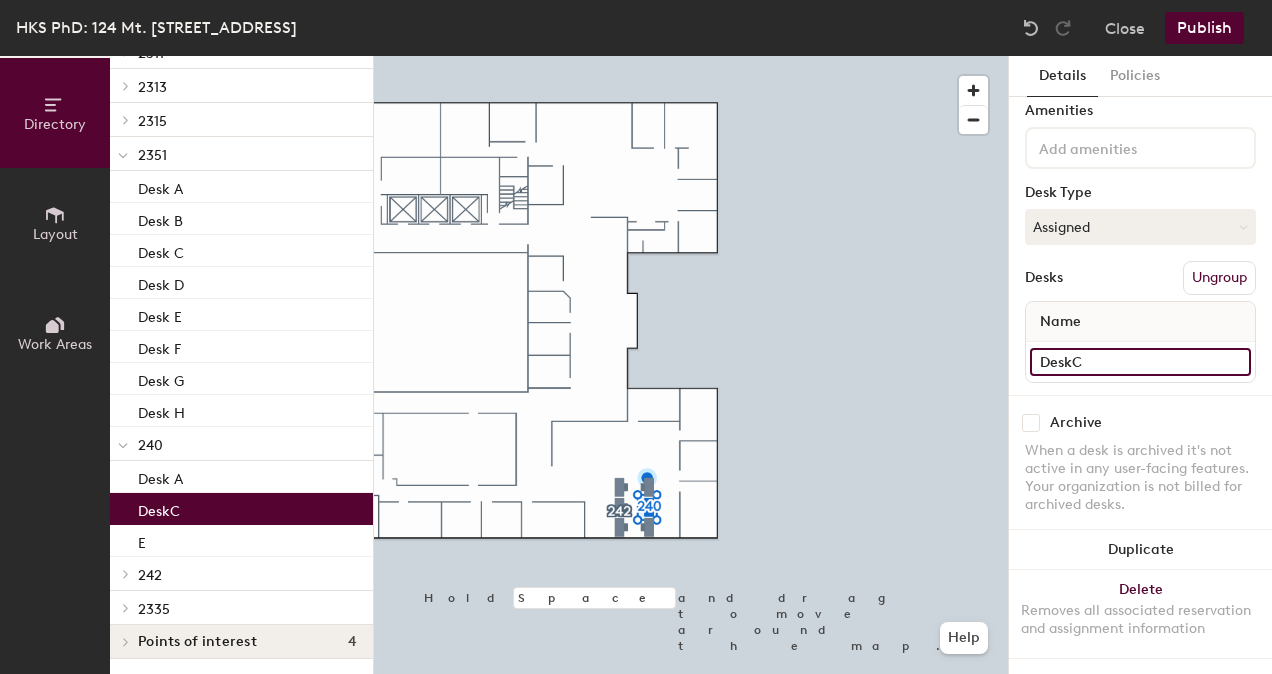 type on "Desk C" 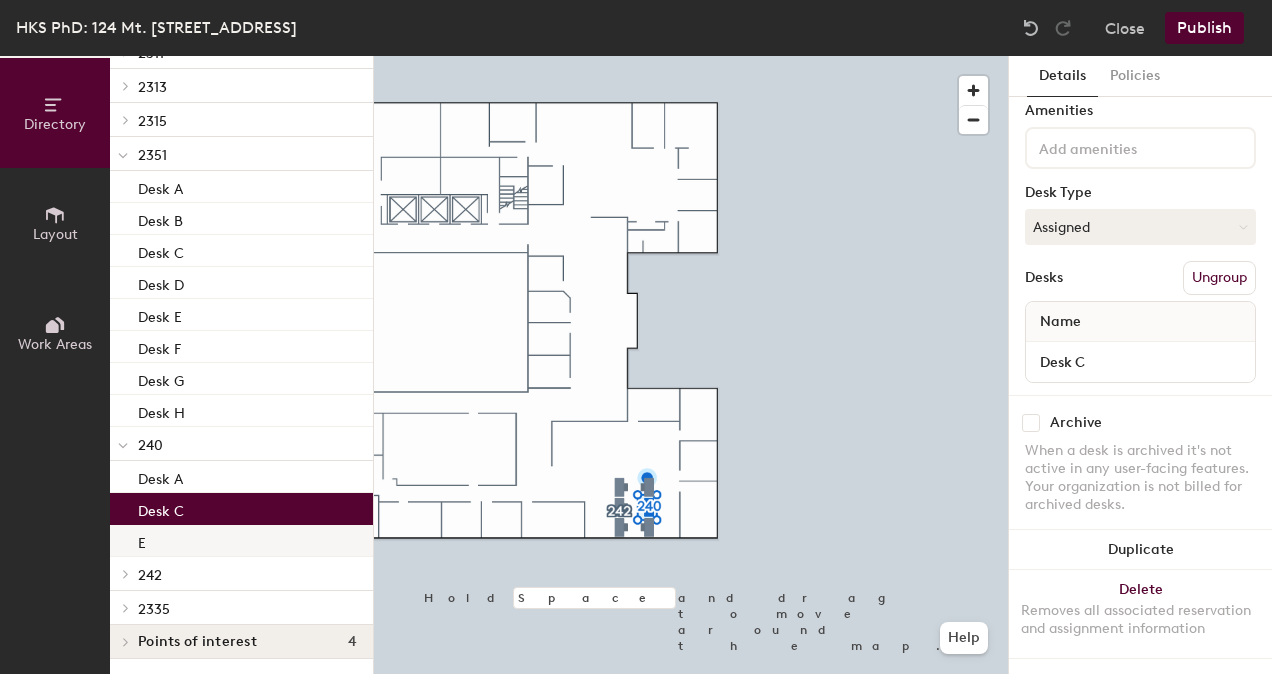 click on "E" 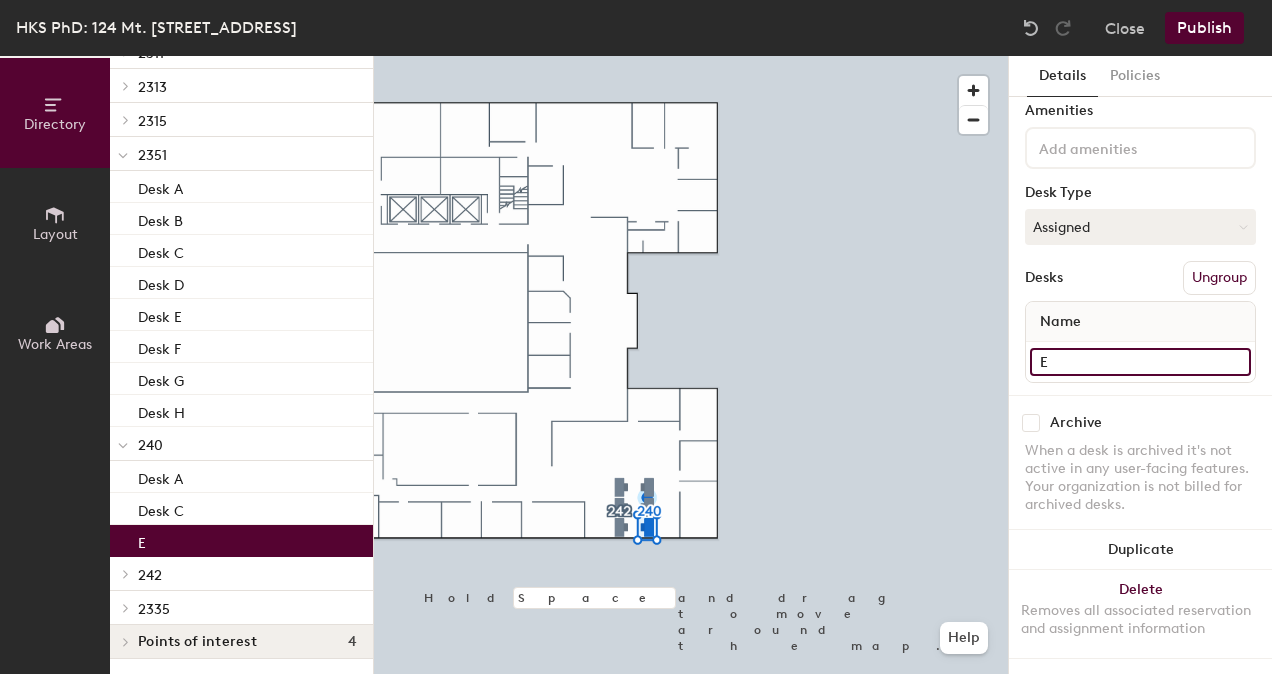 click on "E" 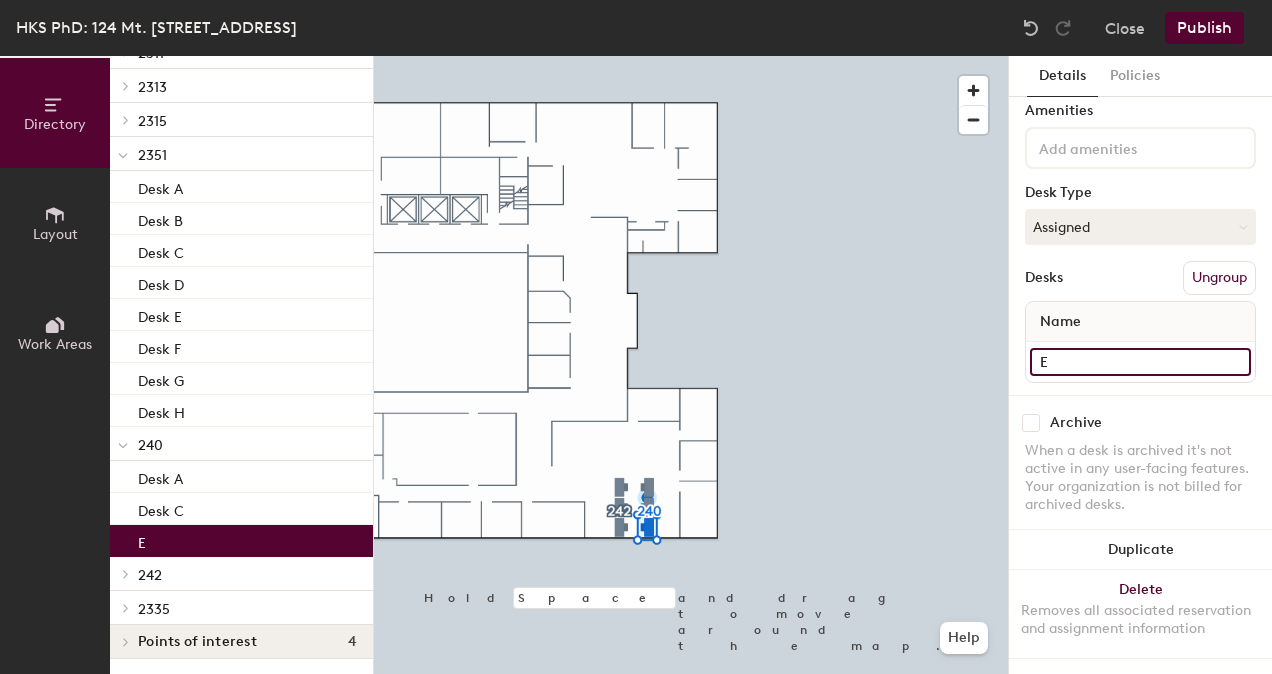 paste on "Desk" 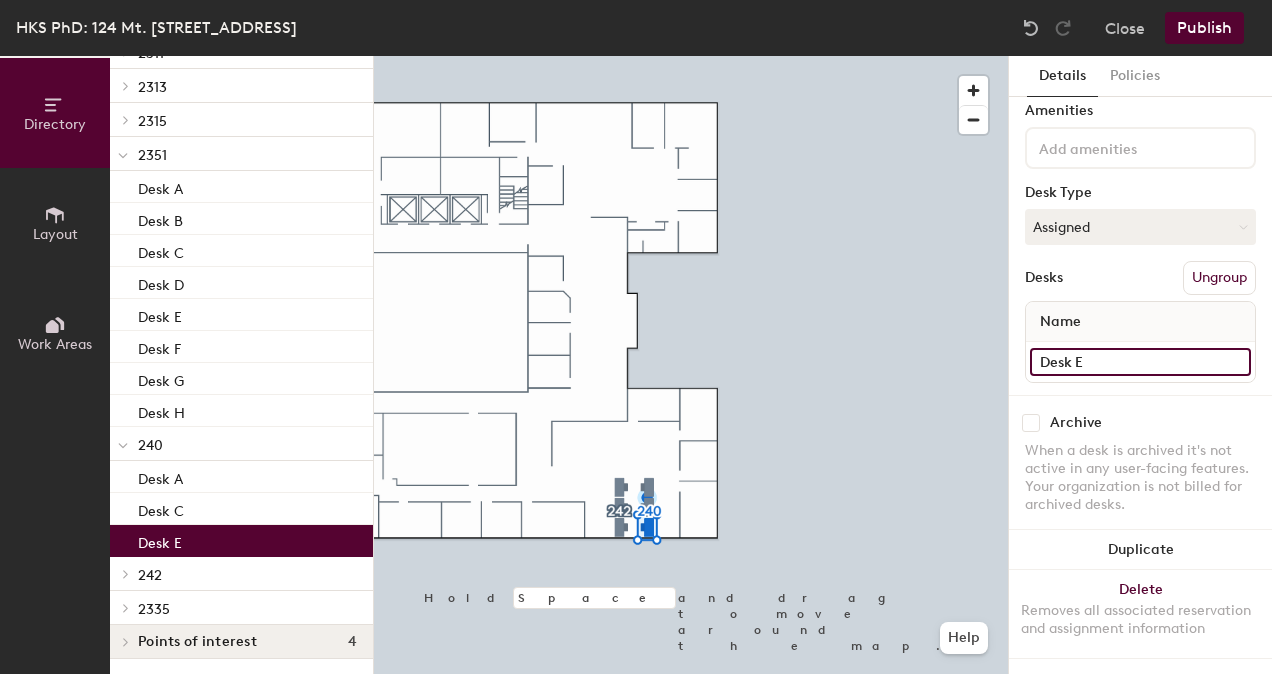 type on "Desk E" 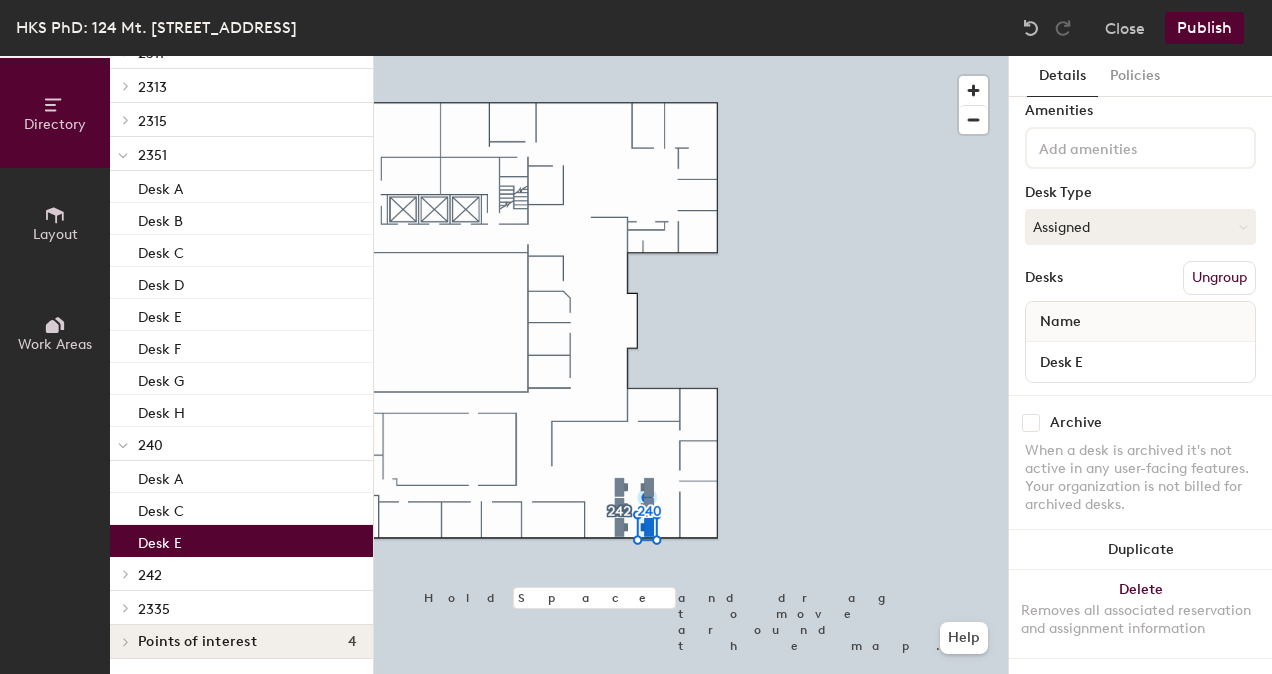 click on "242" 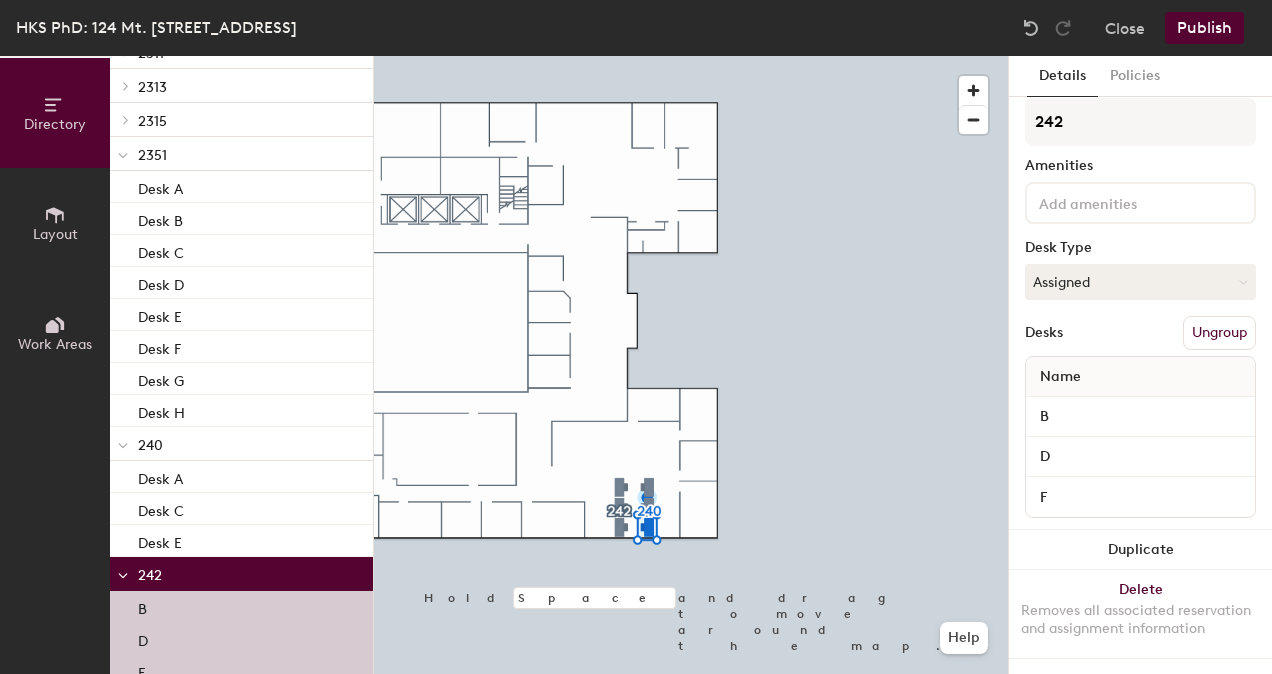 scroll, scrollTop: 30, scrollLeft: 0, axis: vertical 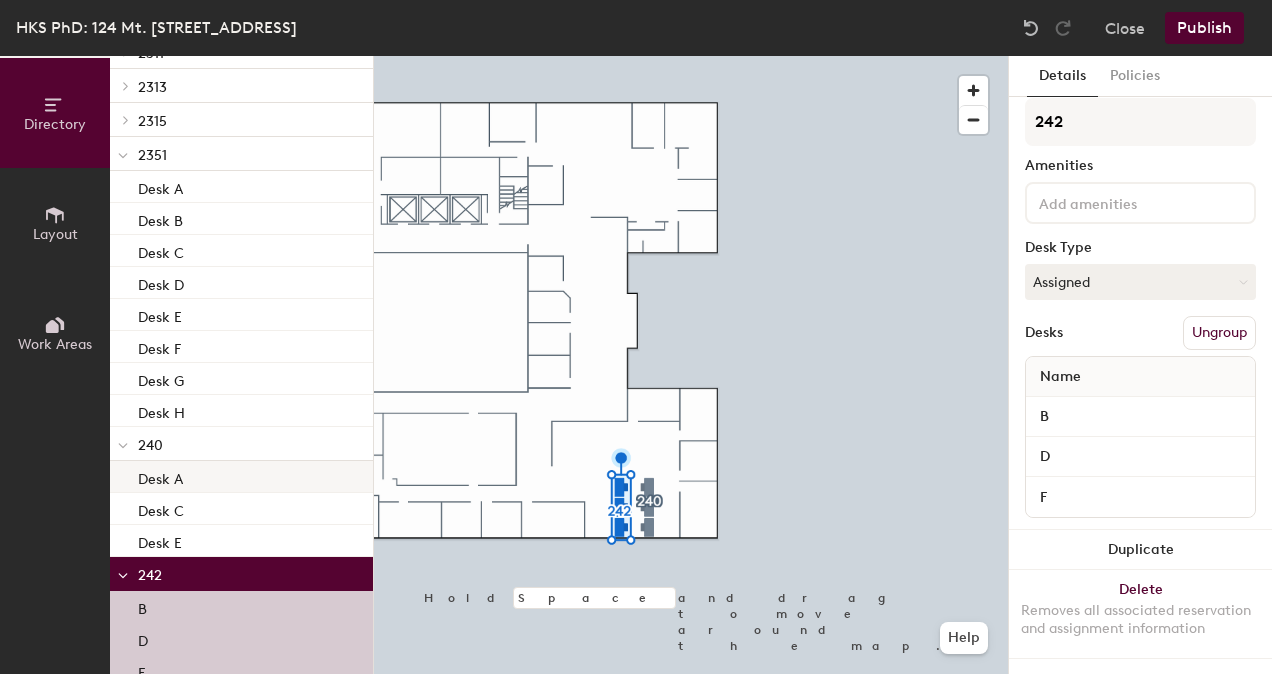 click on "Desk A" 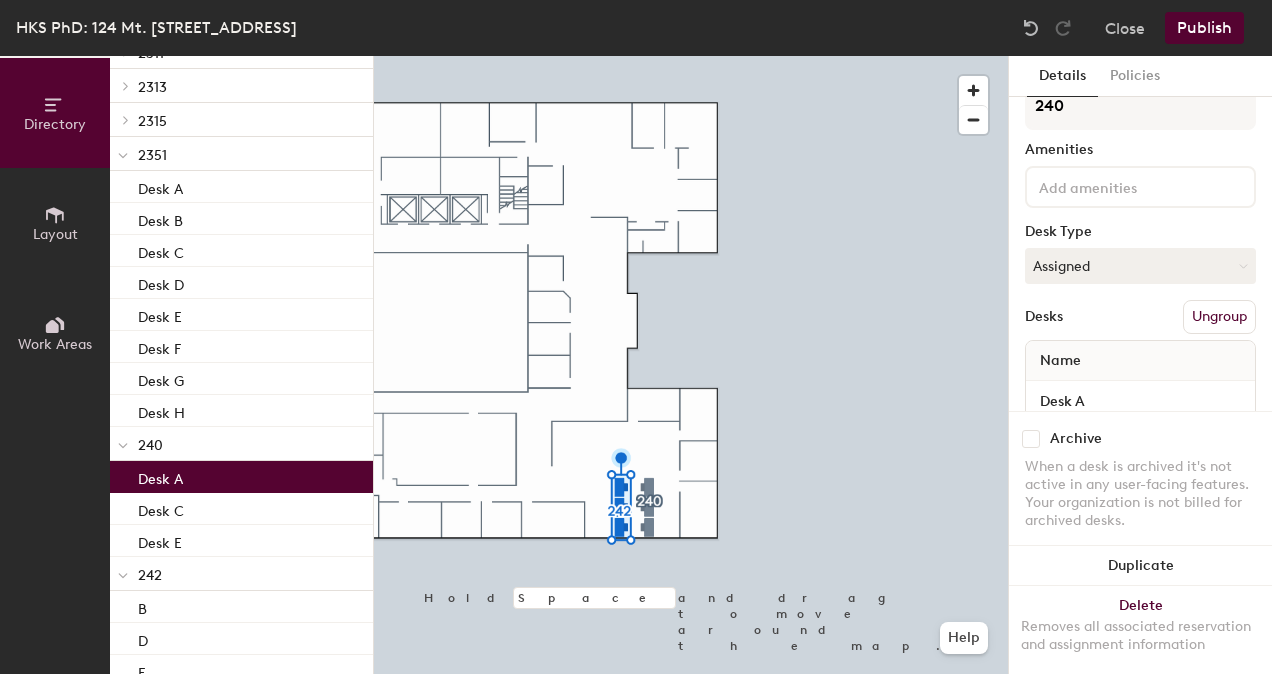 scroll, scrollTop: 85, scrollLeft: 0, axis: vertical 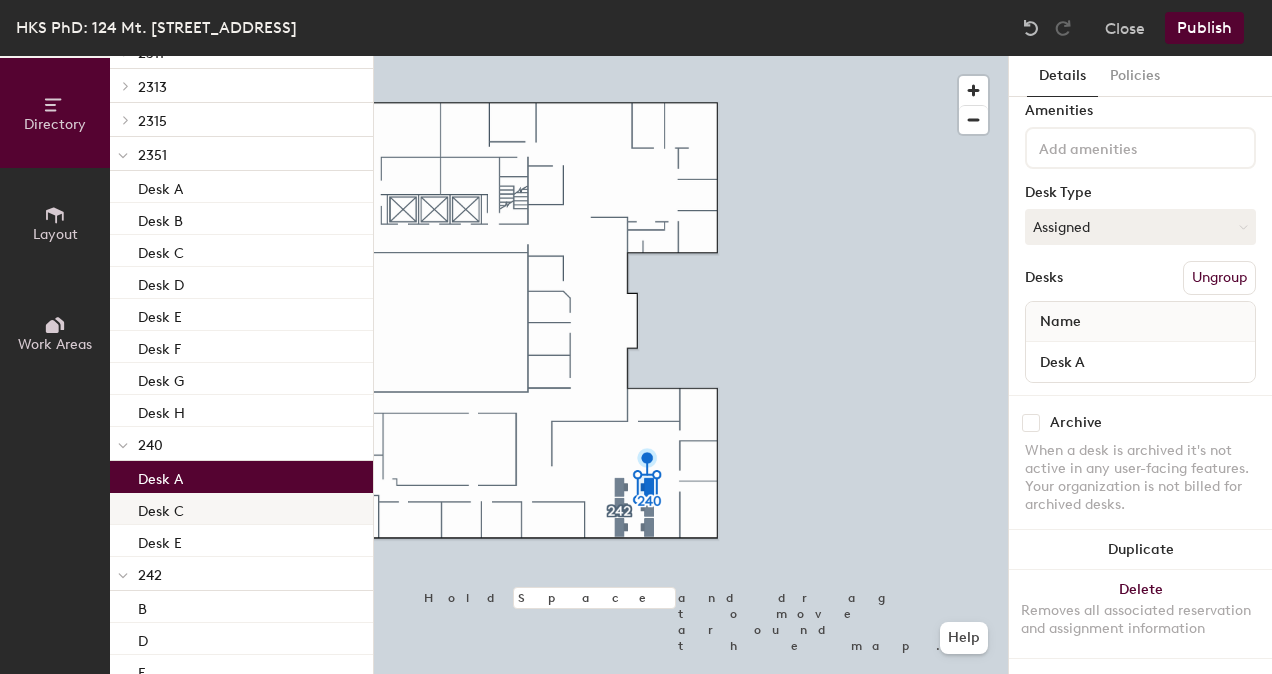 click on "Desk C" 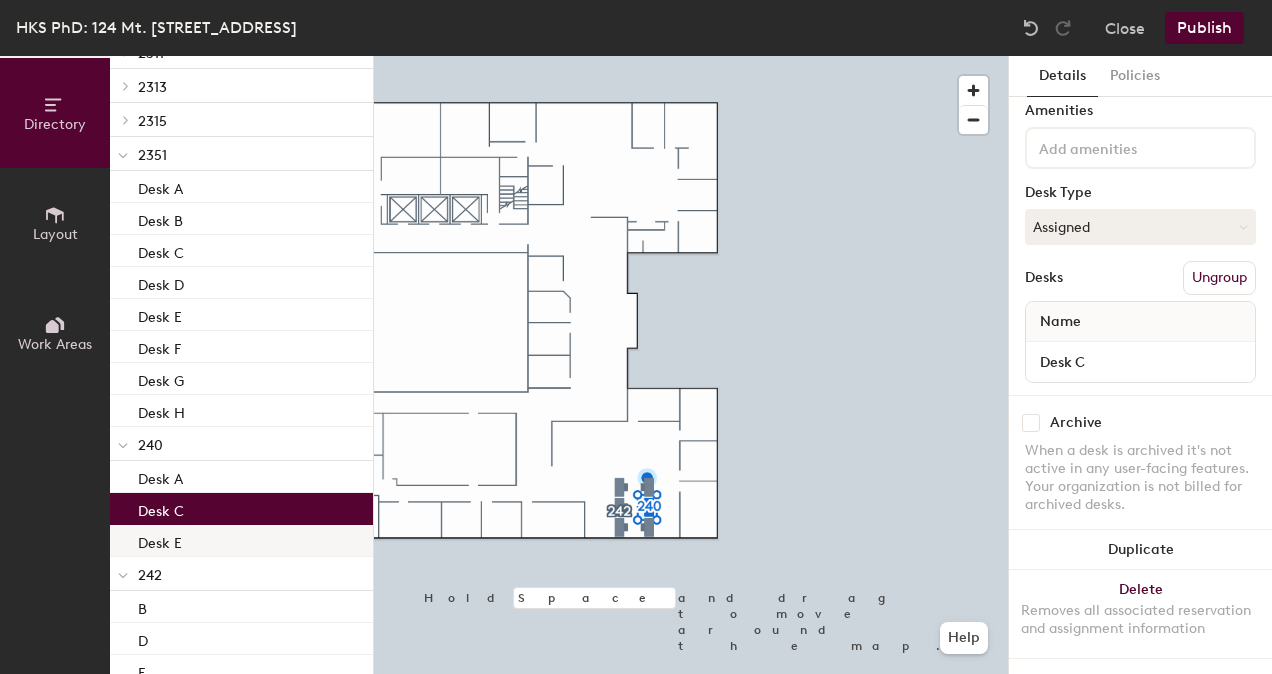 click on "Desk E" 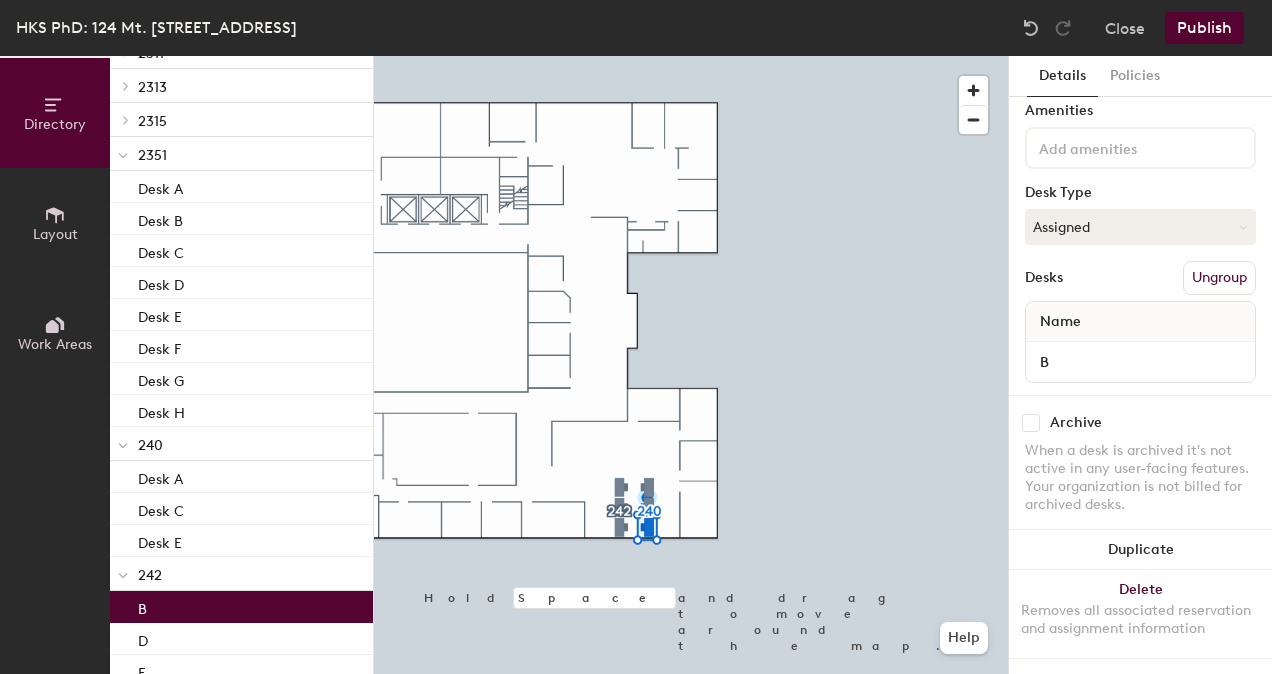 click on "B" 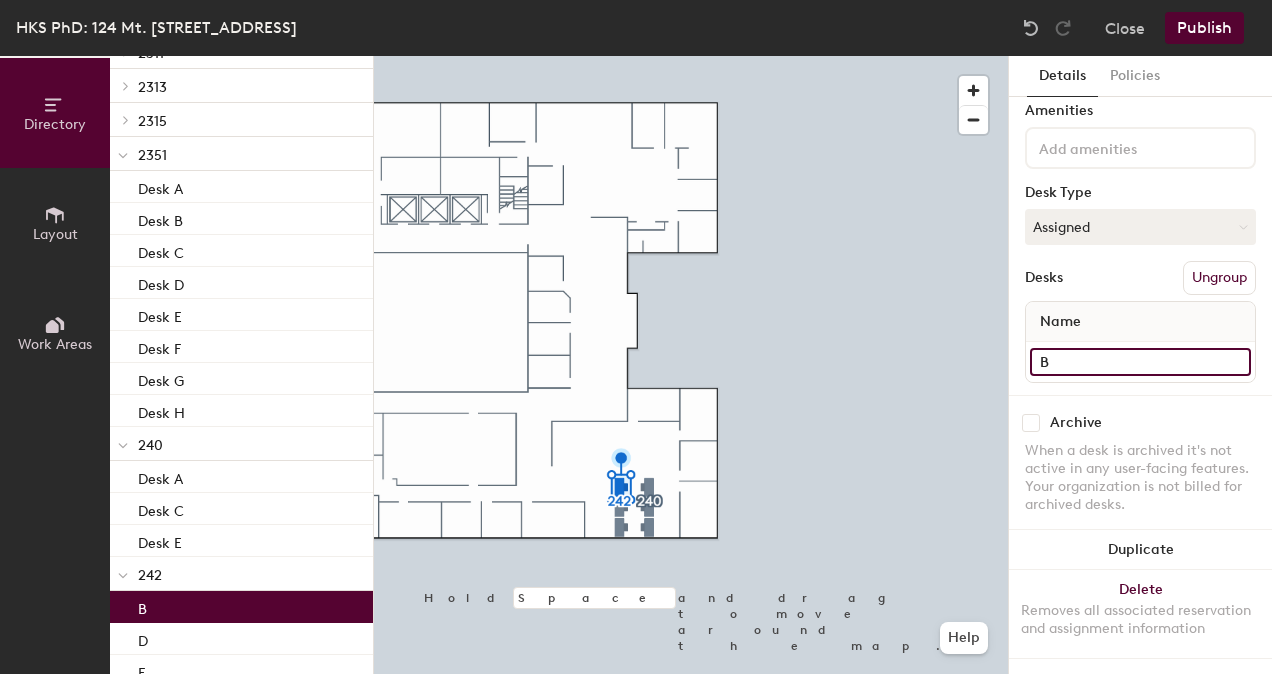 click on "B" 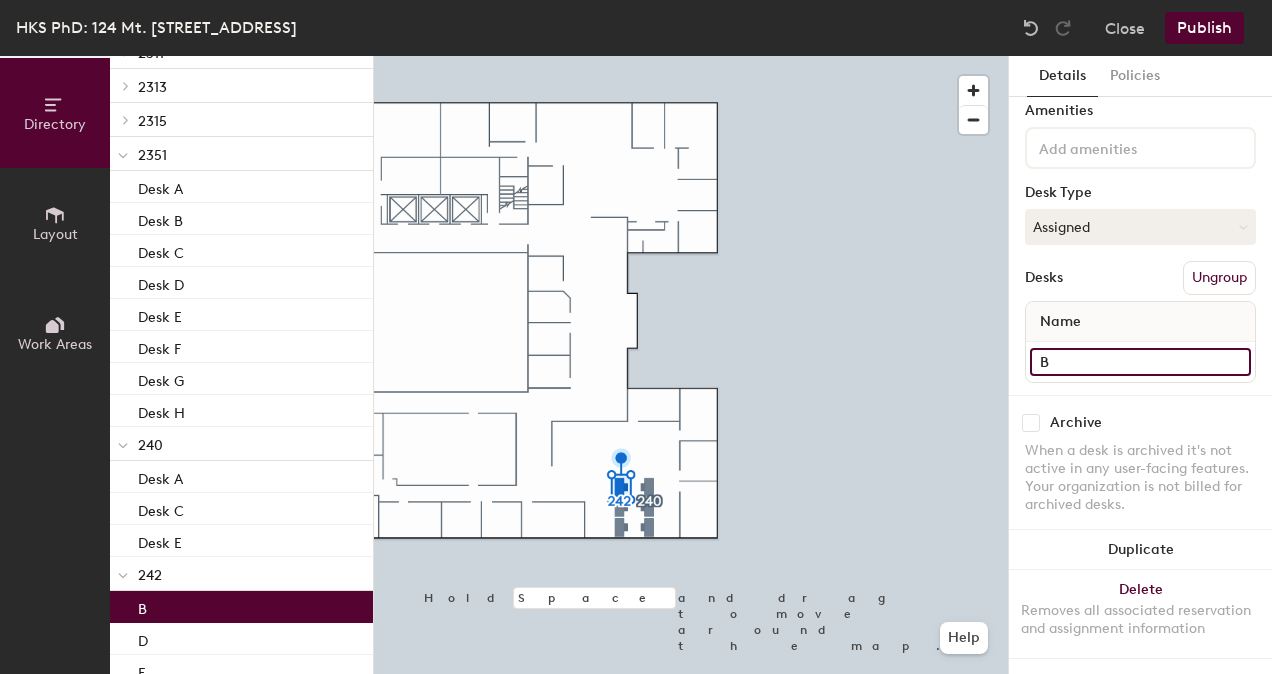 paste on "Desk" 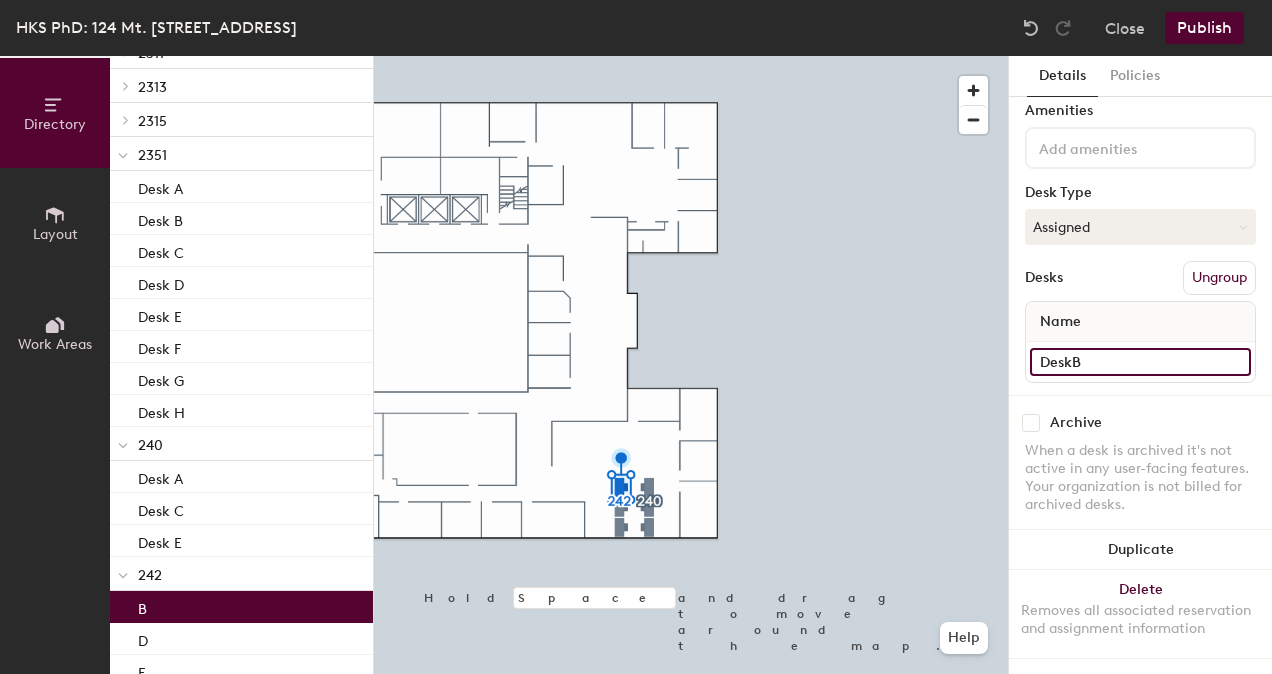 type on "Desk B" 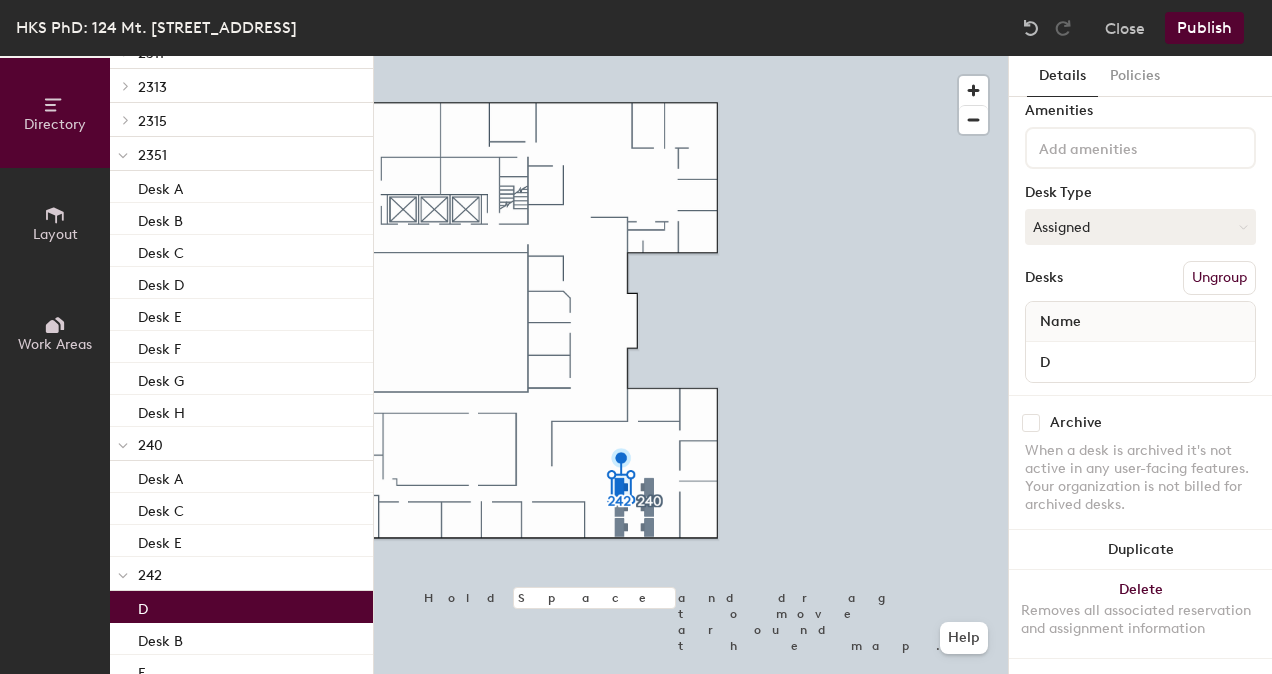 click on "D" 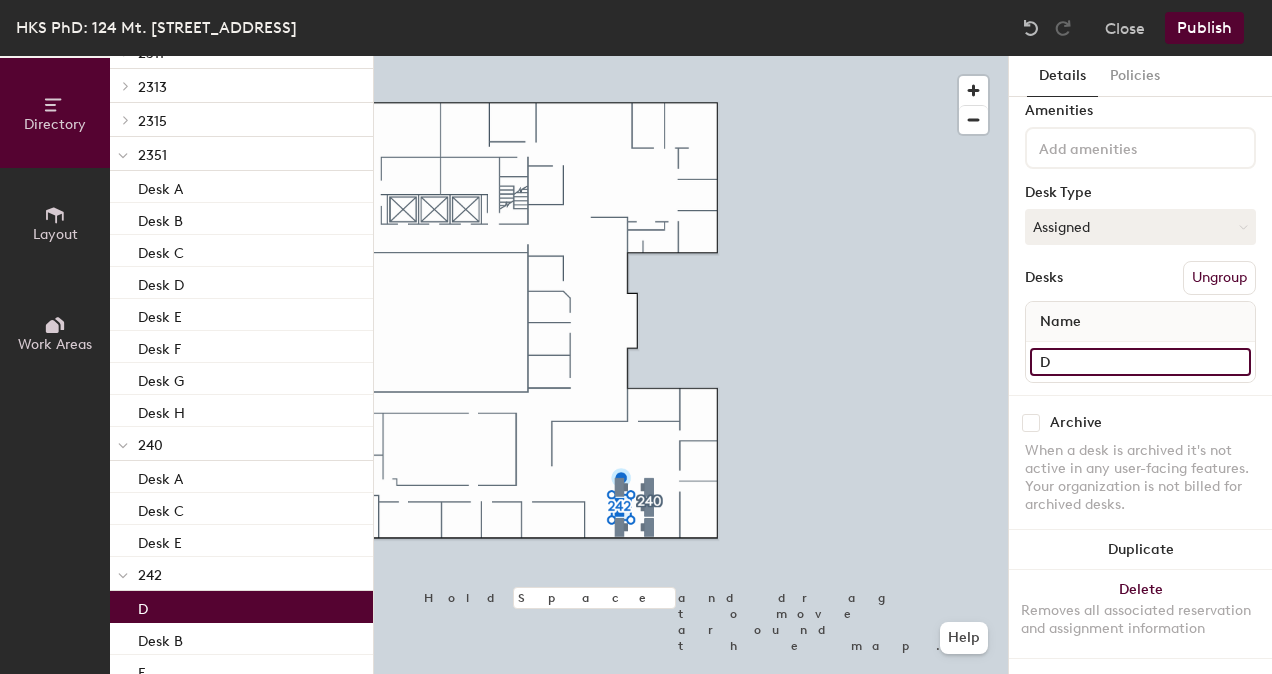 click on "D" 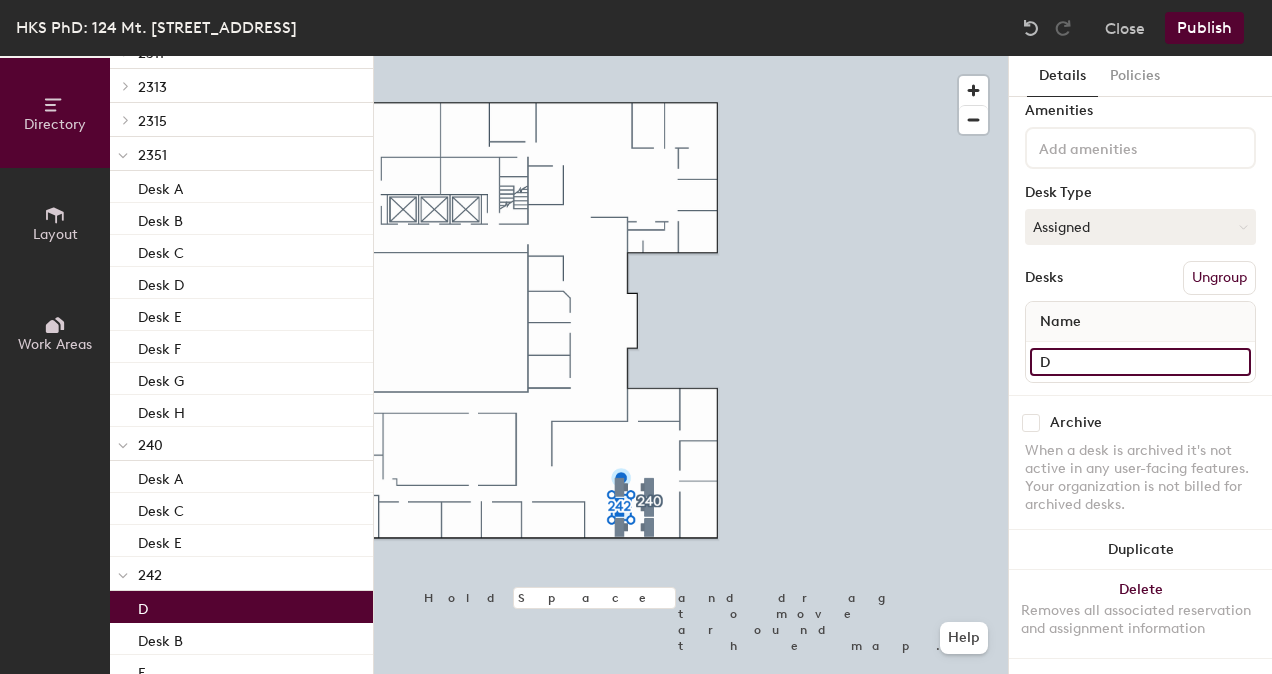 paste on "eskD" 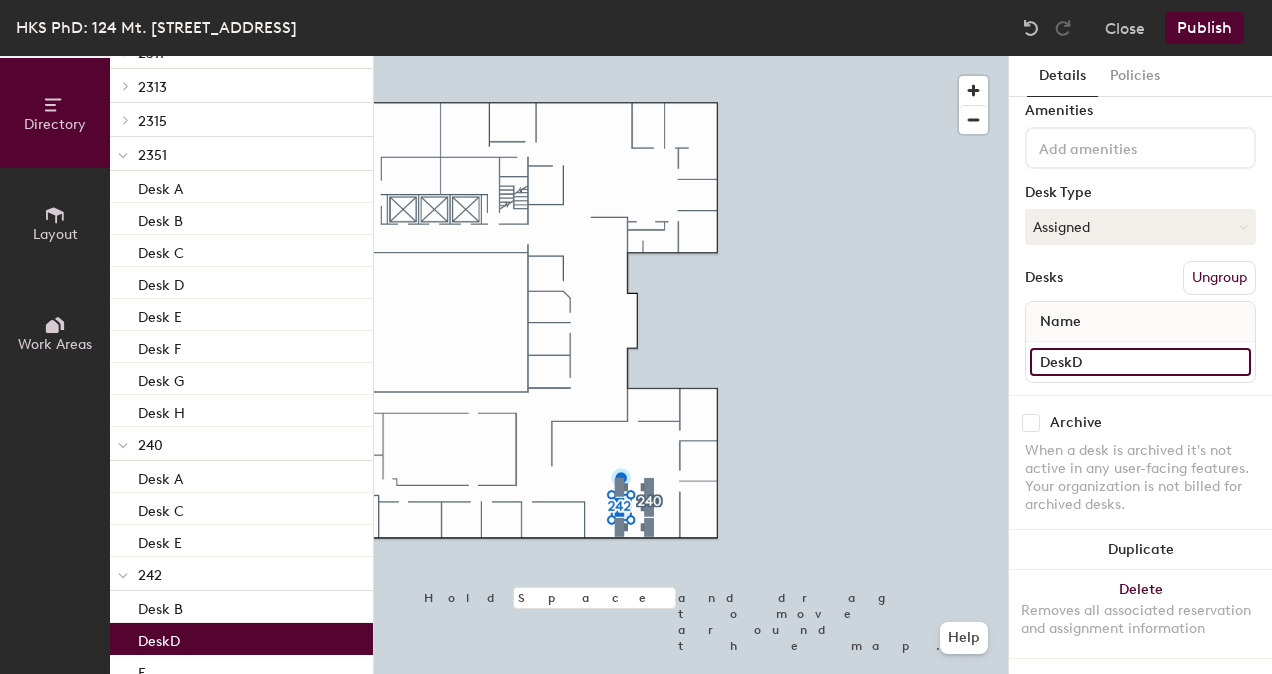 type on "Desk D" 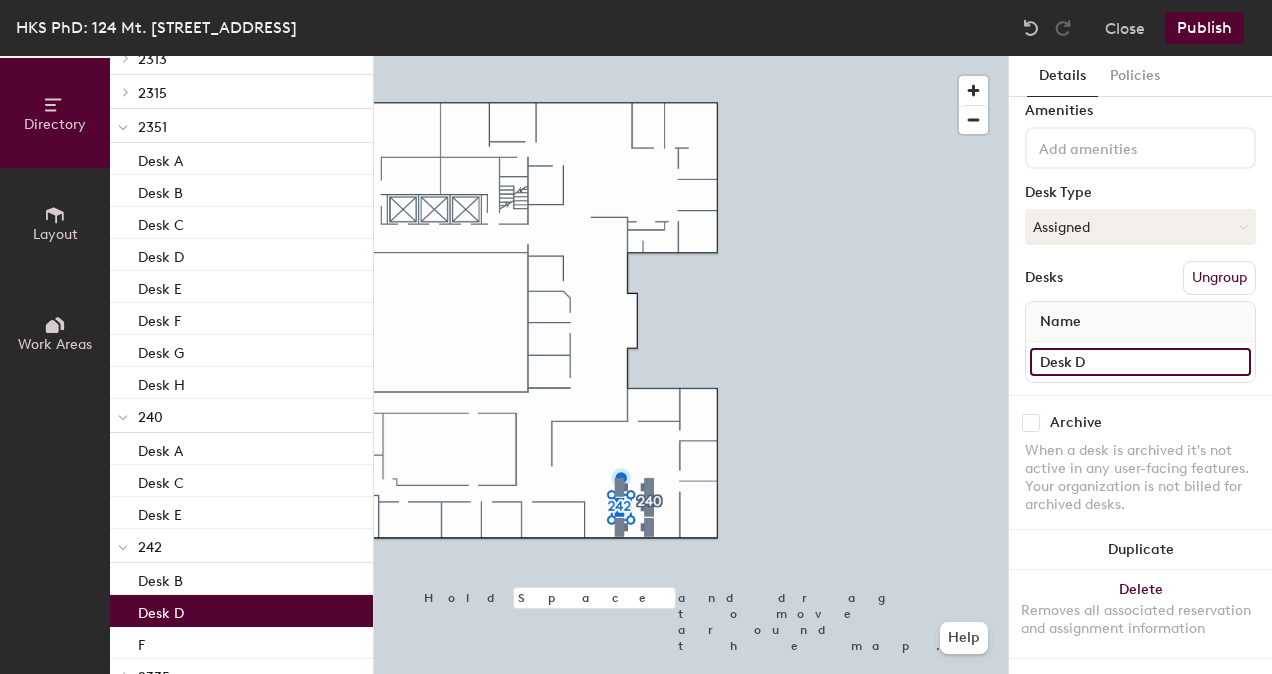 scroll, scrollTop: 244, scrollLeft: 0, axis: vertical 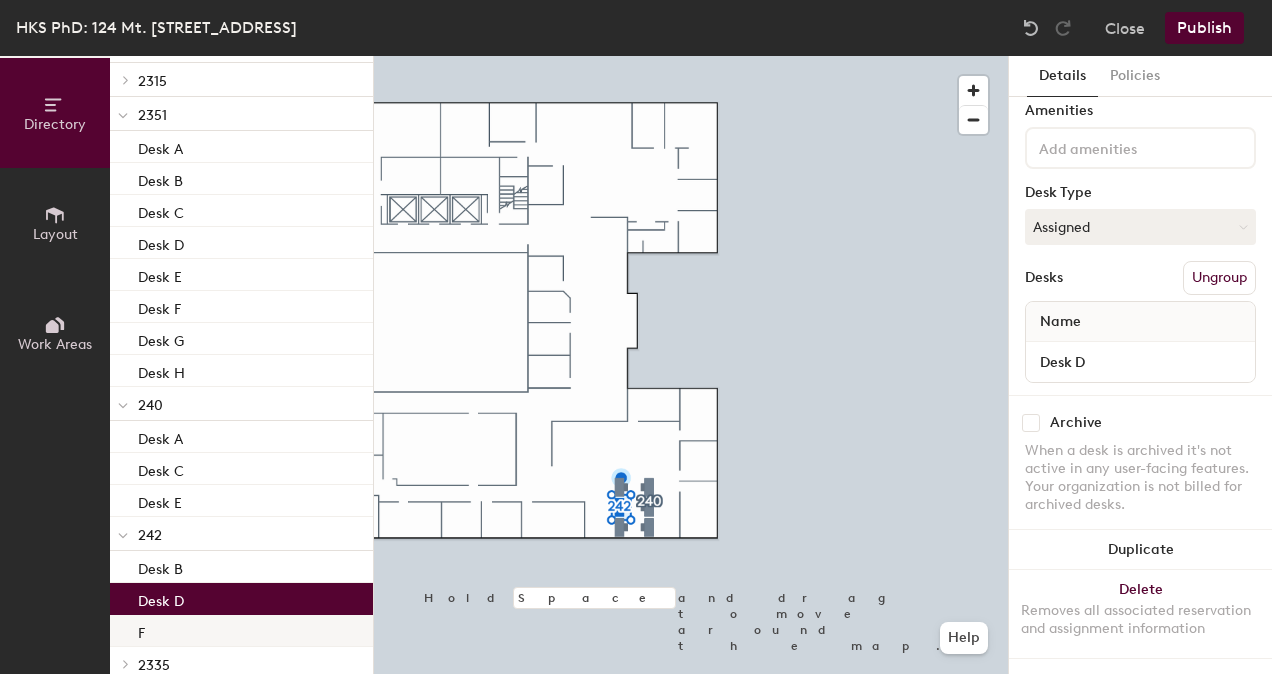 click on "F" 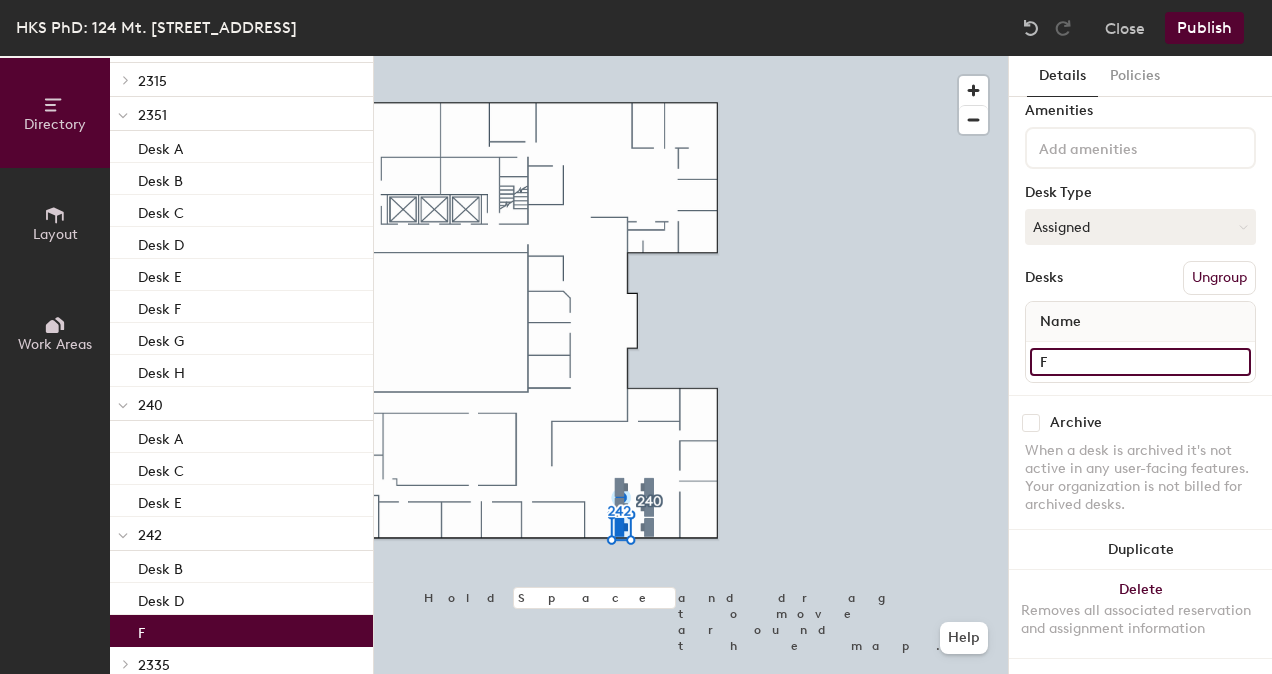 click on "F" 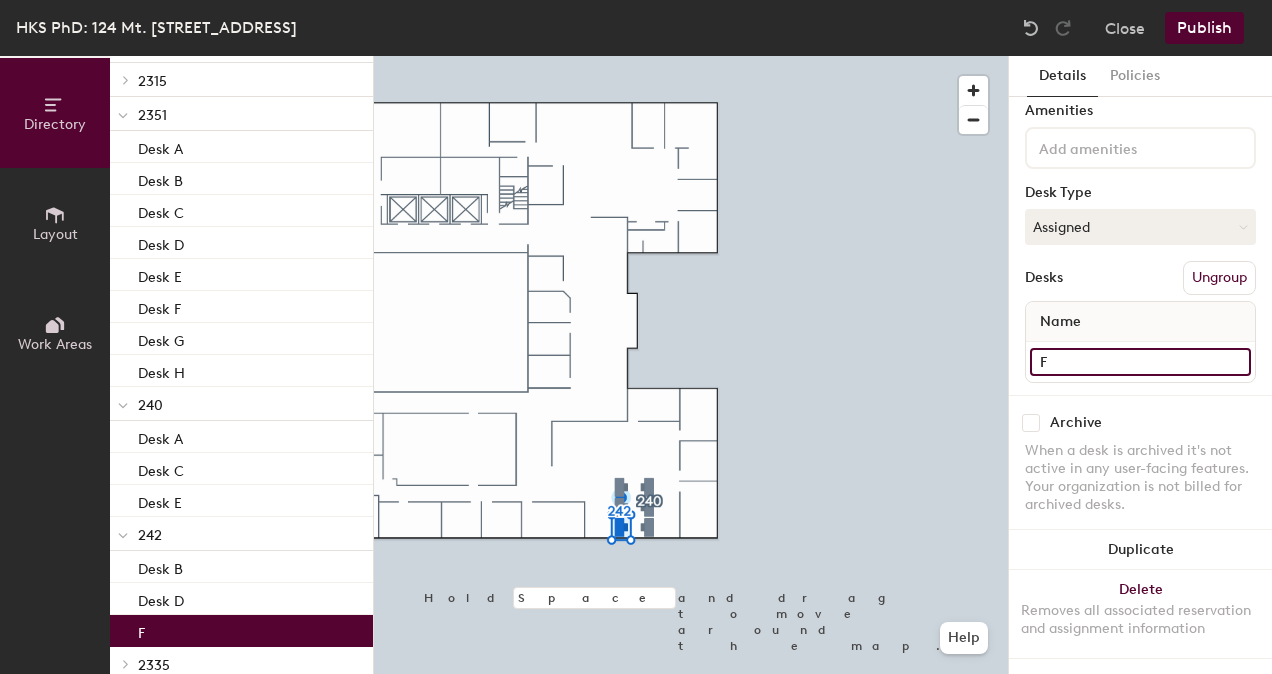 paste on "Desk" 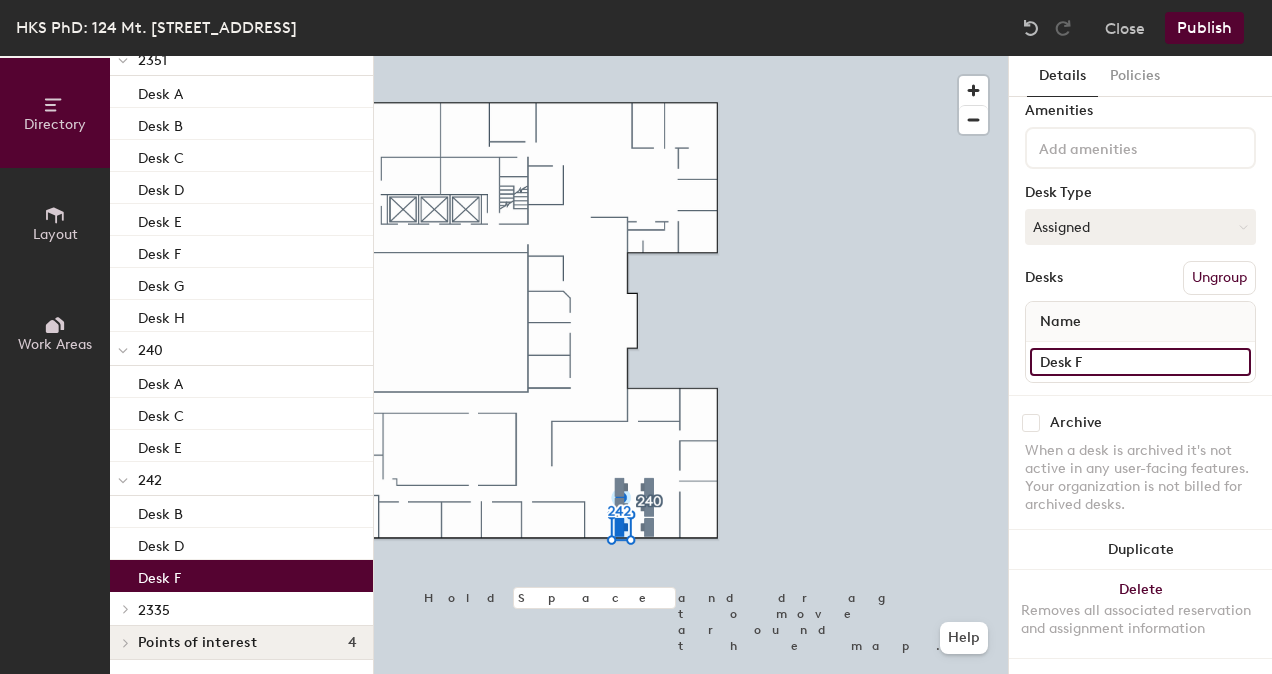 scroll, scrollTop: 300, scrollLeft: 0, axis: vertical 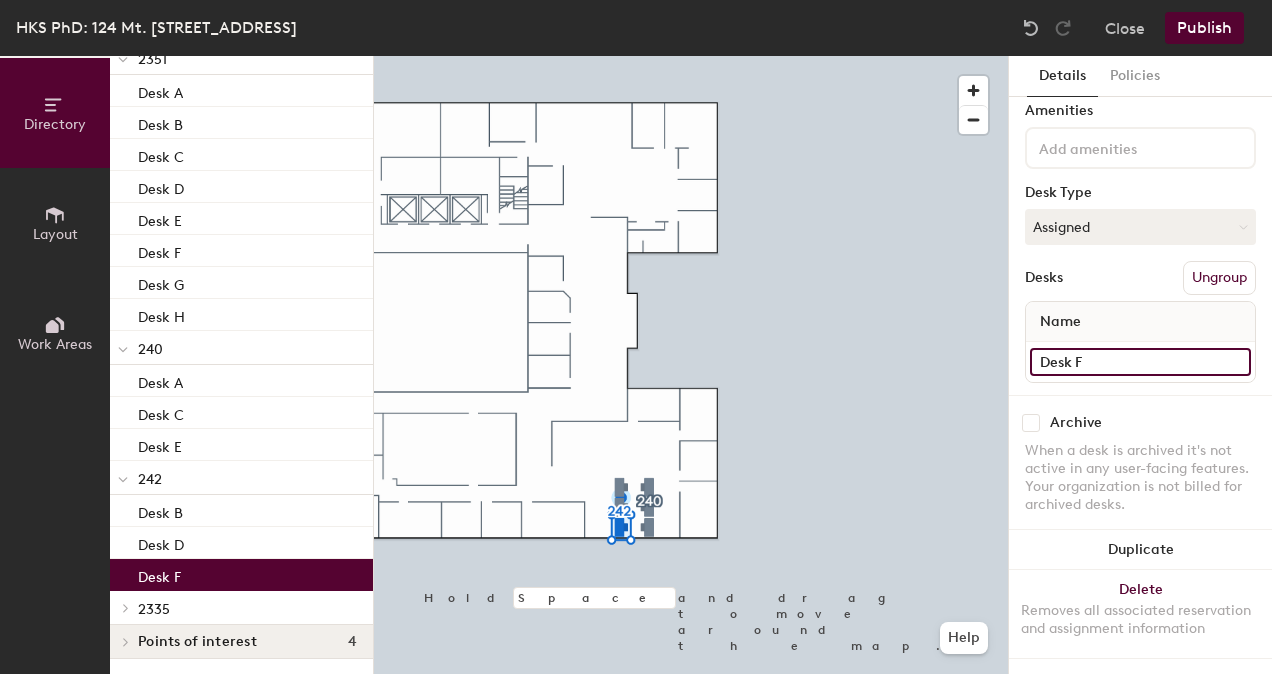 type on "Desk F" 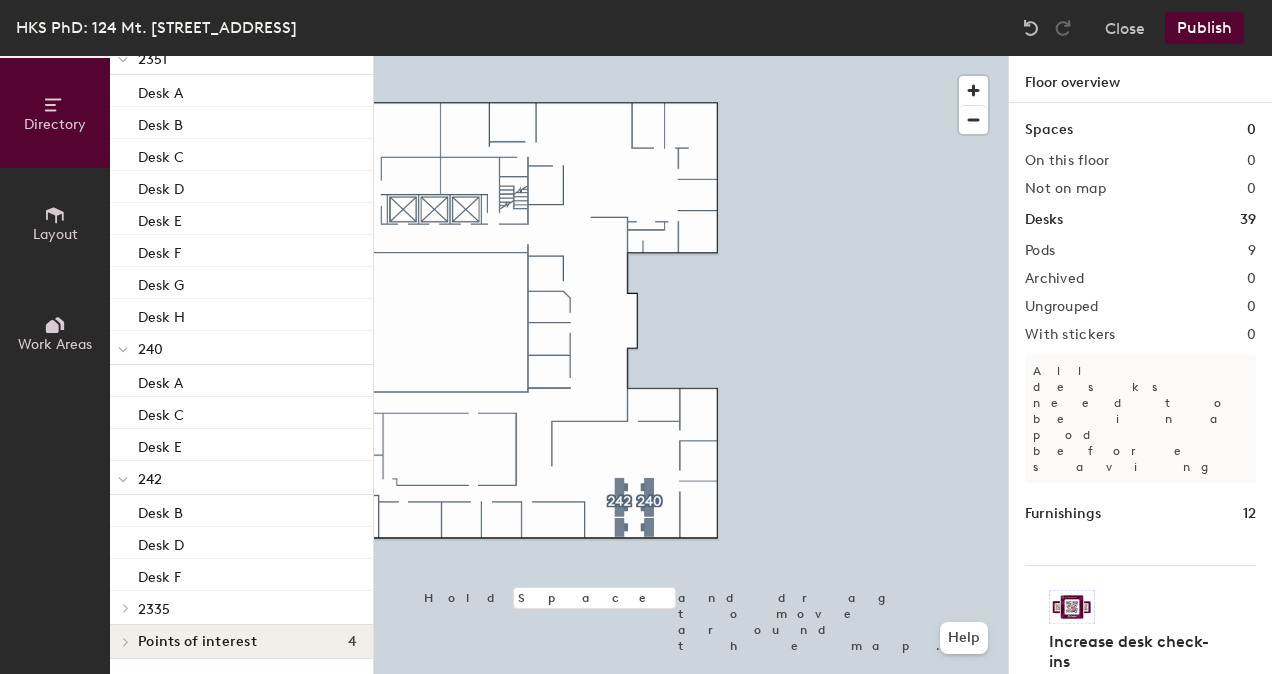 click on "Skip navigation Schedule Office People Analytics Visits Deliveries Services Manage KF
HKS PhD: 124 Mt. Auburn St., Floor 2 Close Publish Directory Layout Work Areas Directory Spaces 0 Desks 39 2321 Desk A Desk C Desk D Desk E 2309 Desk A 2311 Desk A Desk B Desk C Desk D Desk E Desk F 2313 Desk A Desk B Desk C Desk D 2315 Desk A Desk B Desk C Desk D 2351 Desk A Desk B Desk C Desk D Desk E Desk F Desk G Desk H 240 Desk A Desk C Desk E 242 Desk B Desk D Desk F 2335 Desk 1 Desk 2 Desk 3 Desk 4 Desk 5 Desk 6 Points of interest 4 Copy/Storage Kitchen Restroom Restroom Hold Space and drag to move around the map. Help Floor overview Spaces 0 On this floor 0 Not on map 0 Desks 39 Pods 9 Archived 0 Ungrouped 0 With stickers 0 Furnishings 12
©" at bounding box center [636, 337] 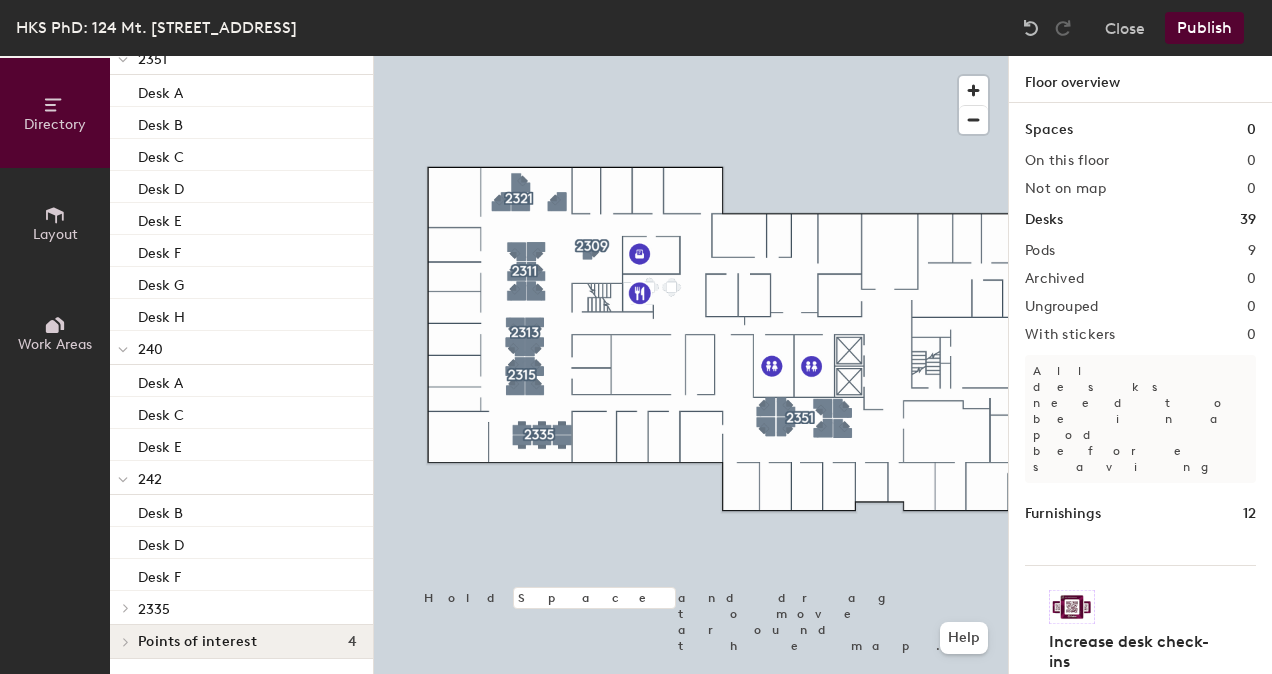 scroll, scrollTop: 428, scrollLeft: 0, axis: vertical 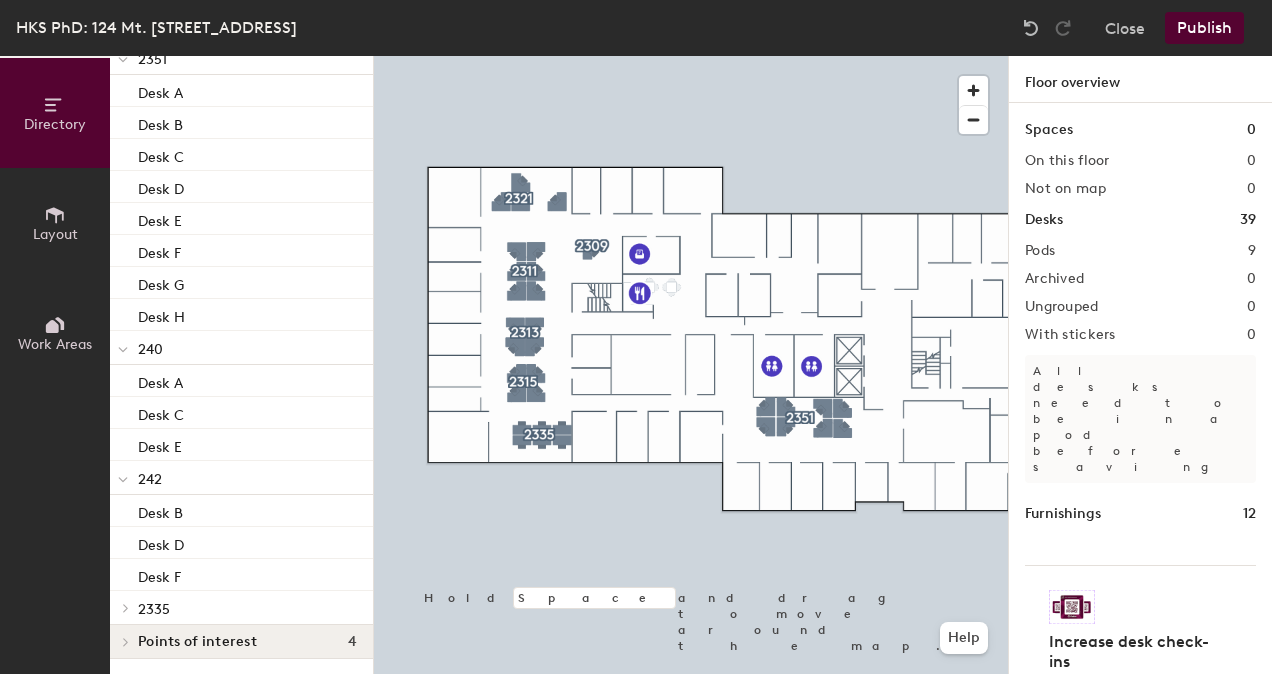 click on "Publish" 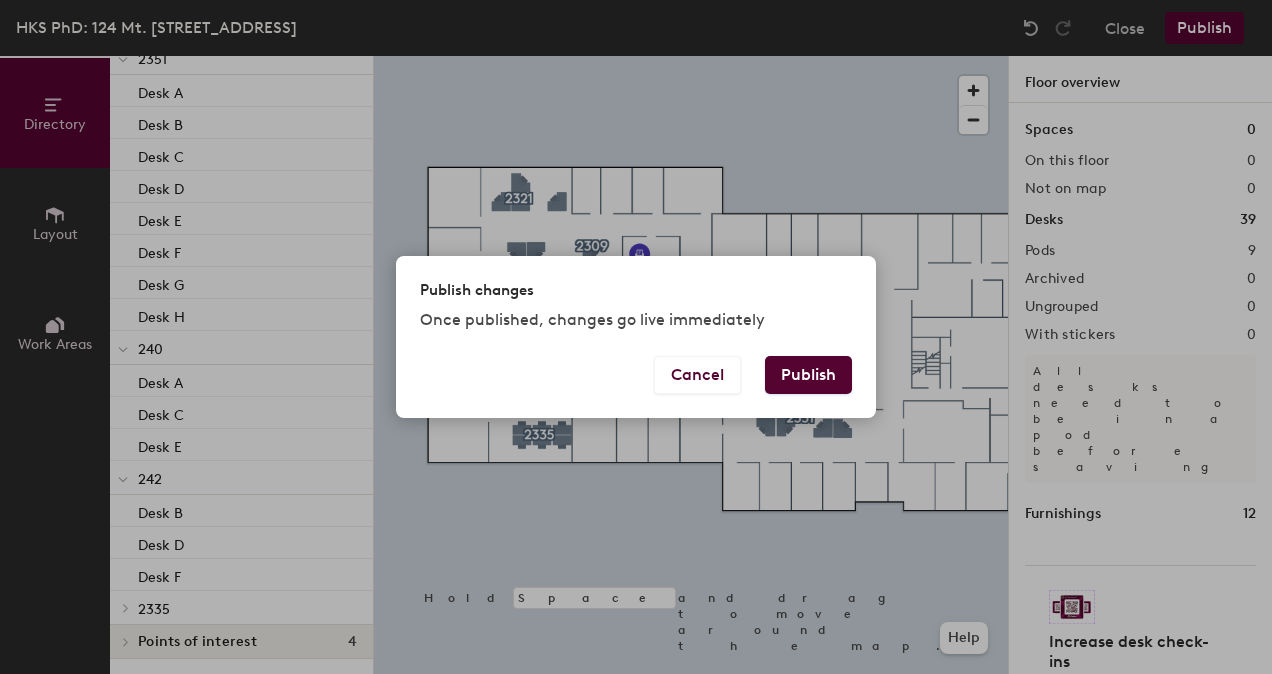 click on "Publish" at bounding box center (808, 375) 